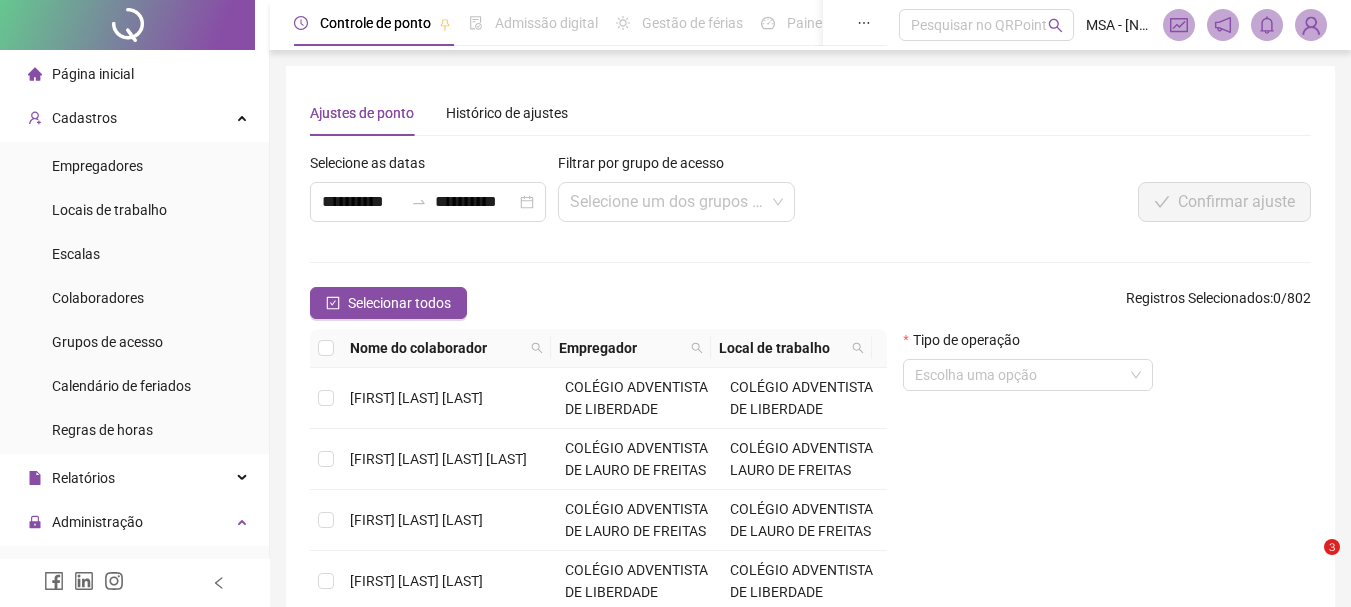 scroll, scrollTop: 193, scrollLeft: 0, axis: vertical 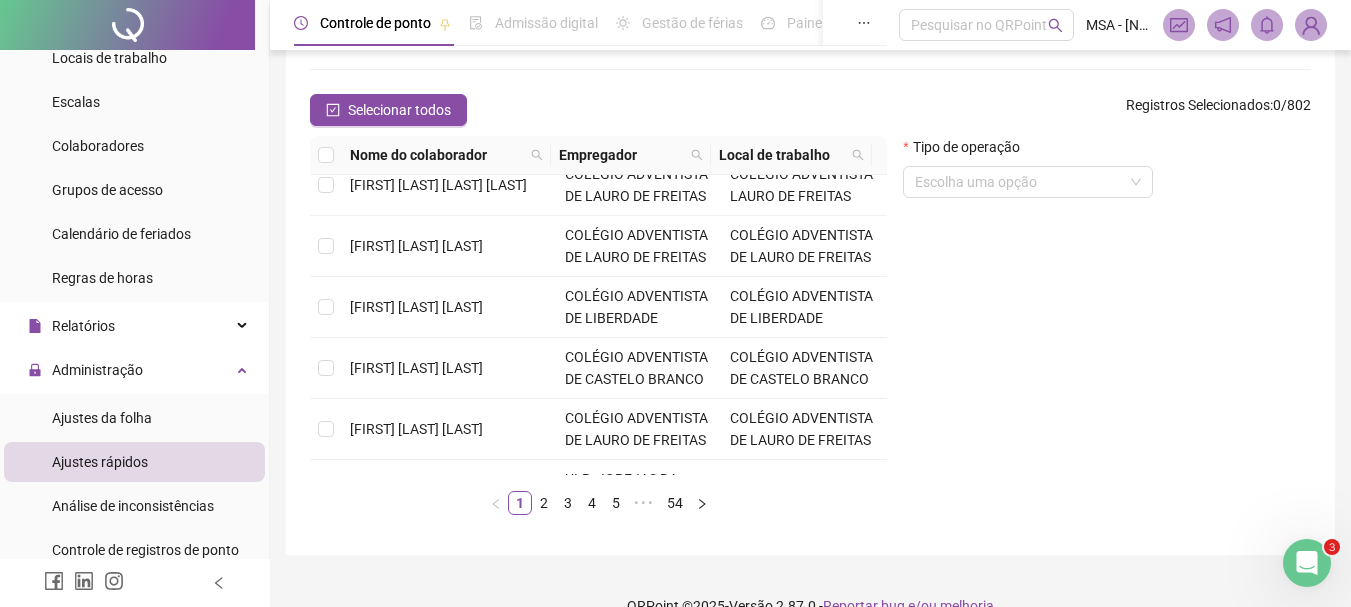 click at bounding box center (1311, 25) 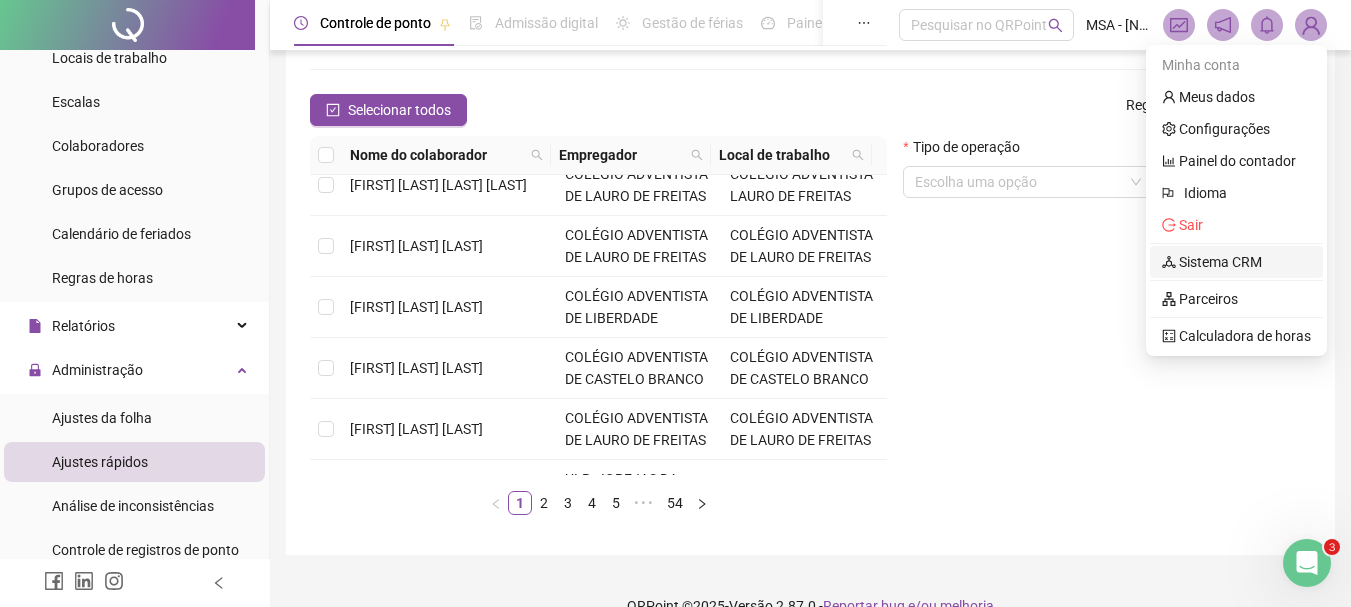 click on "Sistema CRM" at bounding box center [1212, 262] 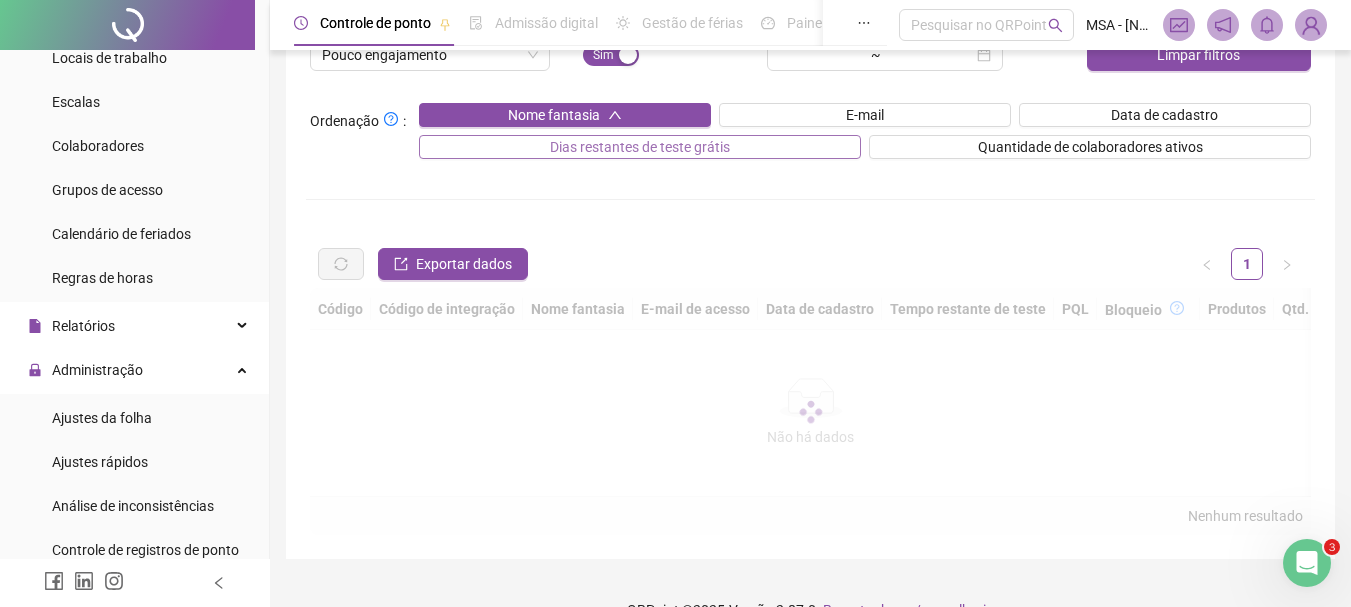 scroll, scrollTop: 0, scrollLeft: 0, axis: both 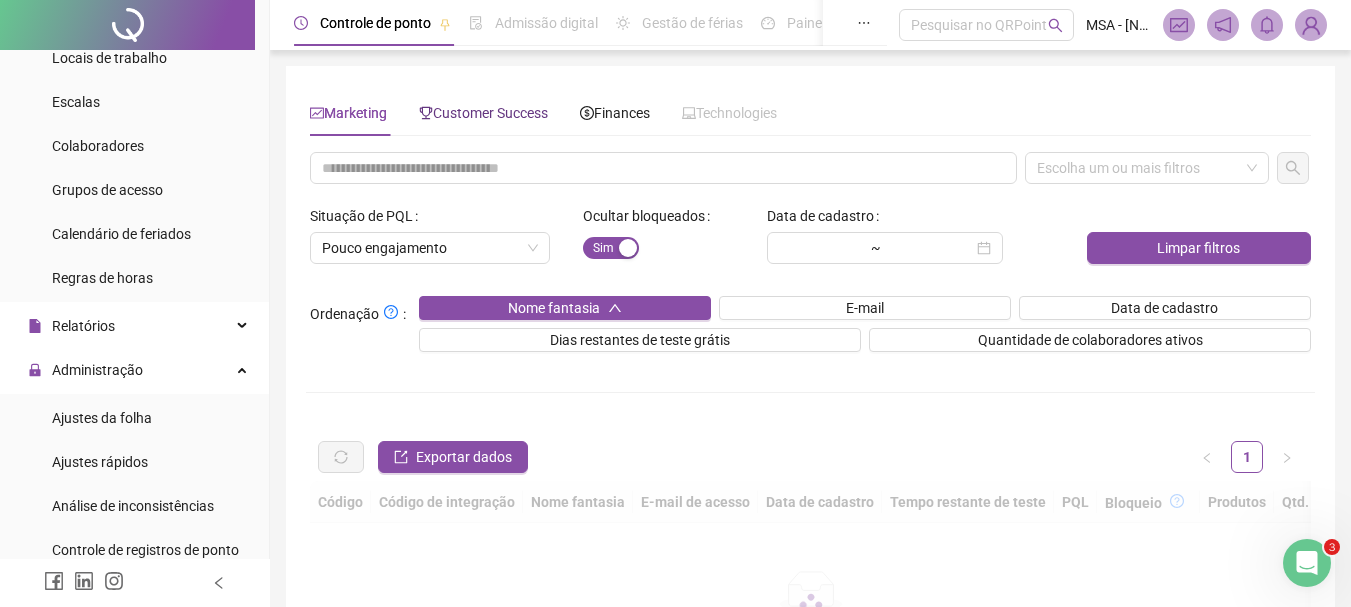 click on "Customer Success" at bounding box center (483, 113) 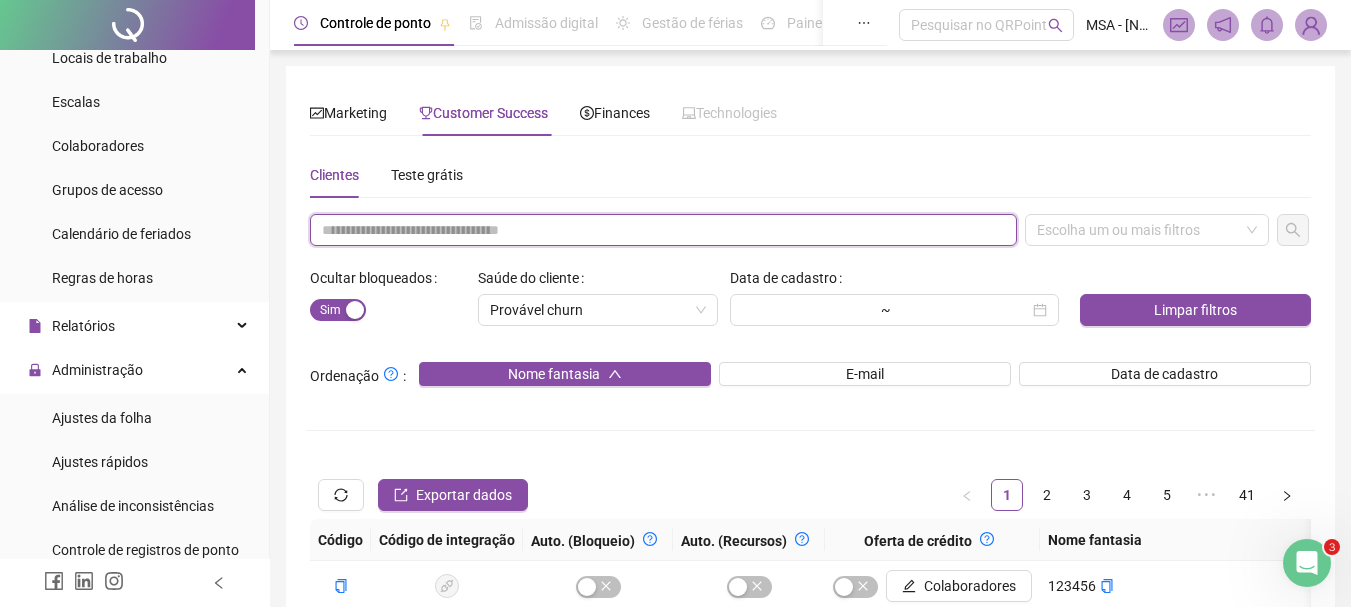 click at bounding box center [663, 230] 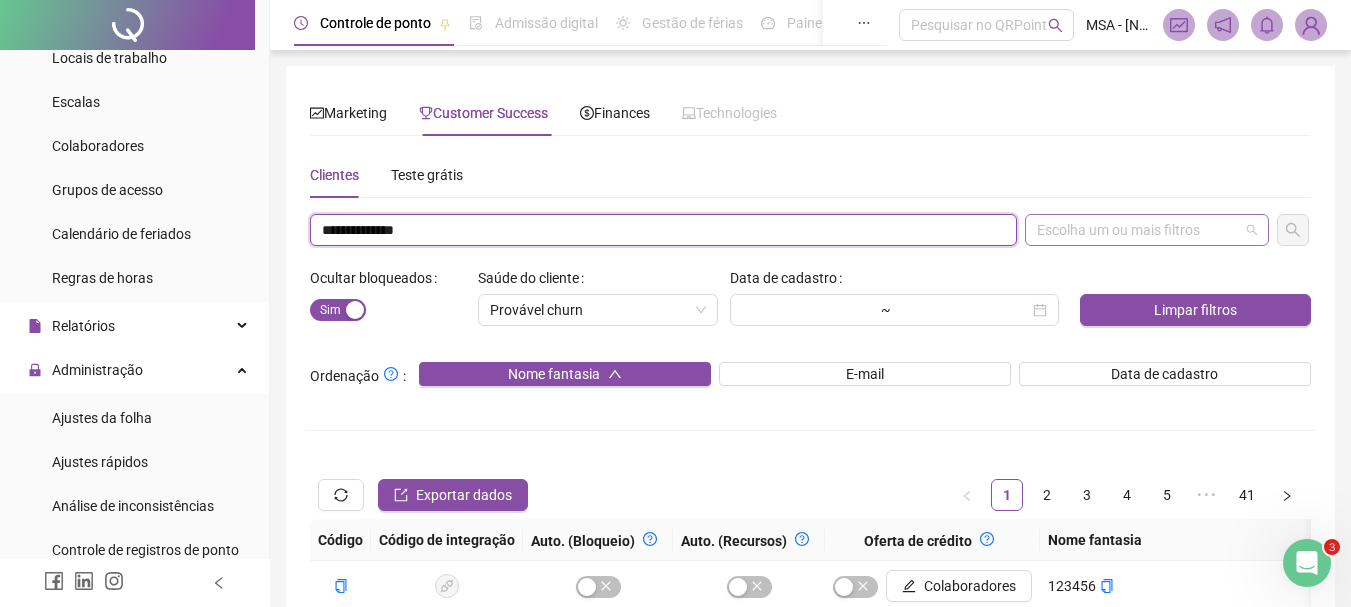 click at bounding box center (1136, 230) 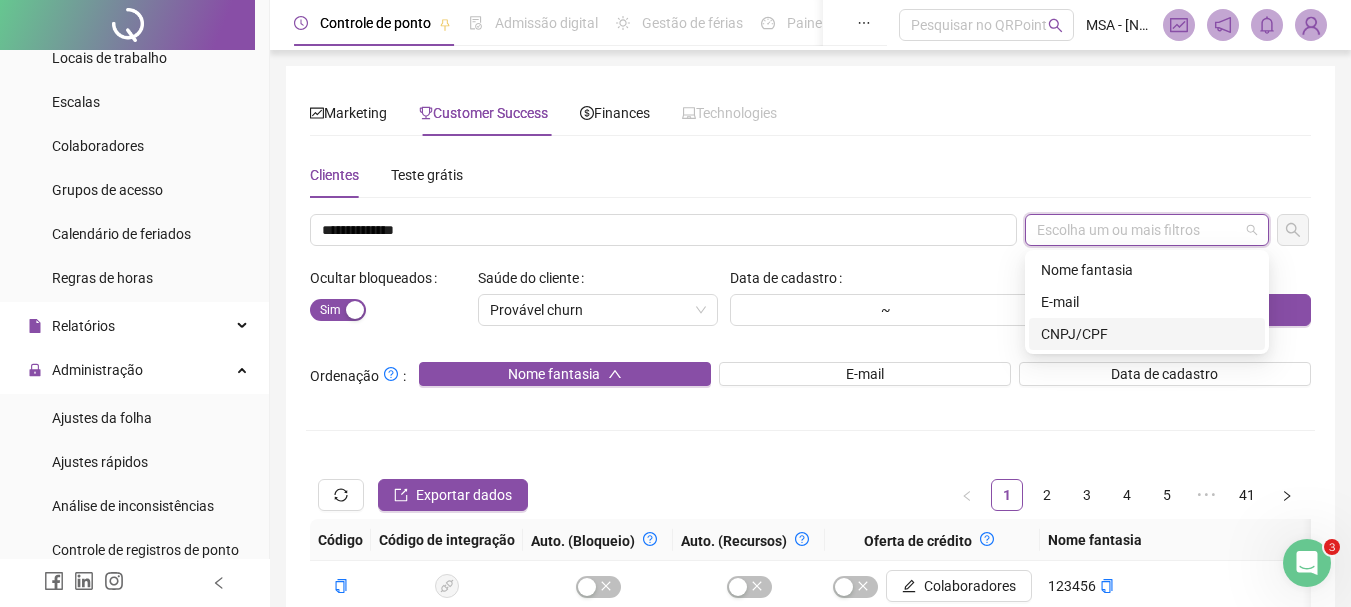 click on "CNPJ/CPF" at bounding box center [1147, 334] 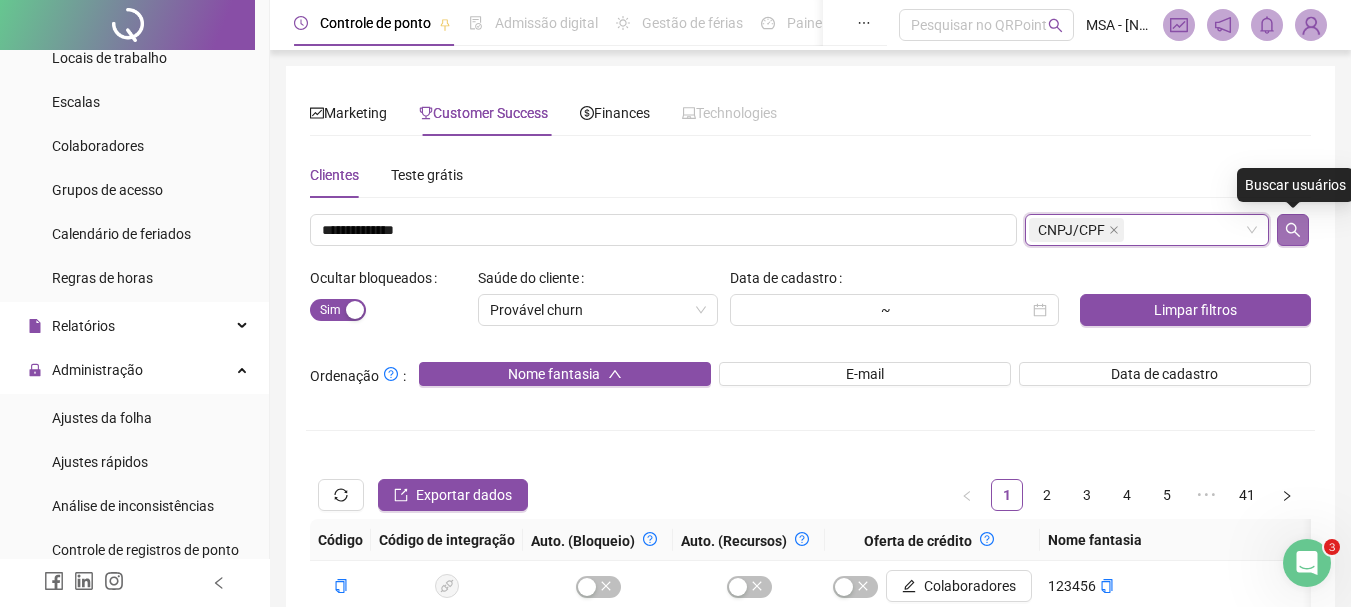 click at bounding box center (1293, 230) 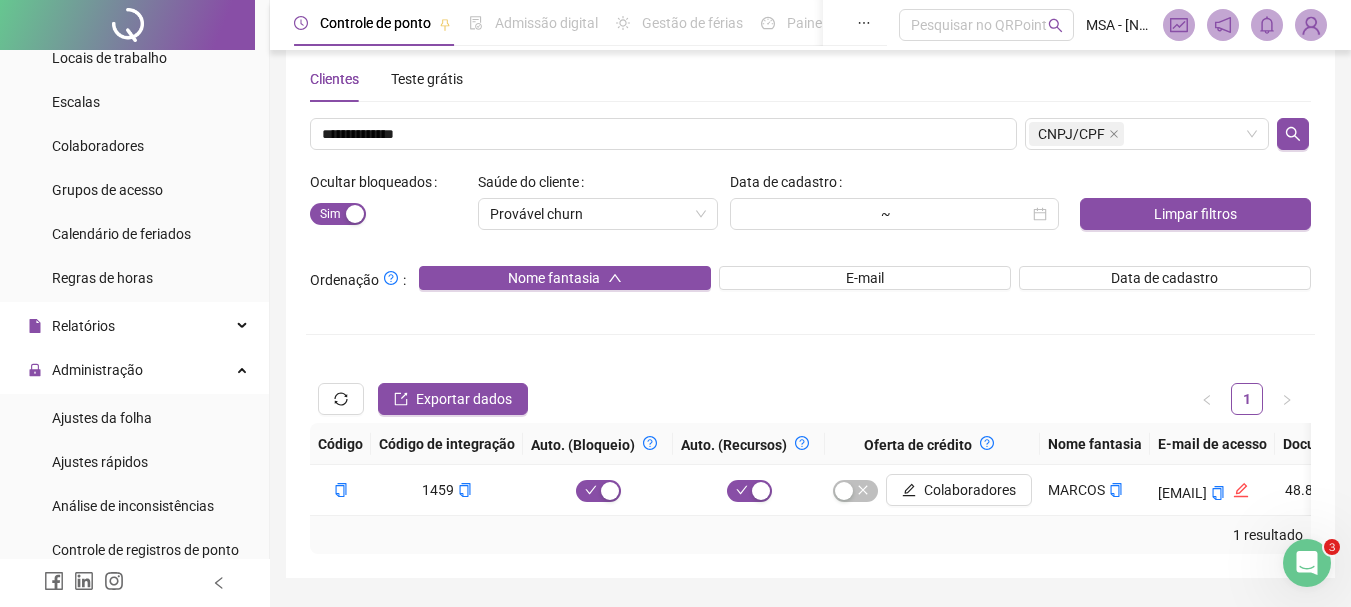 scroll, scrollTop: 104, scrollLeft: 0, axis: vertical 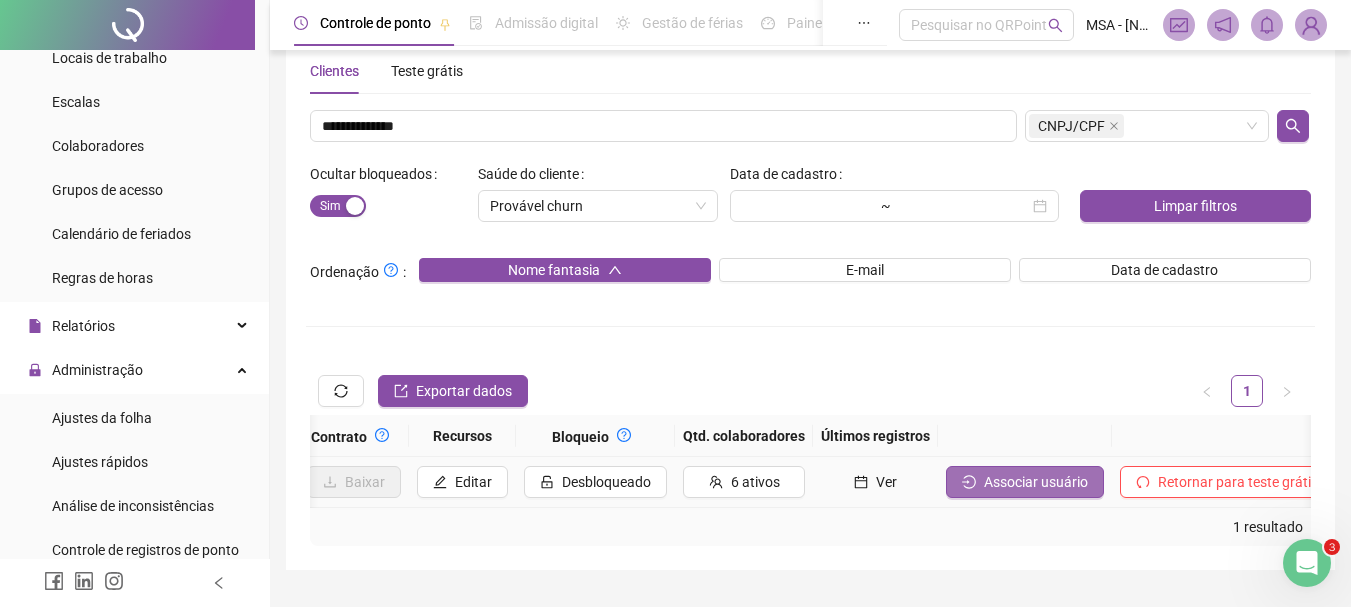 click on "Associar usuário" at bounding box center (1025, 482) 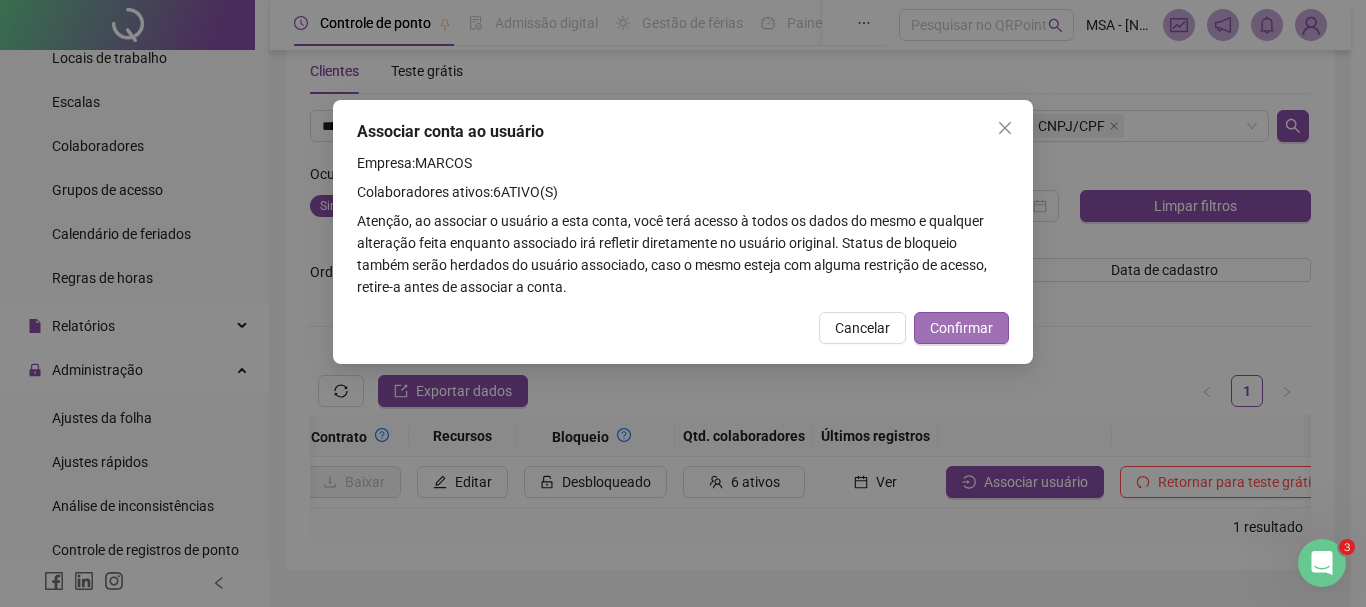 click on "Confirmar" at bounding box center (961, 328) 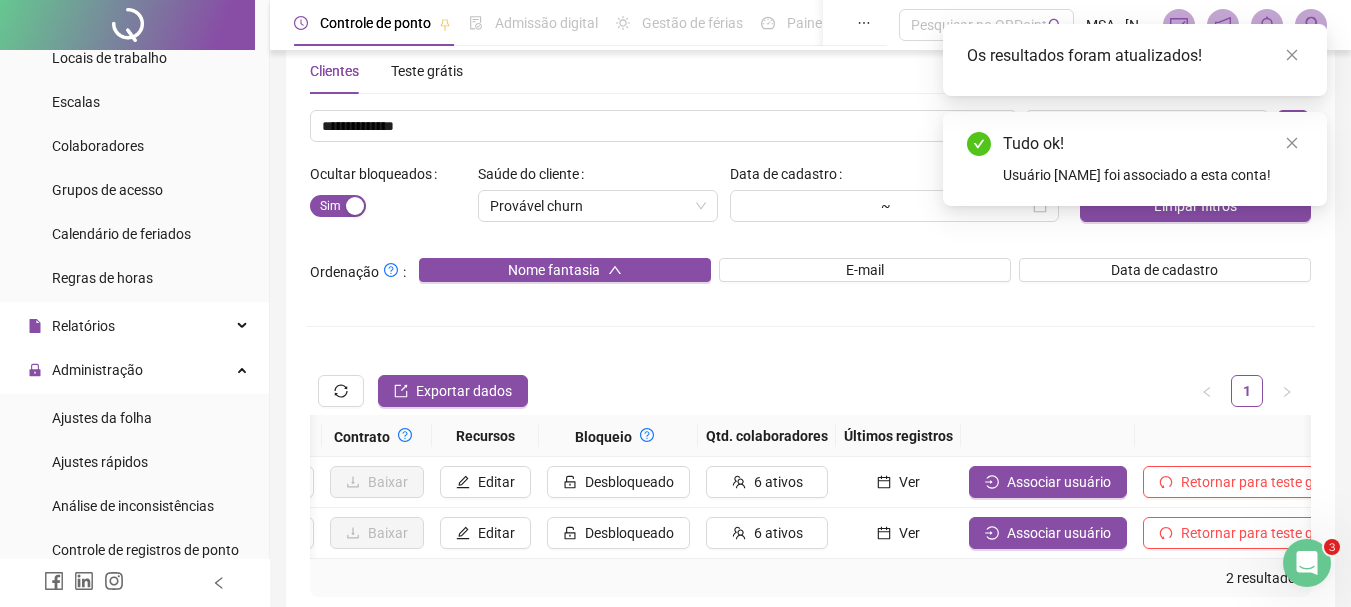click at bounding box center (1292, 55) 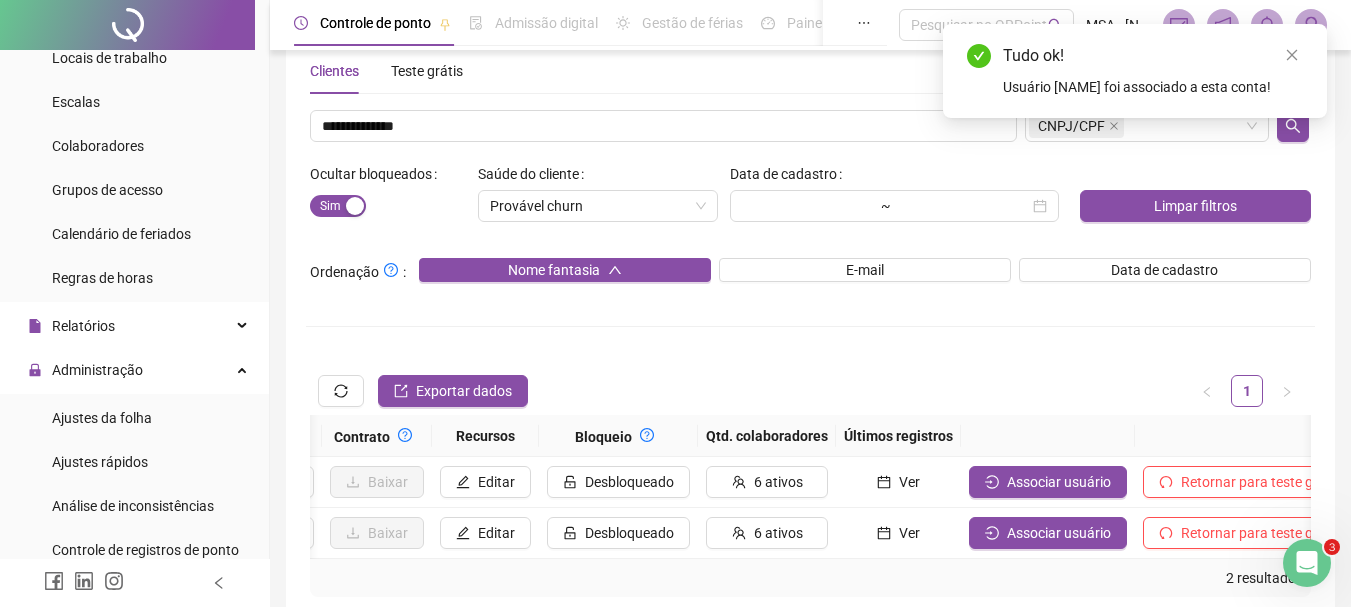 click at bounding box center [1292, 55] 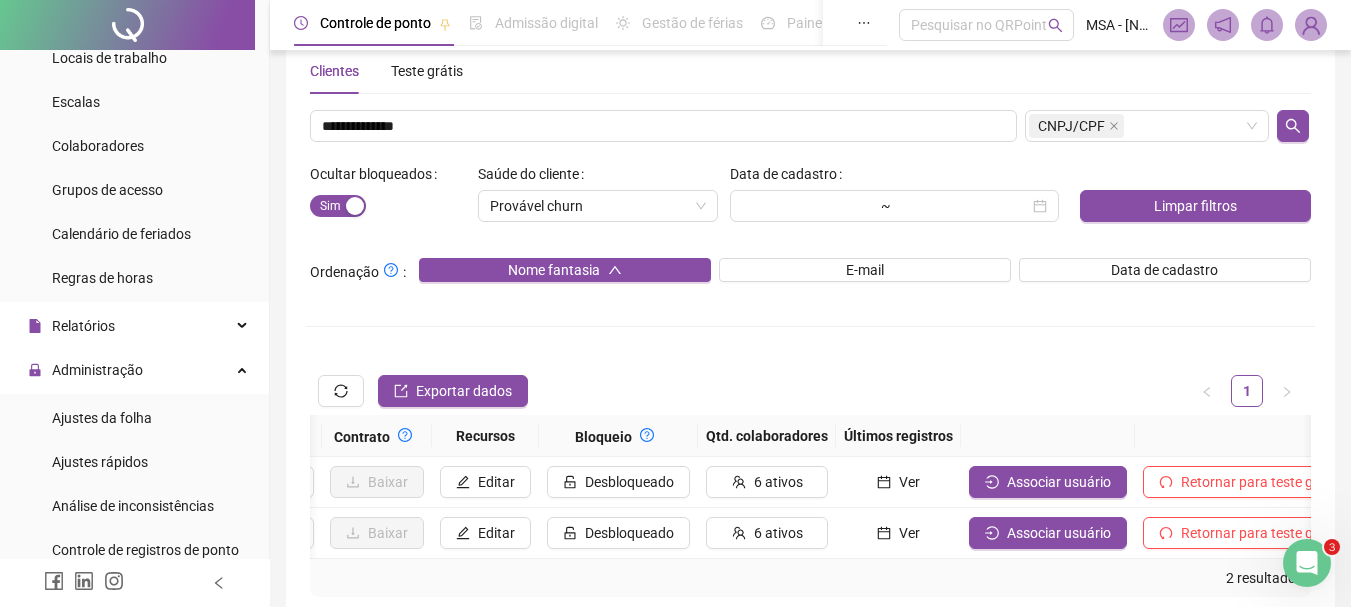 click at bounding box center [1311, 25] 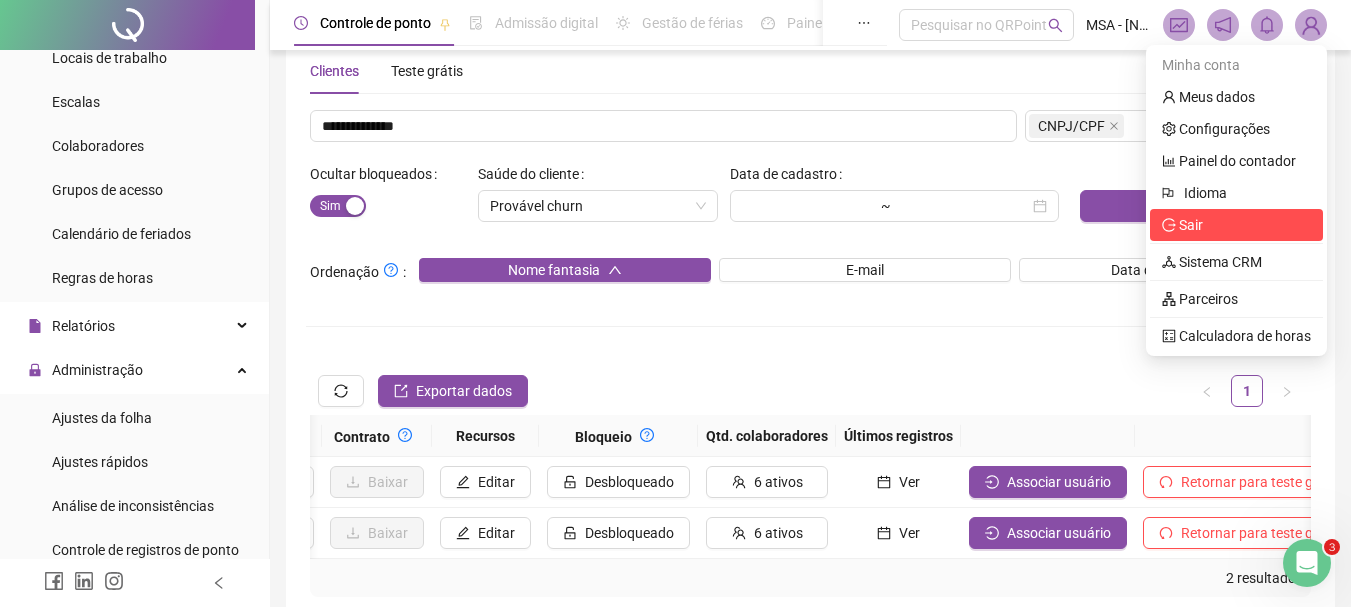 click on "Sair" at bounding box center [1236, 225] 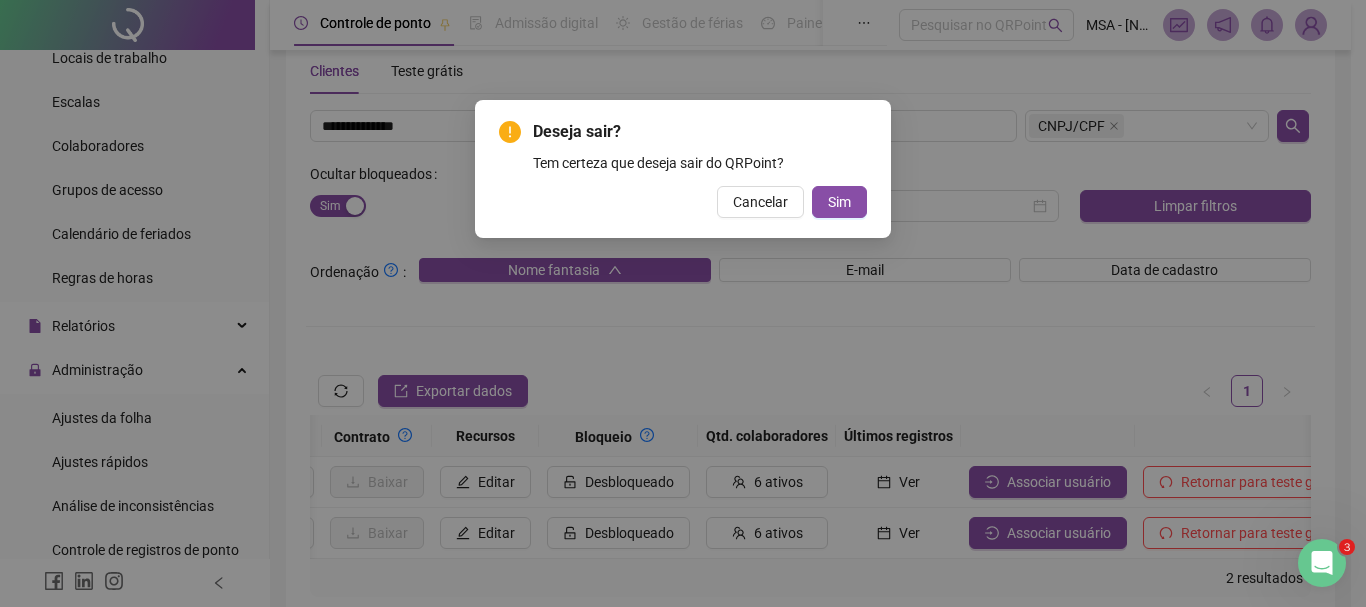 type 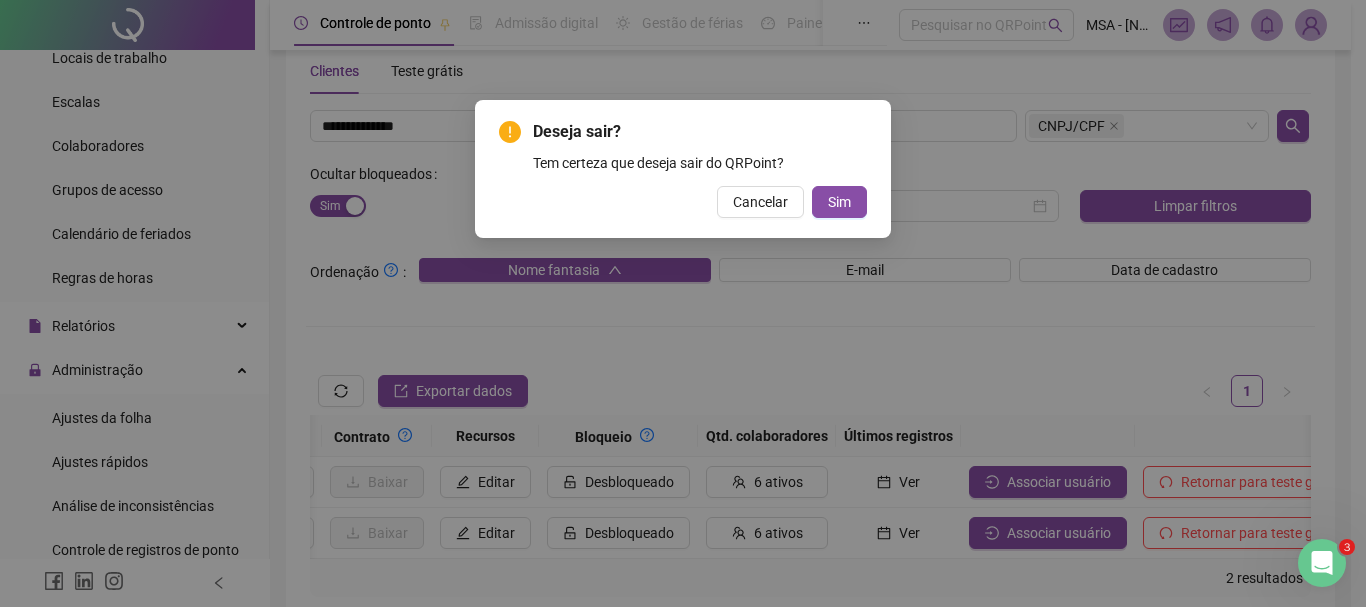 click on "Sim" at bounding box center (839, 202) 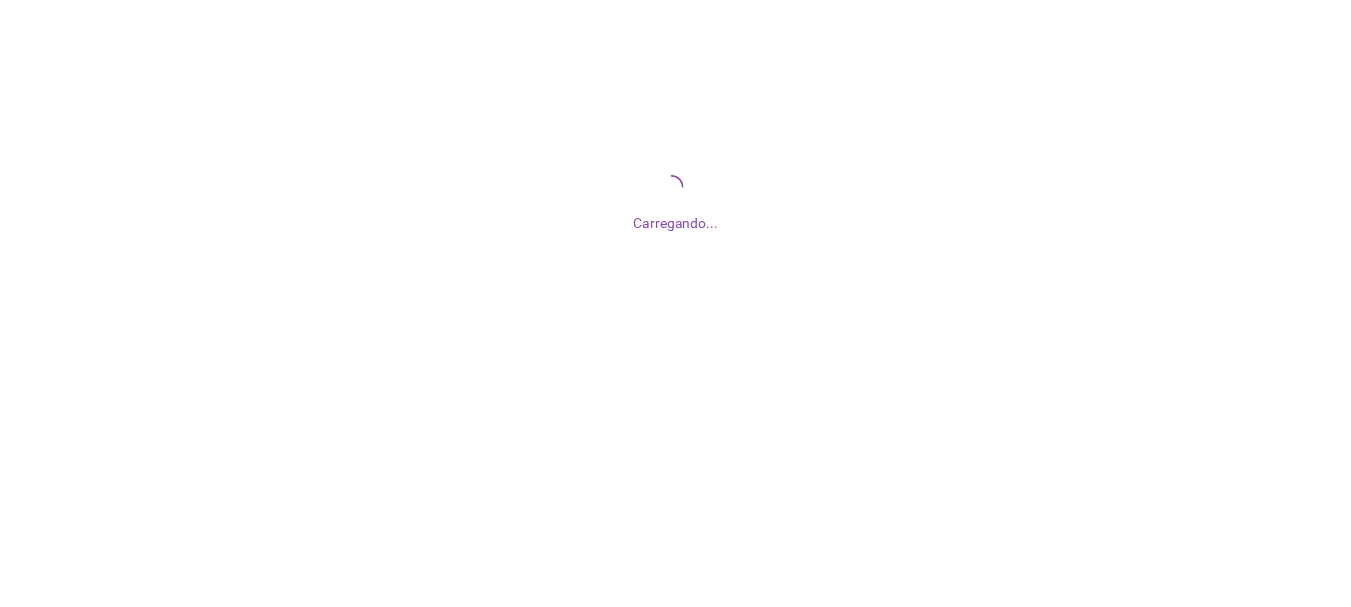 scroll, scrollTop: 0, scrollLeft: 0, axis: both 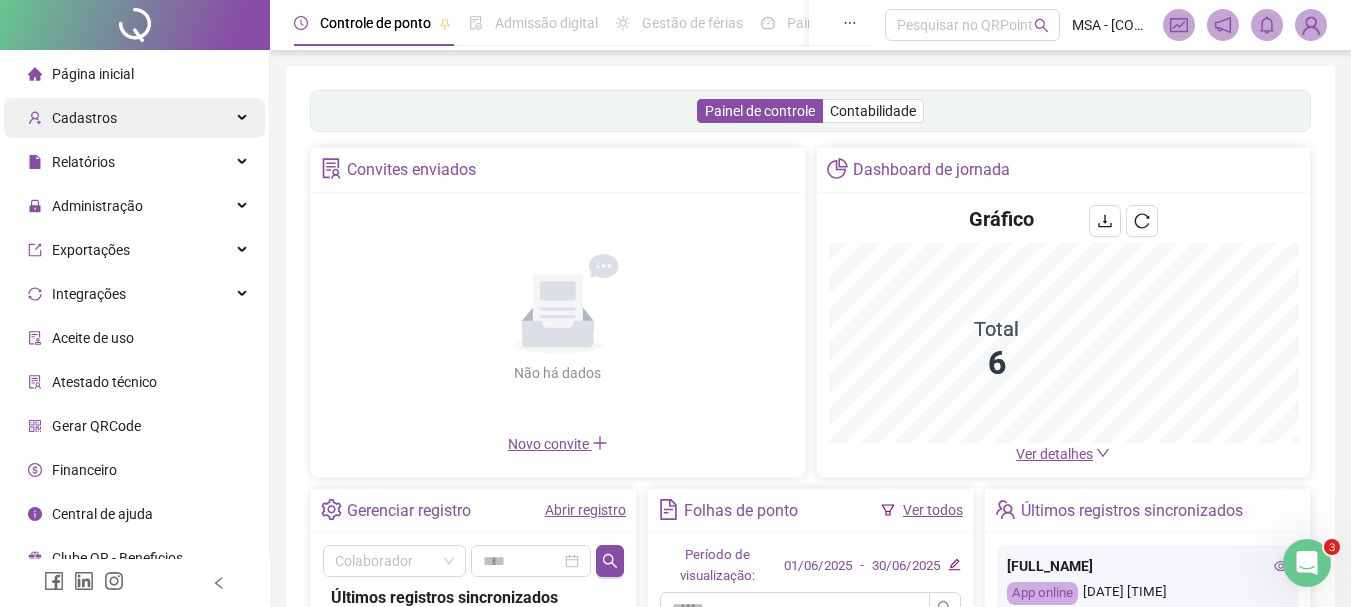 click on "Cadastros" at bounding box center (134, 118) 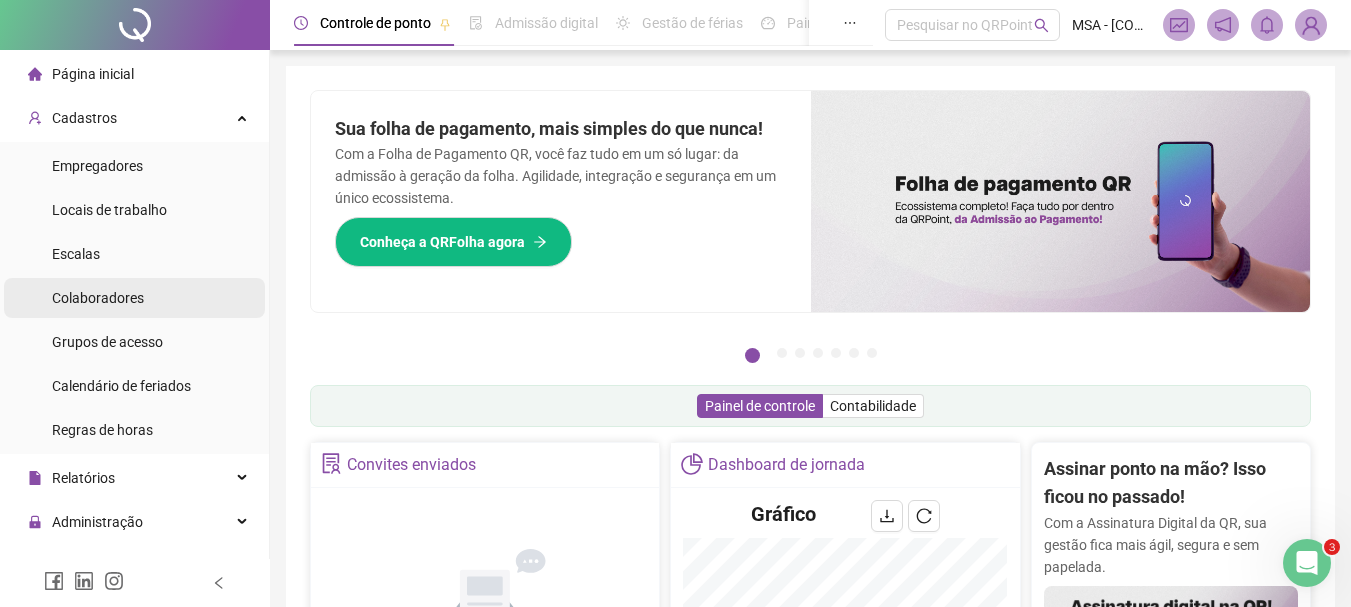 click on "Colaboradores" at bounding box center [134, 298] 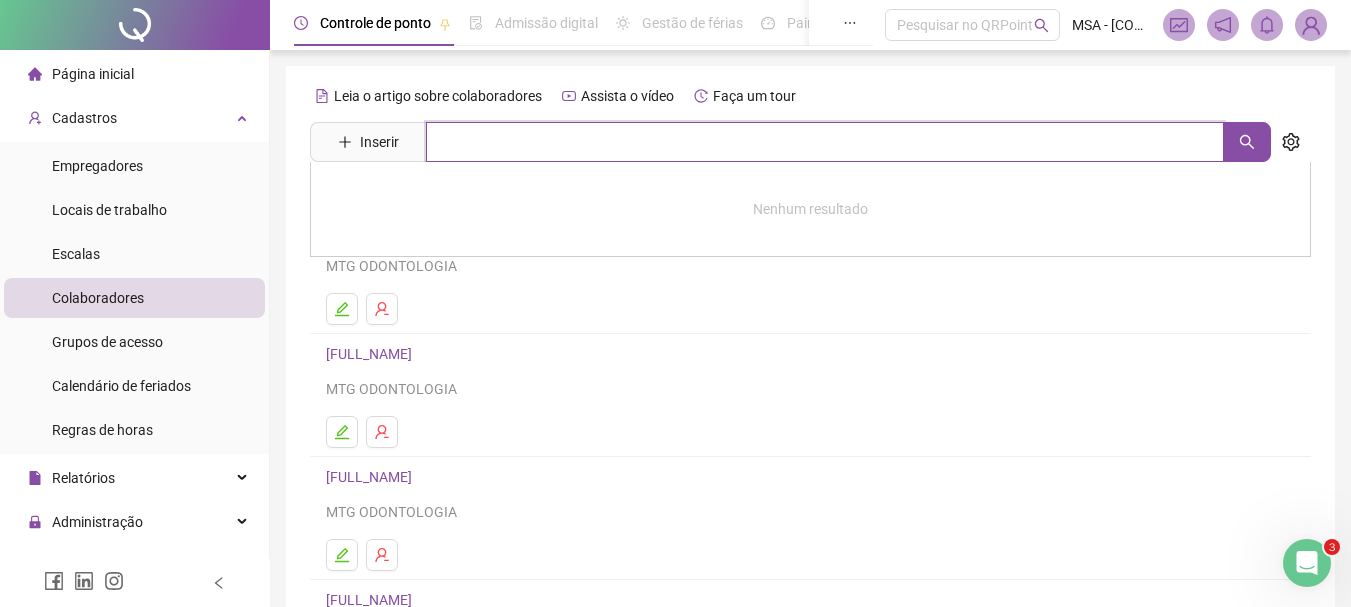 click at bounding box center [825, 142] 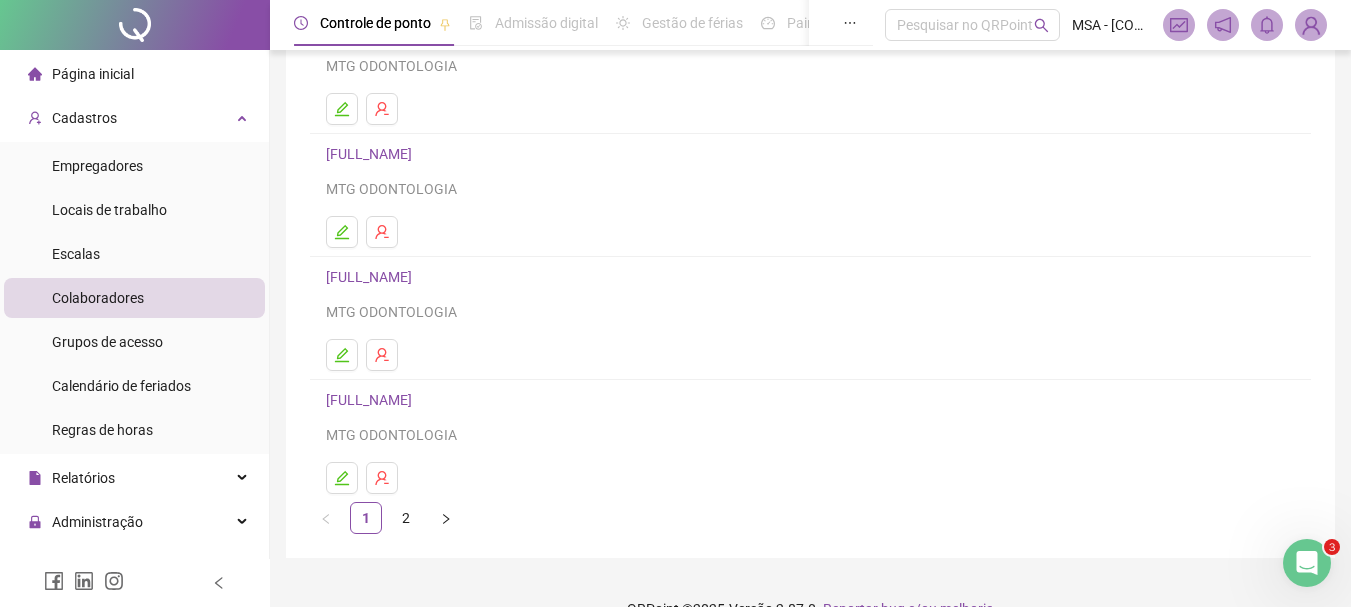 scroll, scrollTop: 341, scrollLeft: 0, axis: vertical 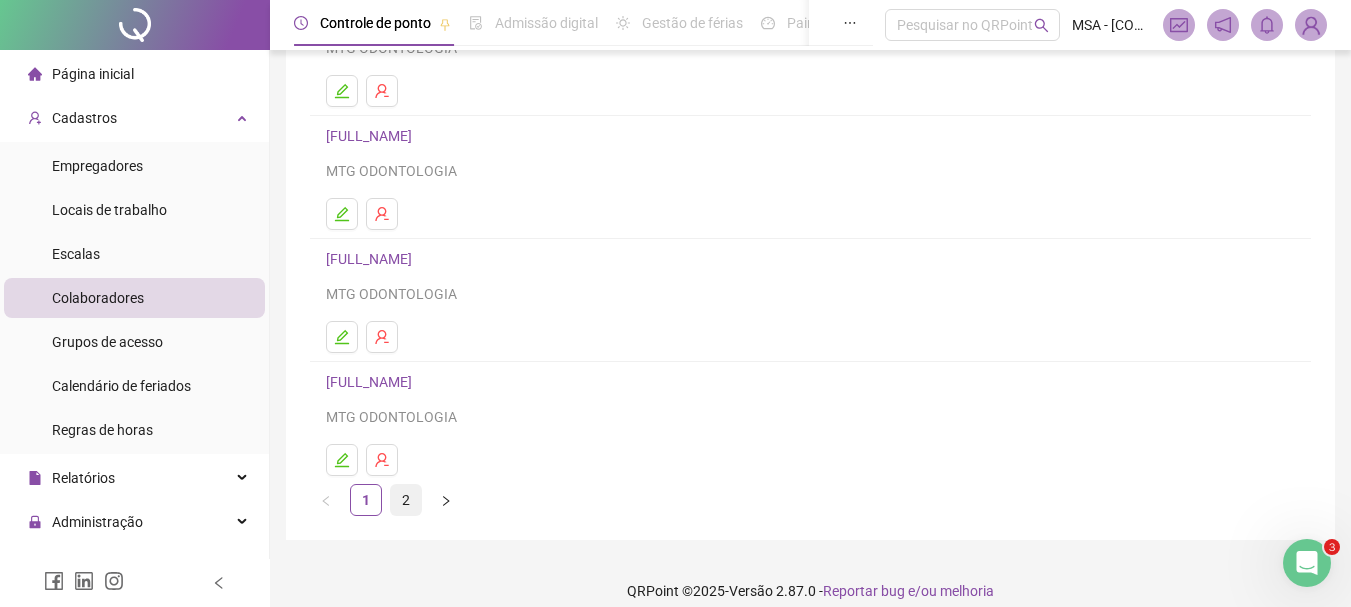click on "2" at bounding box center (406, 500) 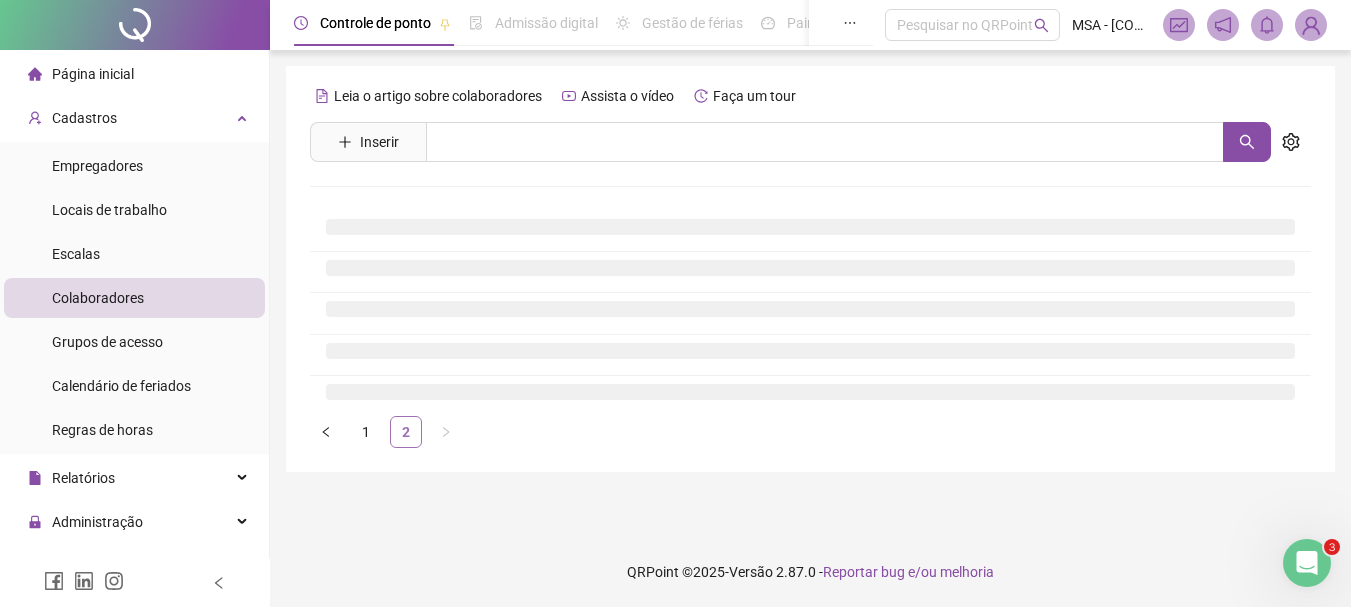 scroll, scrollTop: 0, scrollLeft: 0, axis: both 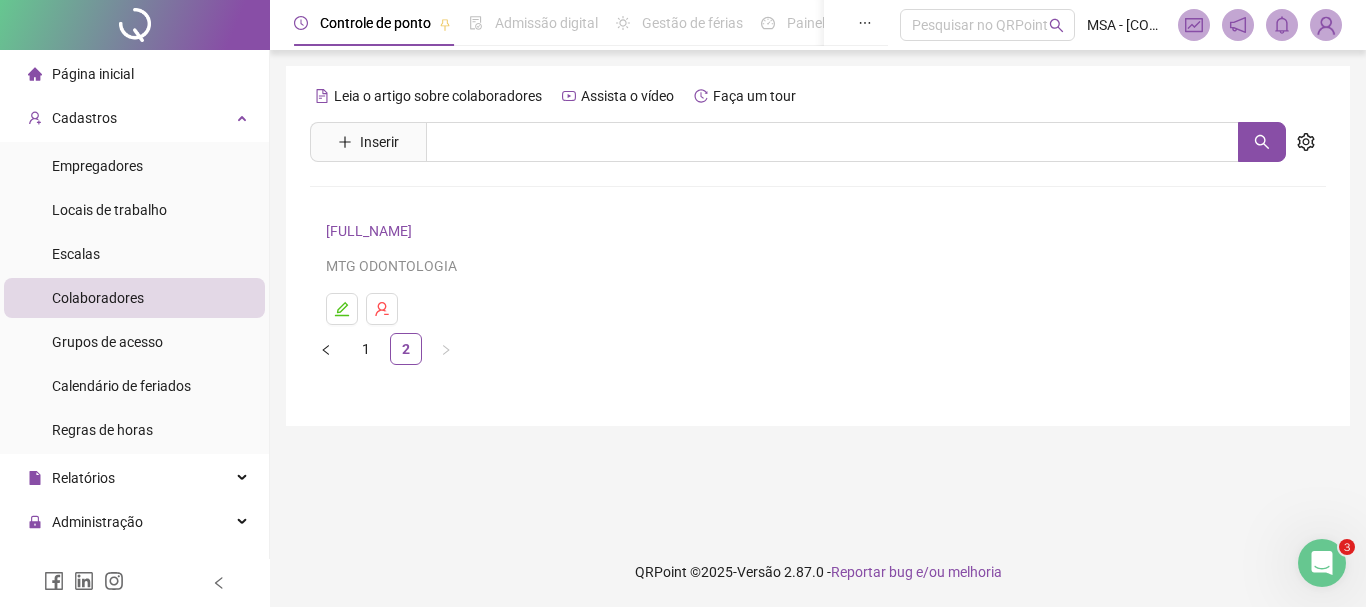 click on "[FULL_NAME]" at bounding box center (372, 231) 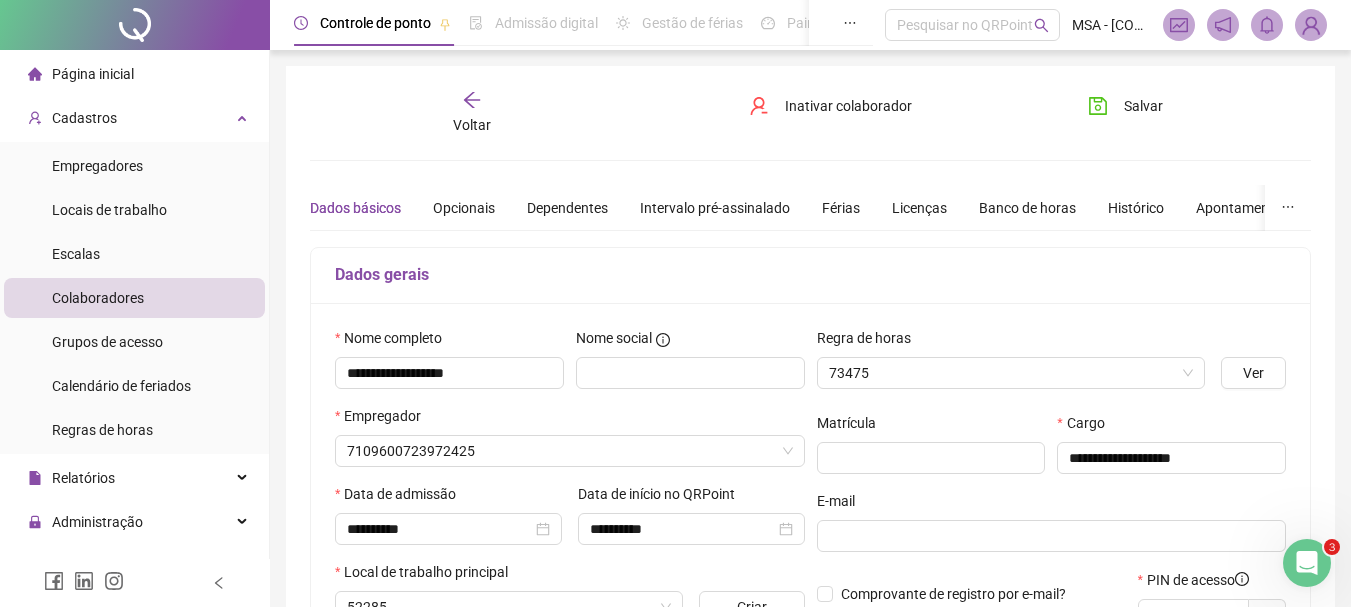 type on "**********" 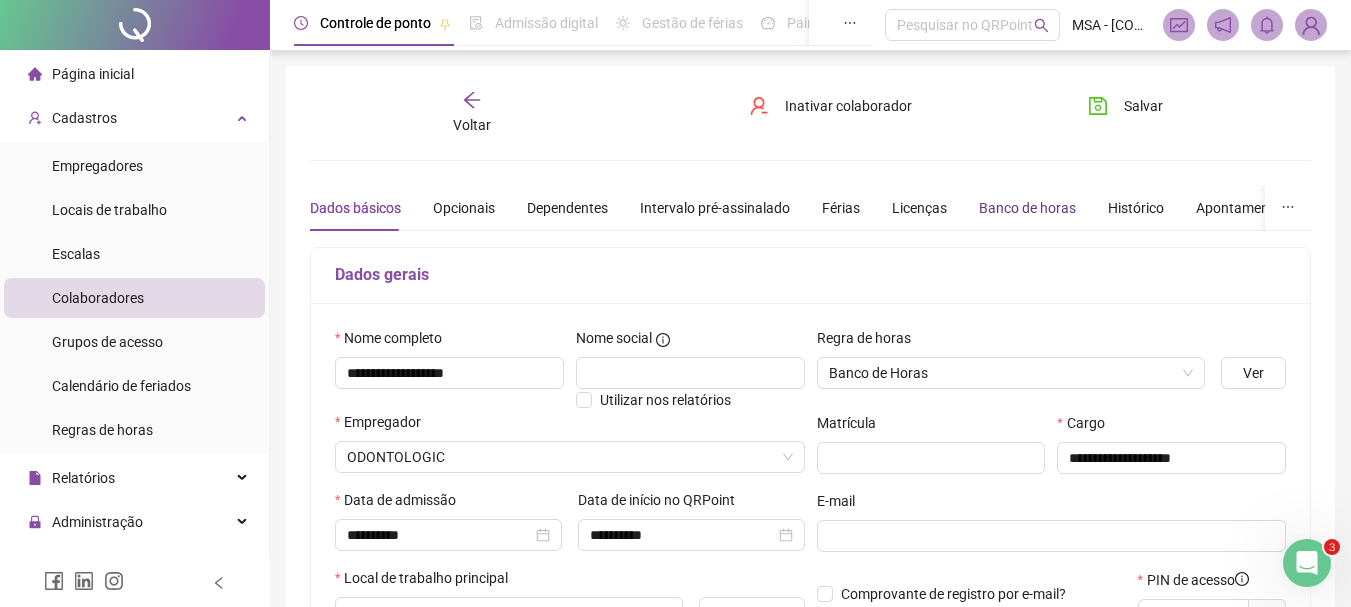 click on "Banco de horas" at bounding box center [1027, 208] 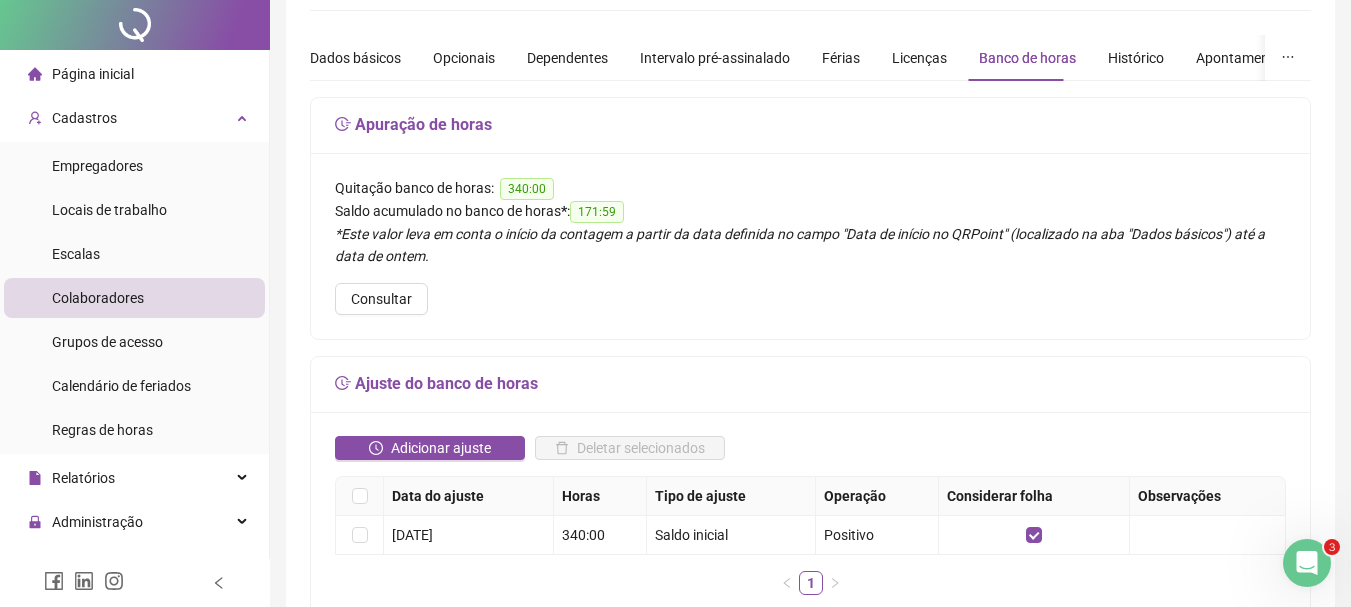 scroll, scrollTop: 0, scrollLeft: 0, axis: both 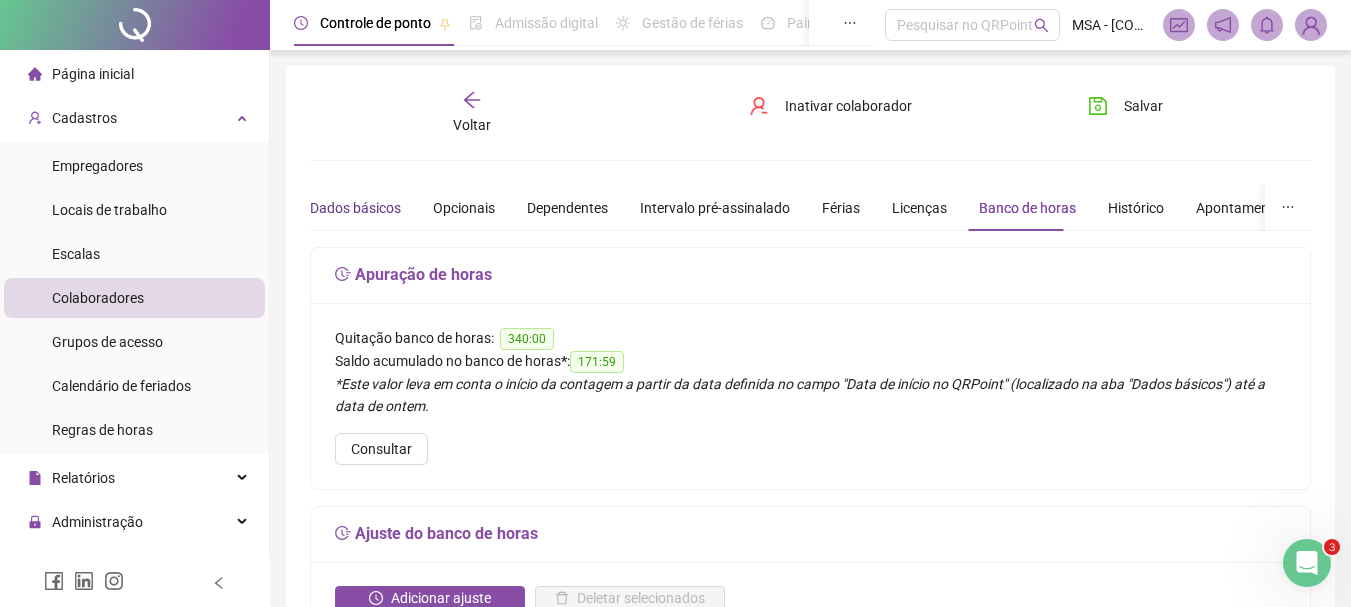 click on "Dados básicos" at bounding box center (355, 208) 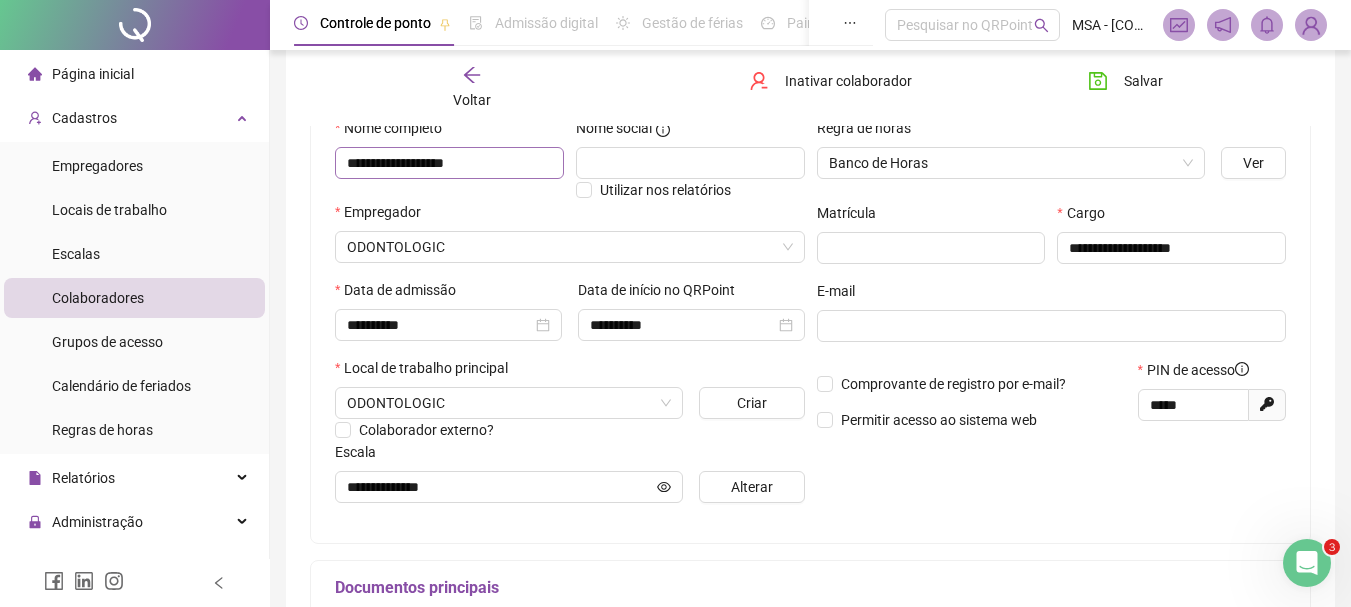 scroll, scrollTop: 214, scrollLeft: 0, axis: vertical 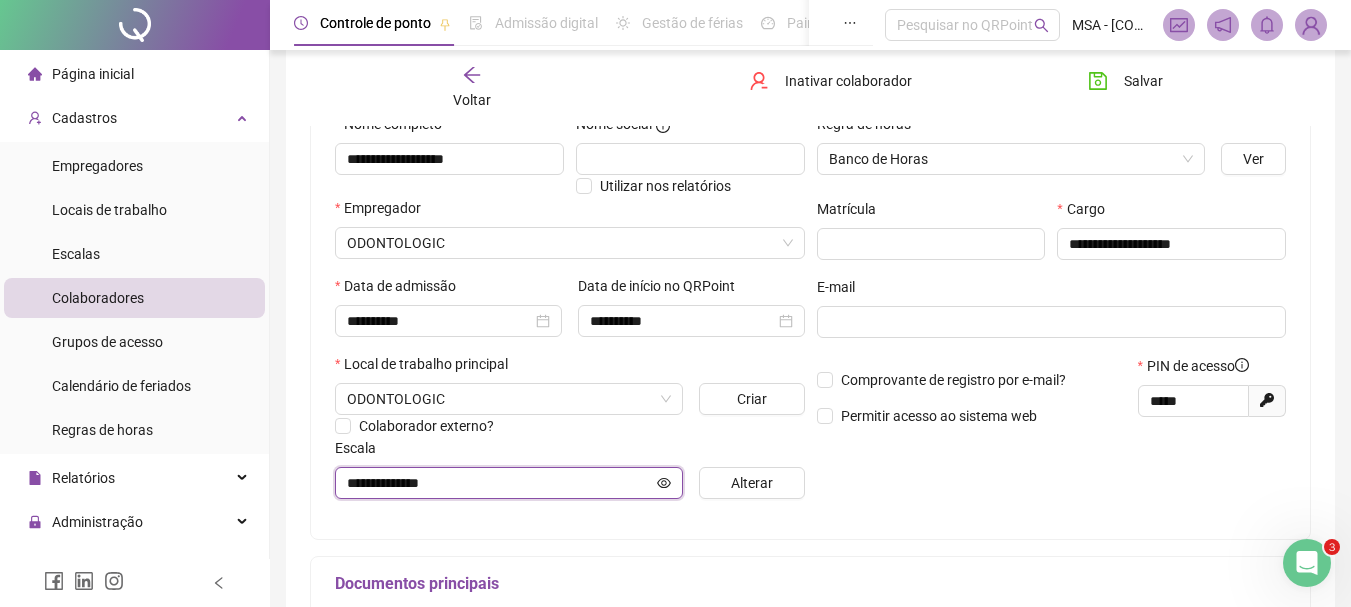 click 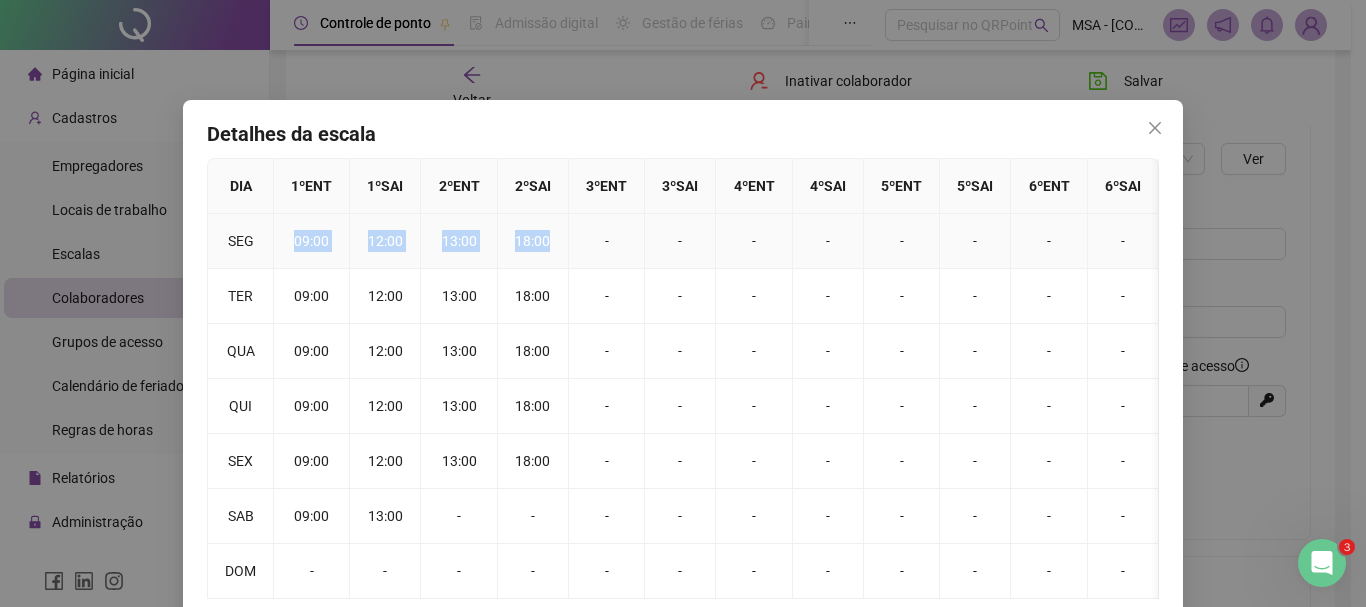 drag, startPoint x: 271, startPoint y: 237, endPoint x: 543, endPoint y: 257, distance: 272.7343 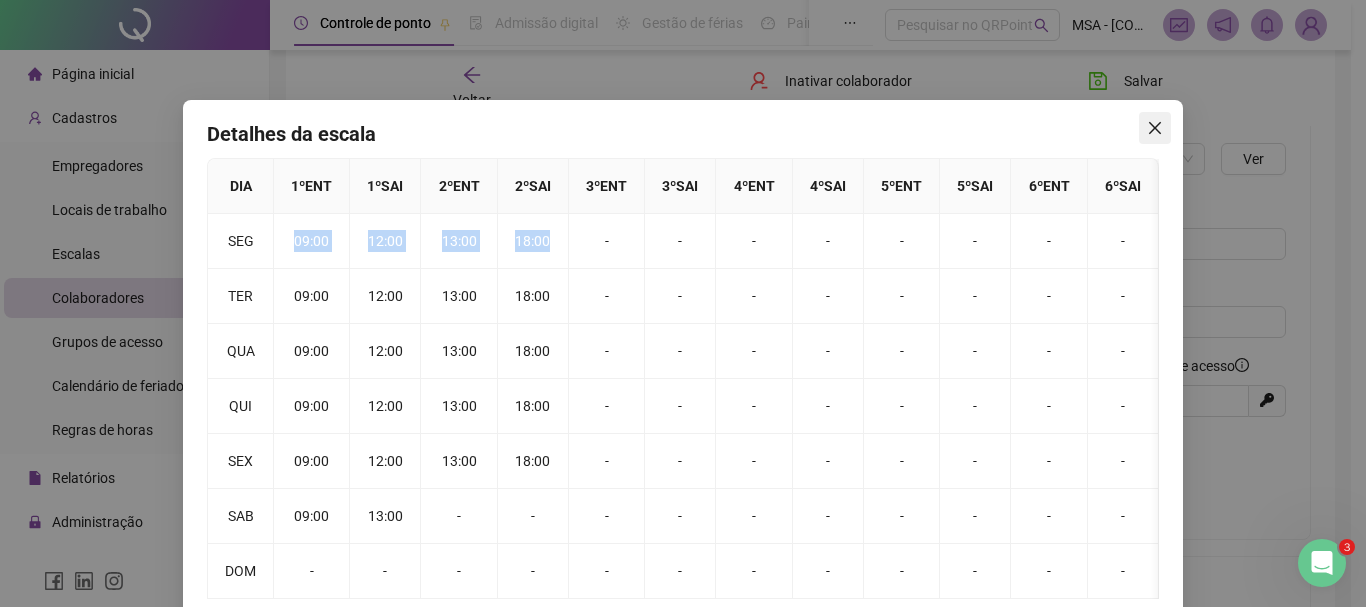 click 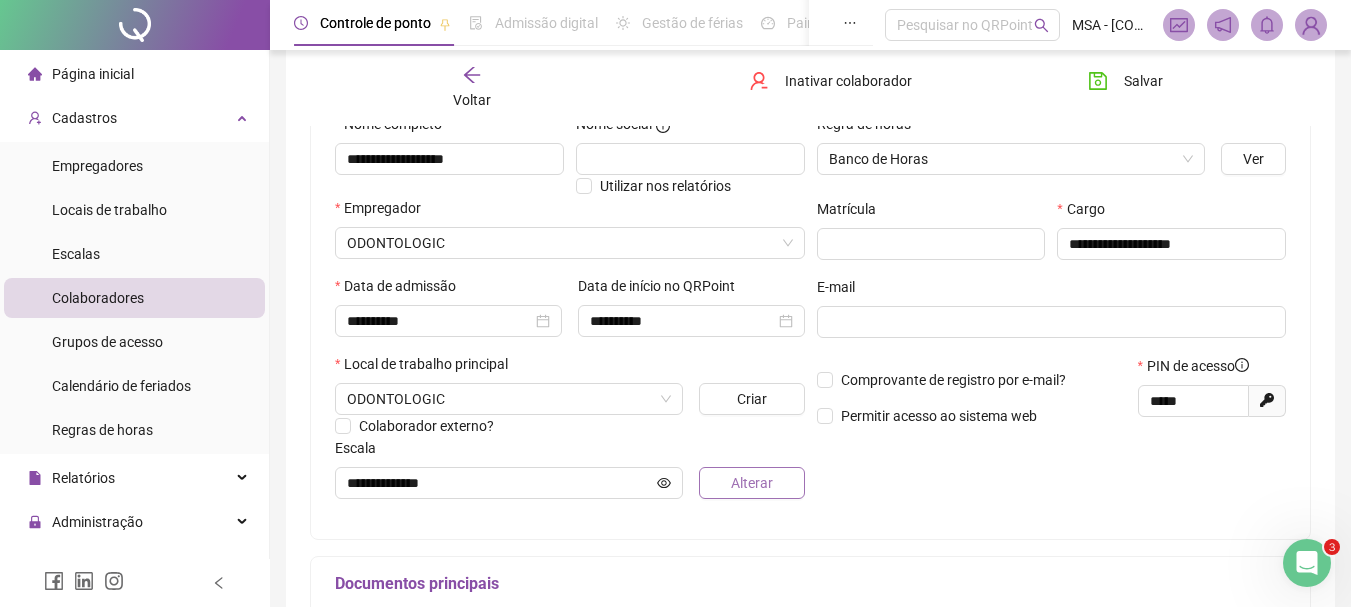 click on "Alterar" at bounding box center (752, 483) 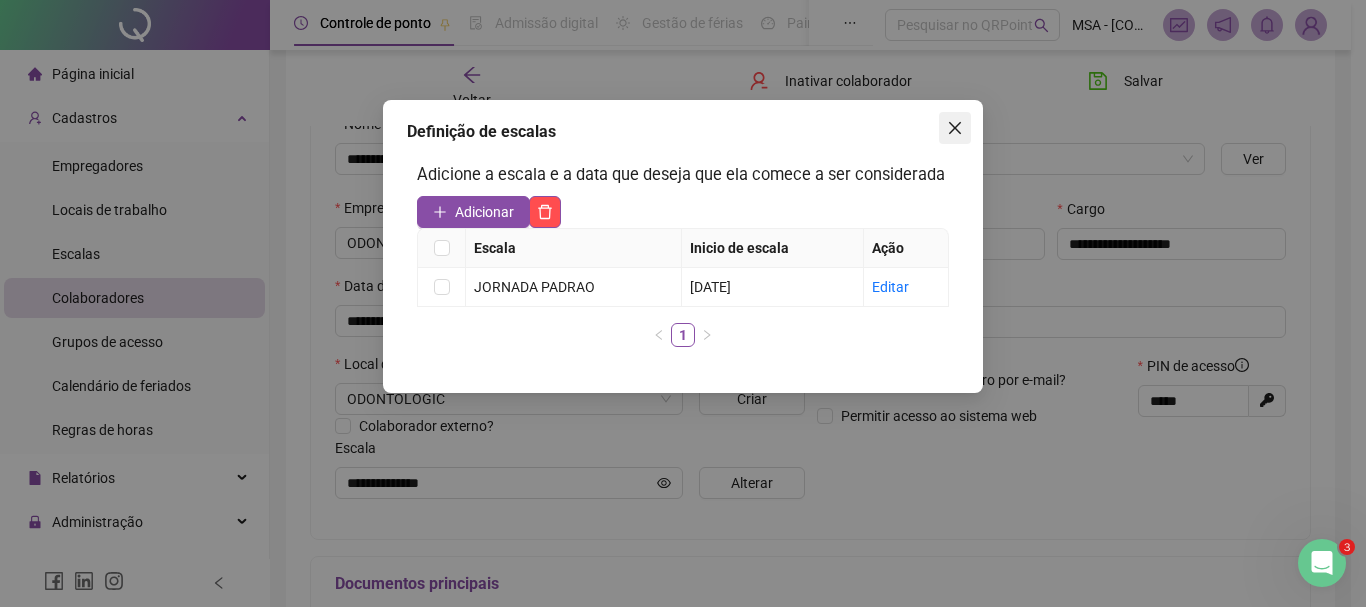 click at bounding box center [955, 128] 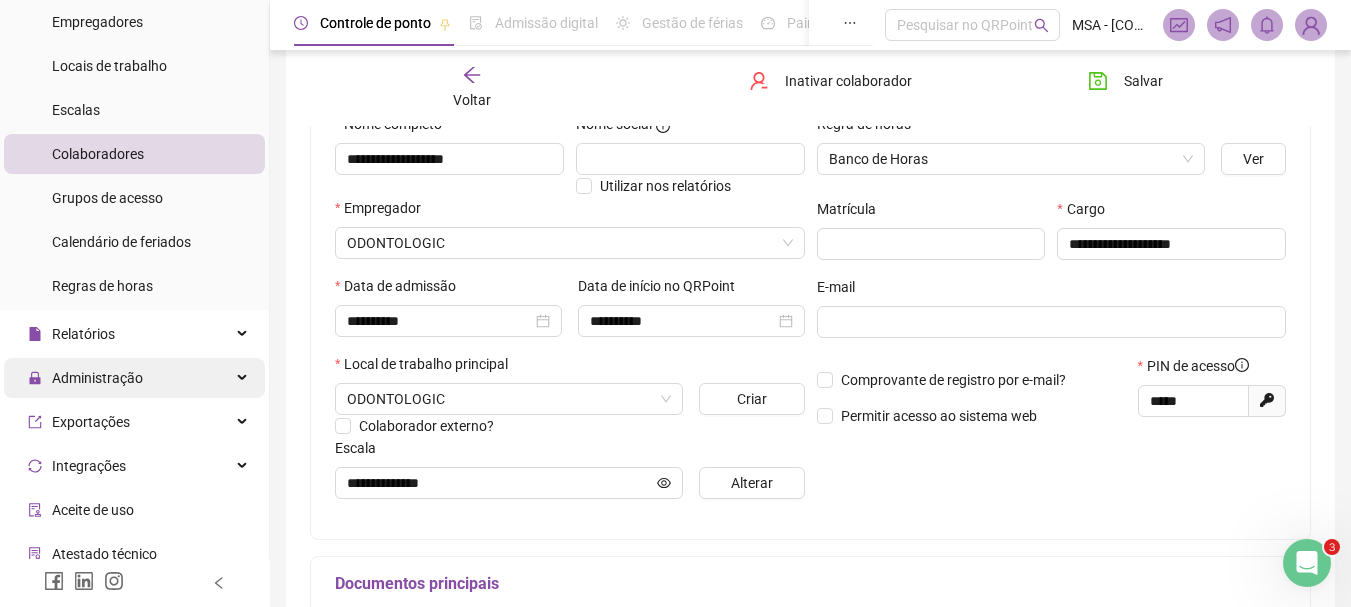 scroll, scrollTop: 145, scrollLeft: 0, axis: vertical 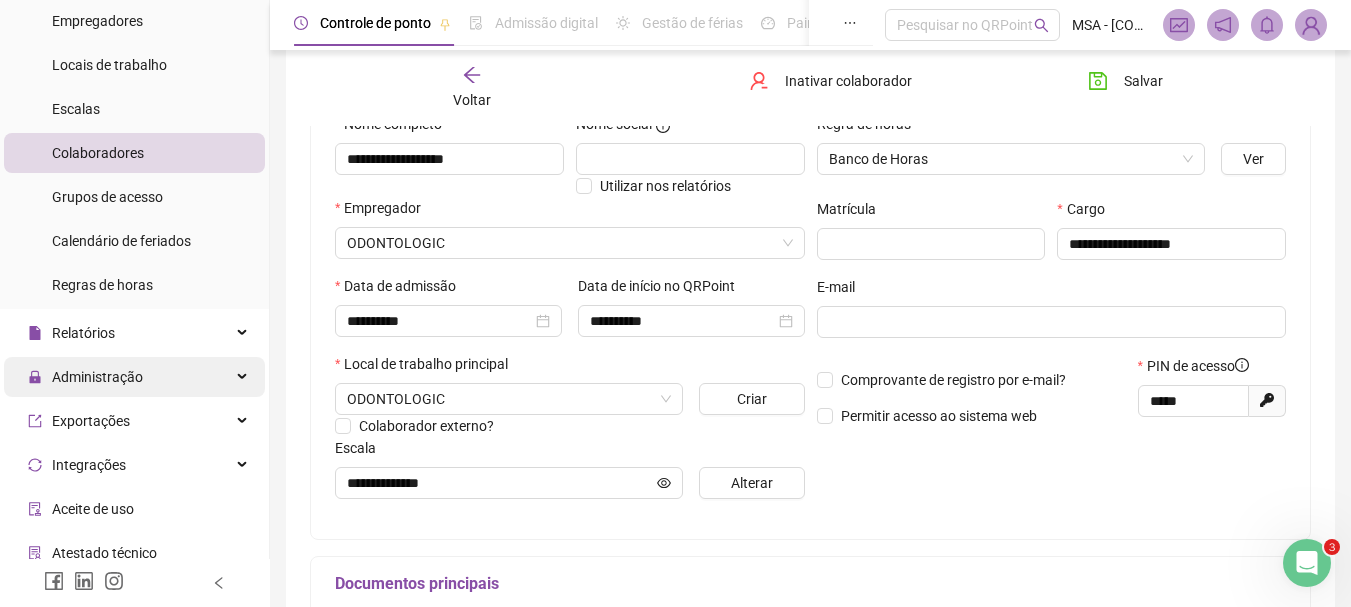 click on "Administração" at bounding box center [134, 377] 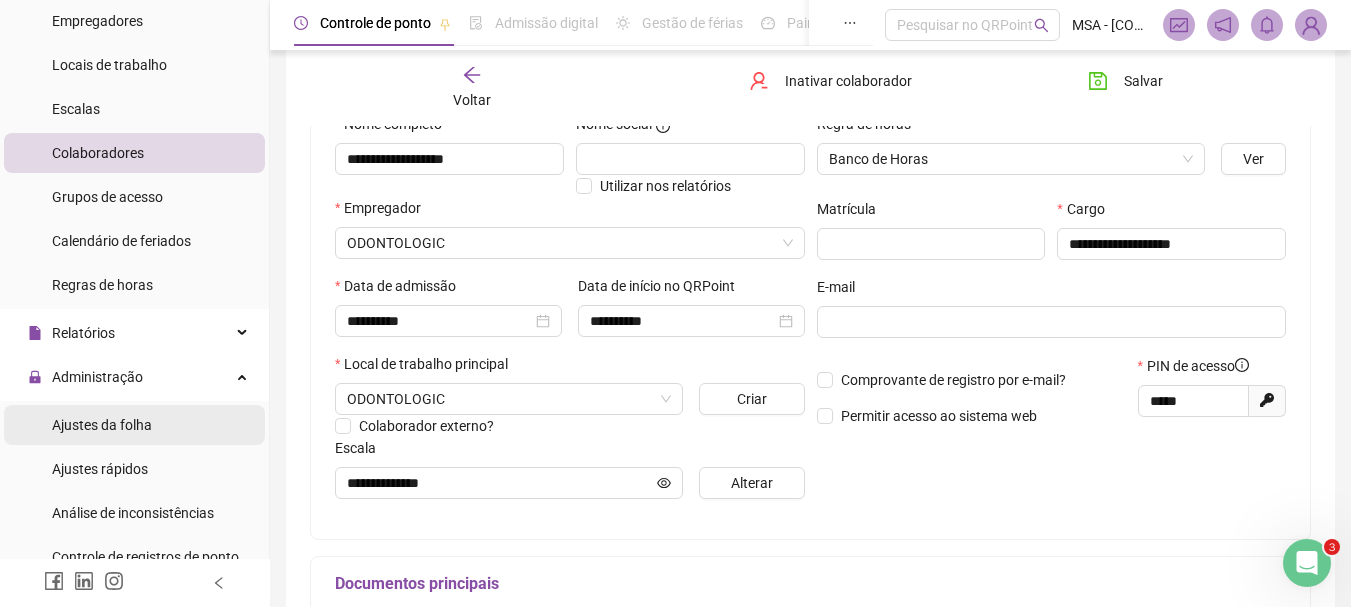 click on "Ajustes da folha" at bounding box center [102, 425] 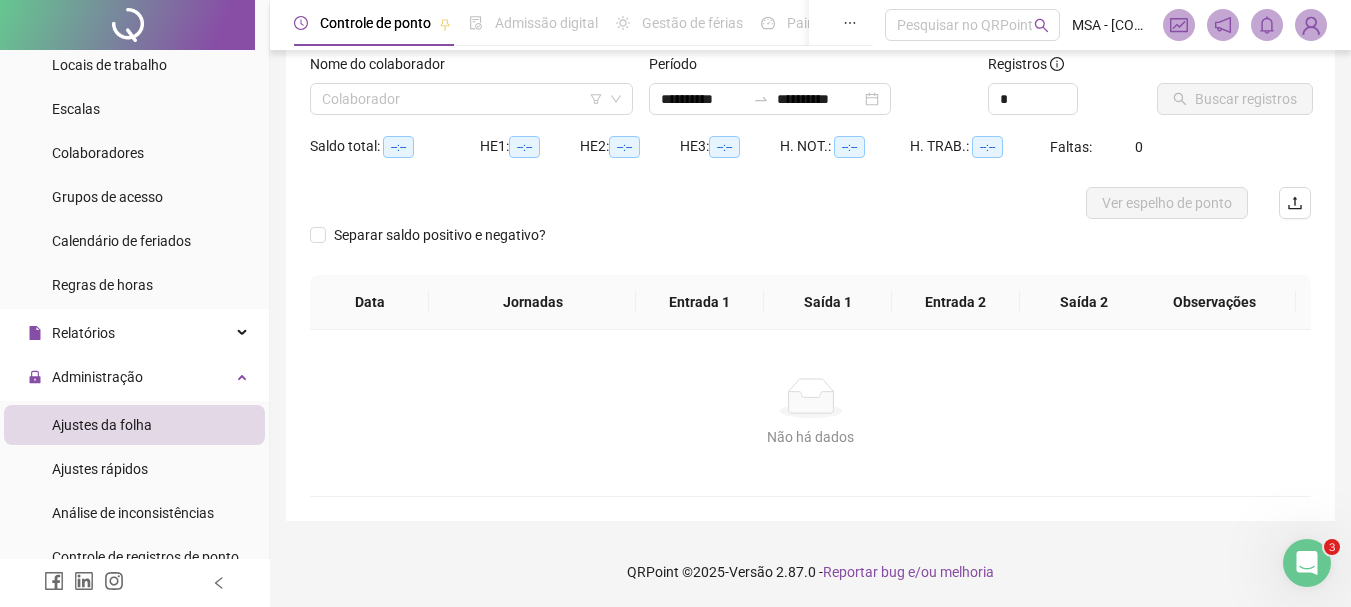 scroll, scrollTop: 131, scrollLeft: 0, axis: vertical 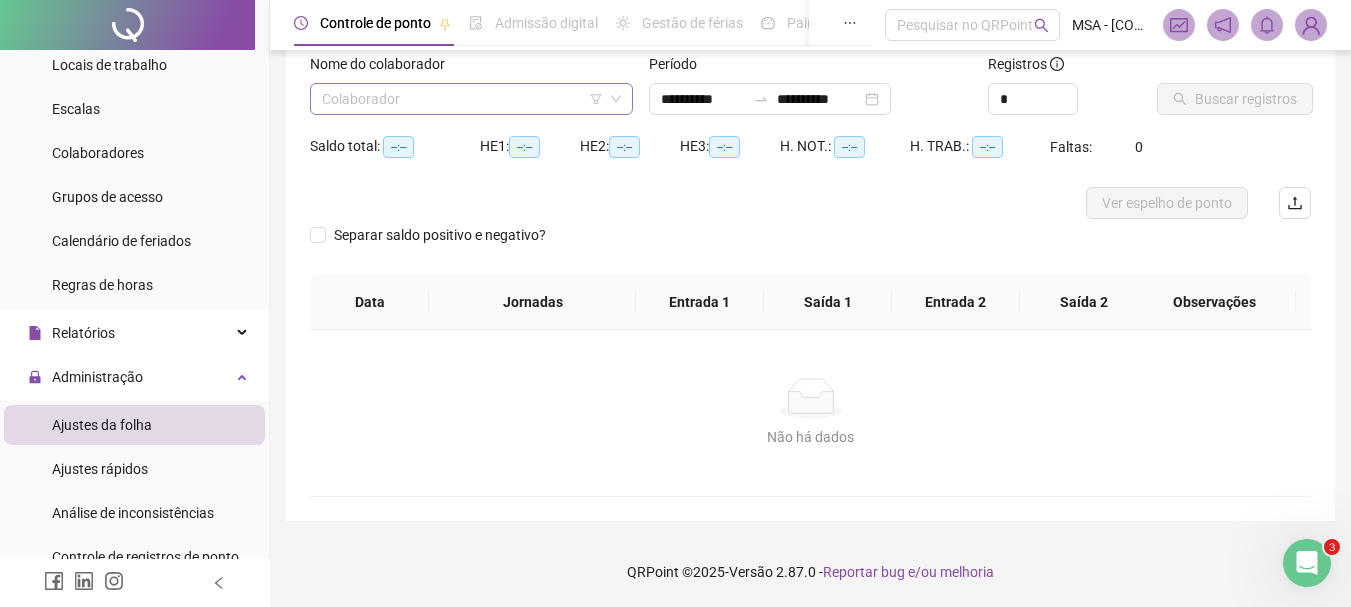 click at bounding box center (465, 99) 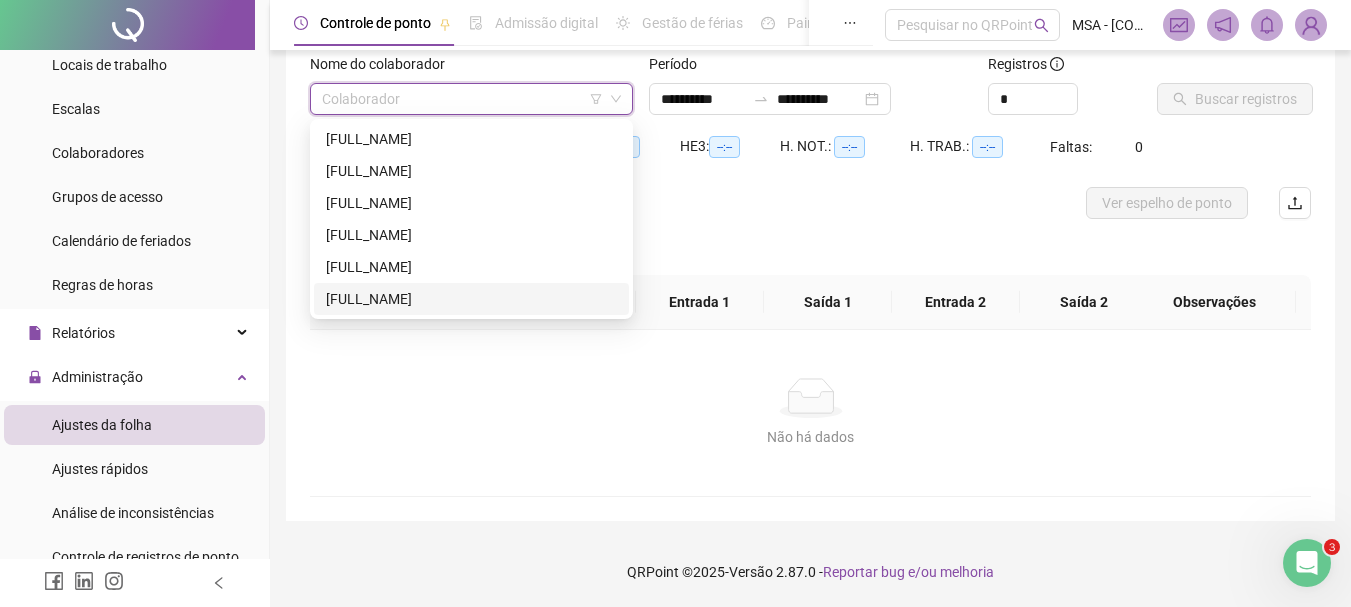 click on "[FULL_NAME]" at bounding box center [471, 299] 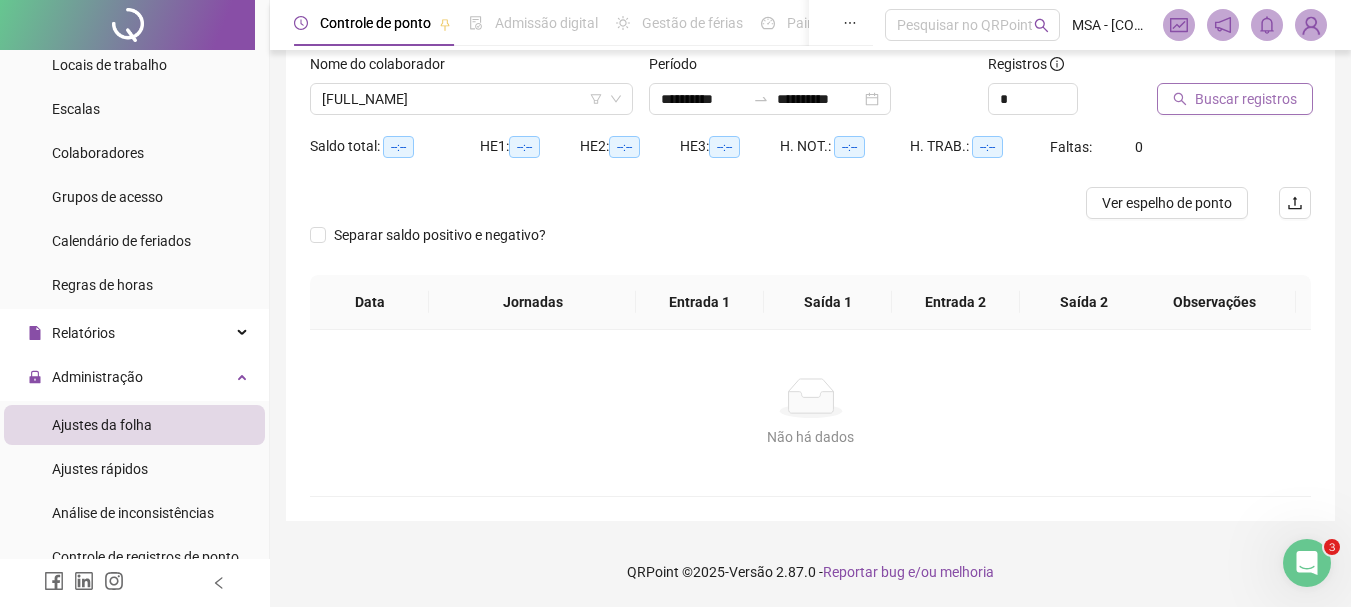 click on "Buscar registros" at bounding box center [1235, 99] 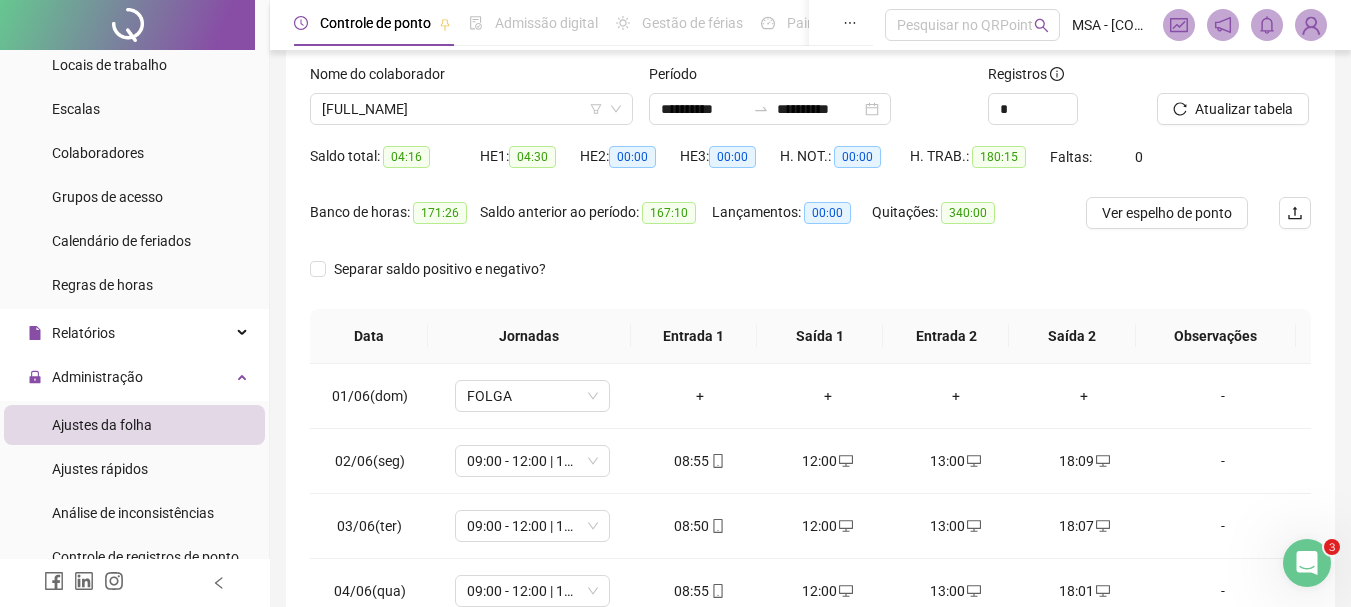 scroll, scrollTop: 118, scrollLeft: 0, axis: vertical 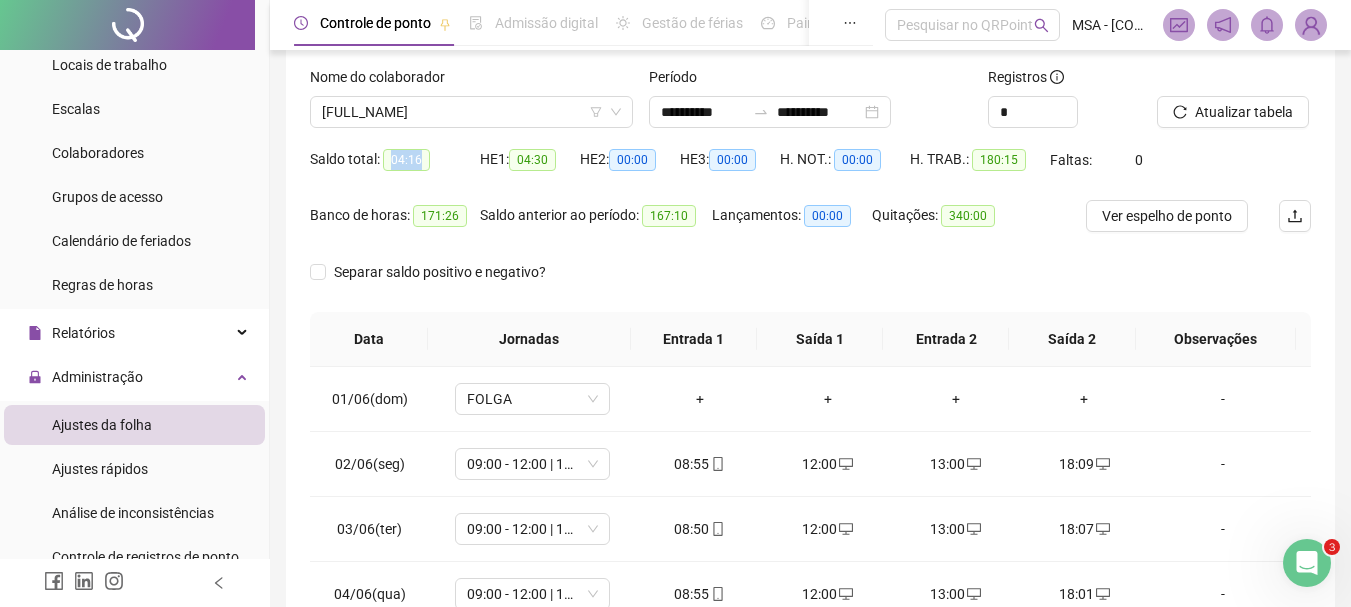 drag, startPoint x: 384, startPoint y: 161, endPoint x: 419, endPoint y: 162, distance: 35.014282 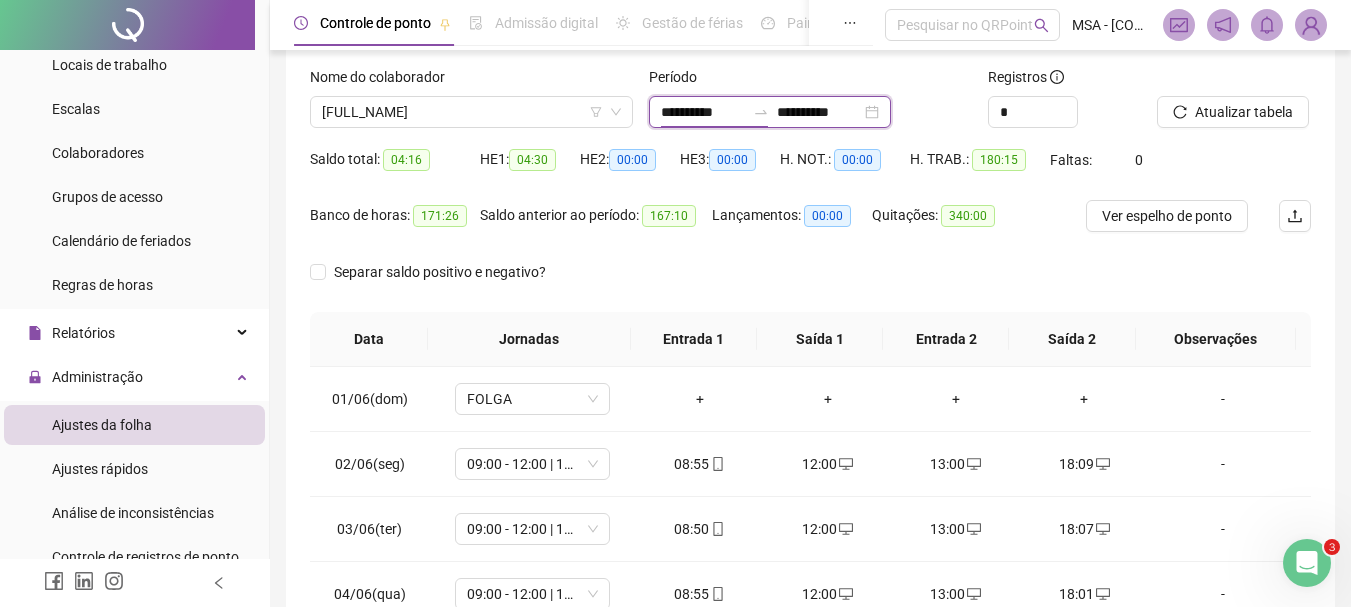 click on "**********" at bounding box center (703, 112) 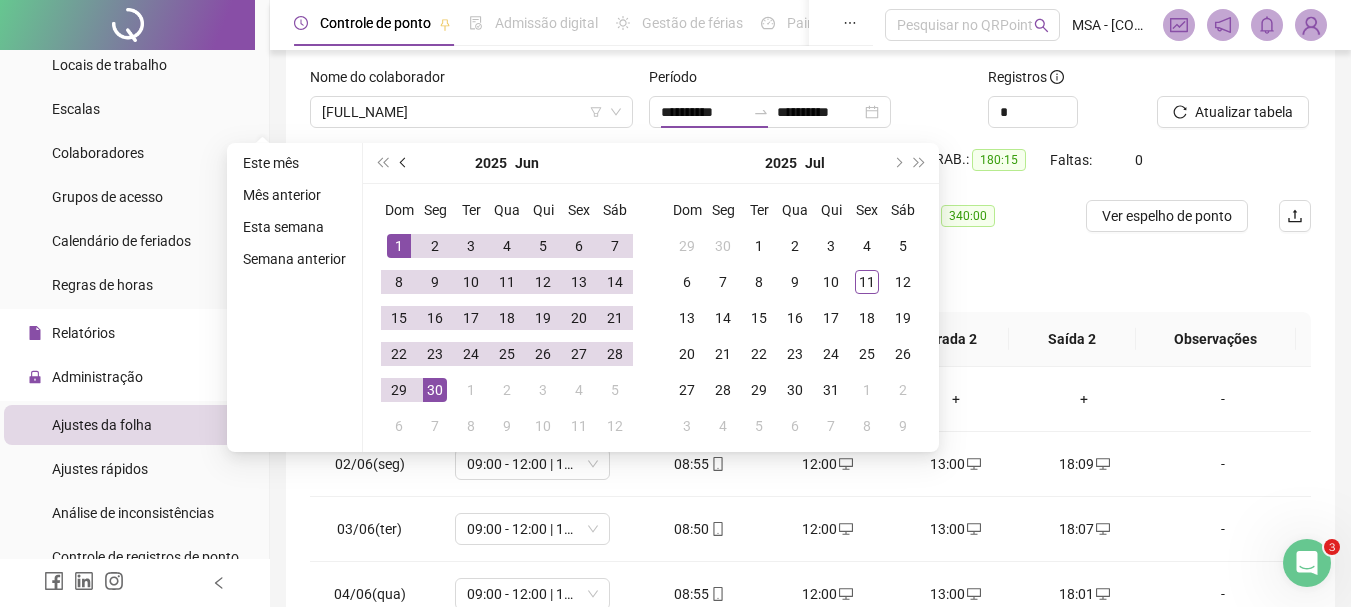 click at bounding box center [405, 163] 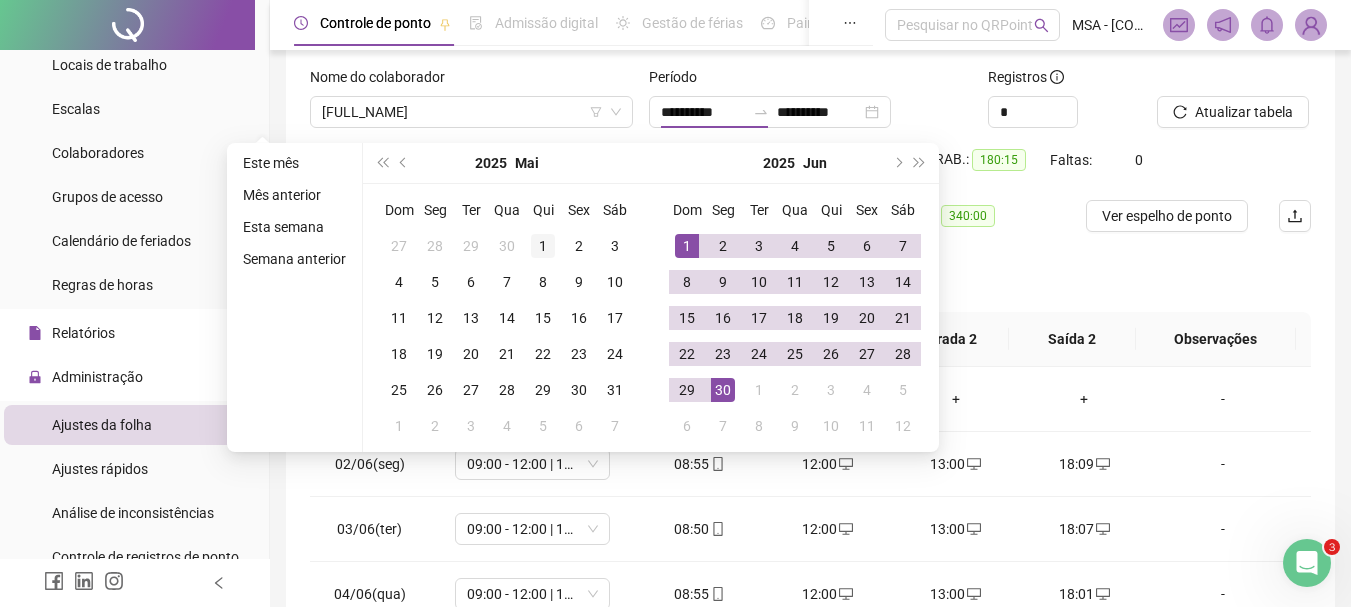type on "**********" 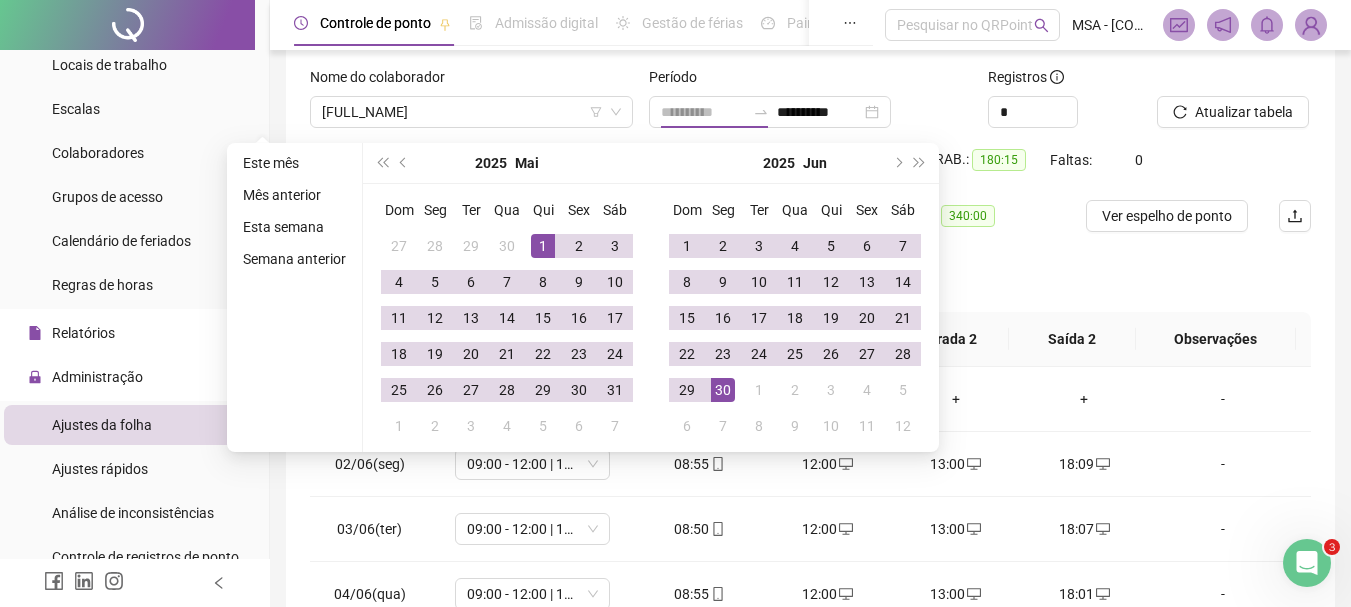 click on "1" at bounding box center (543, 246) 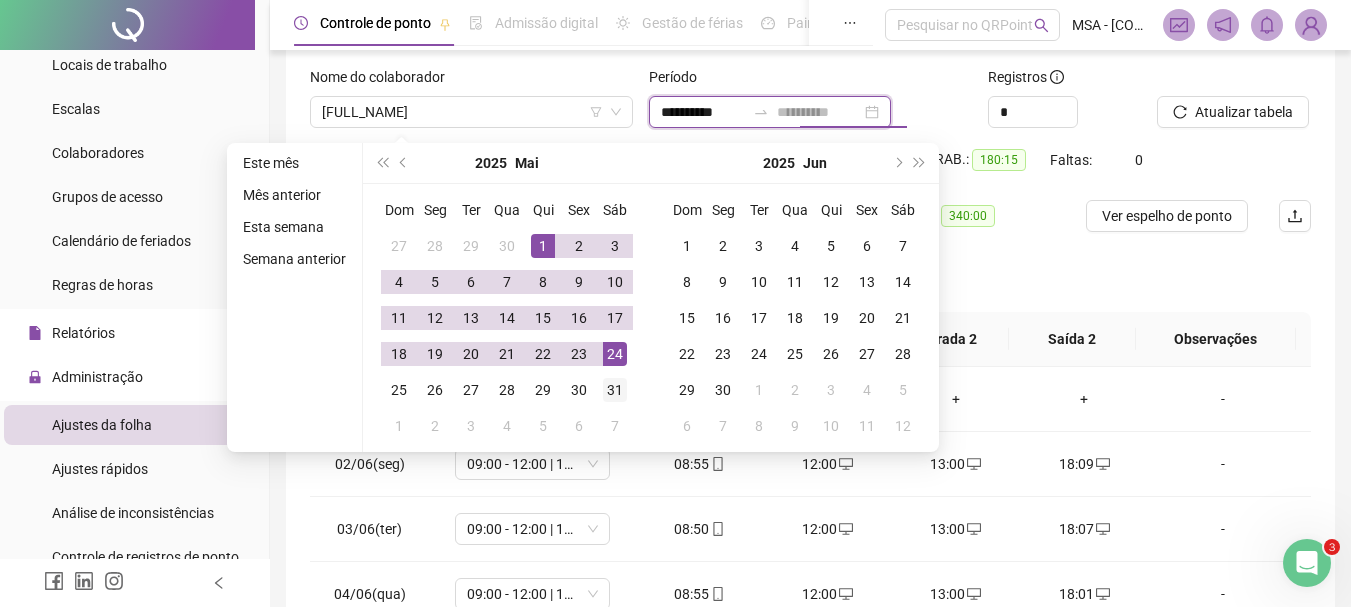 type on "**********" 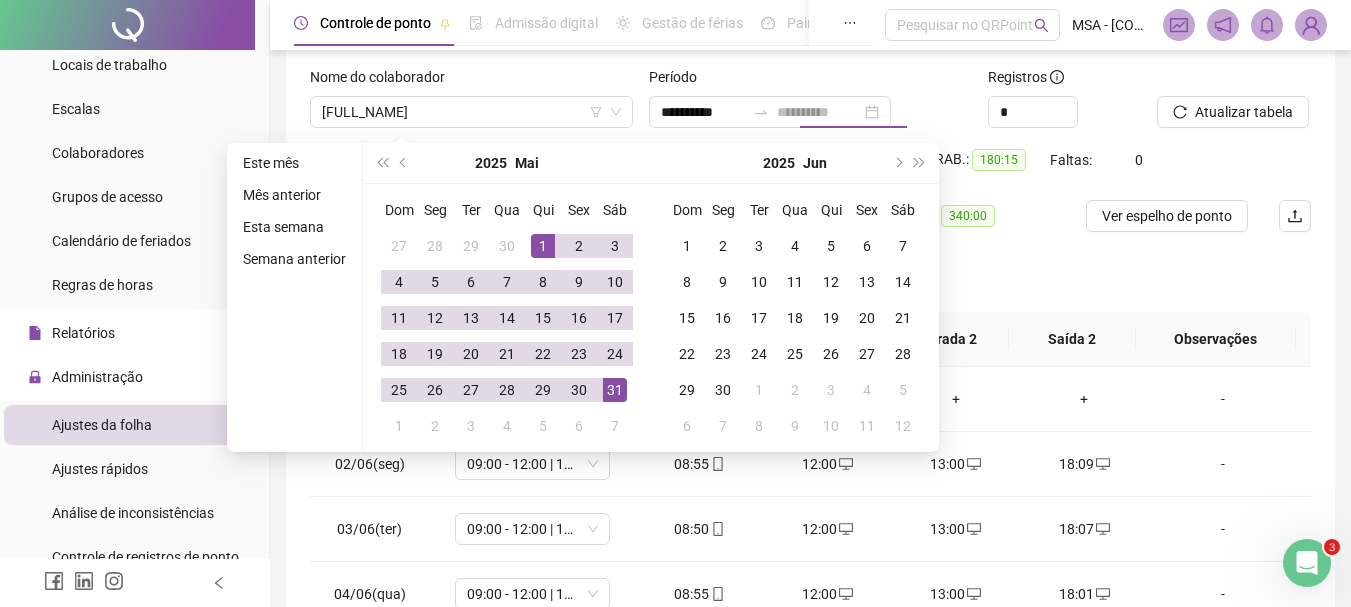 click on "31" at bounding box center [615, 390] 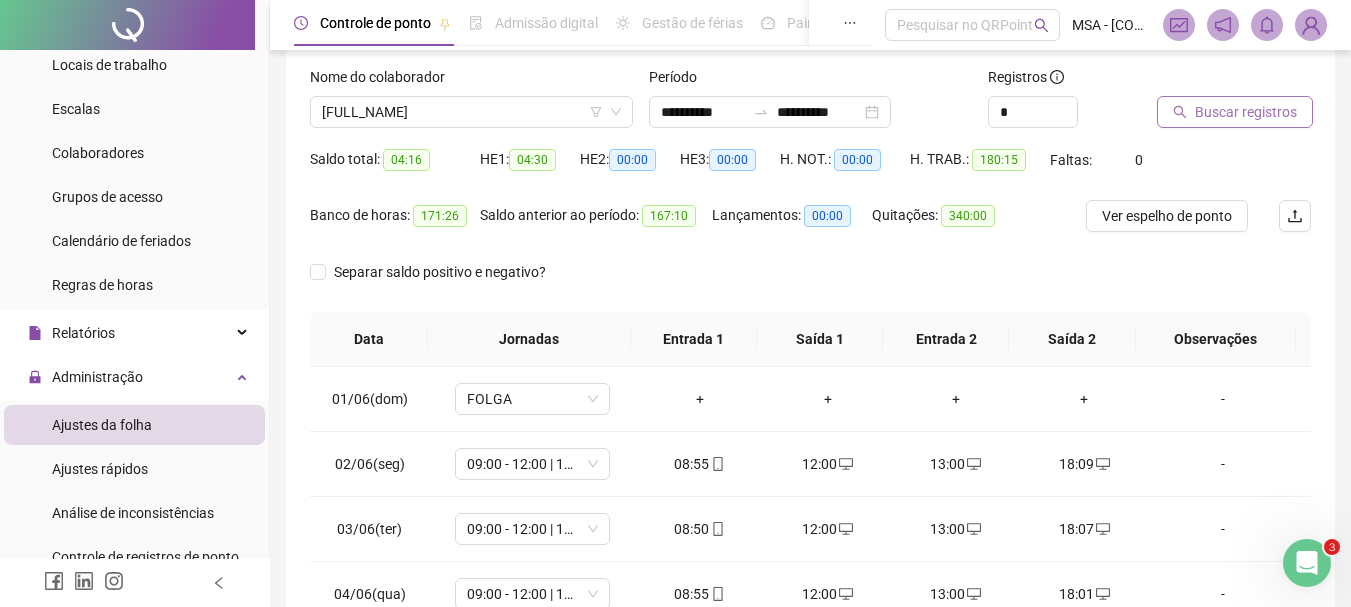 click on "Buscar registros" at bounding box center [1246, 112] 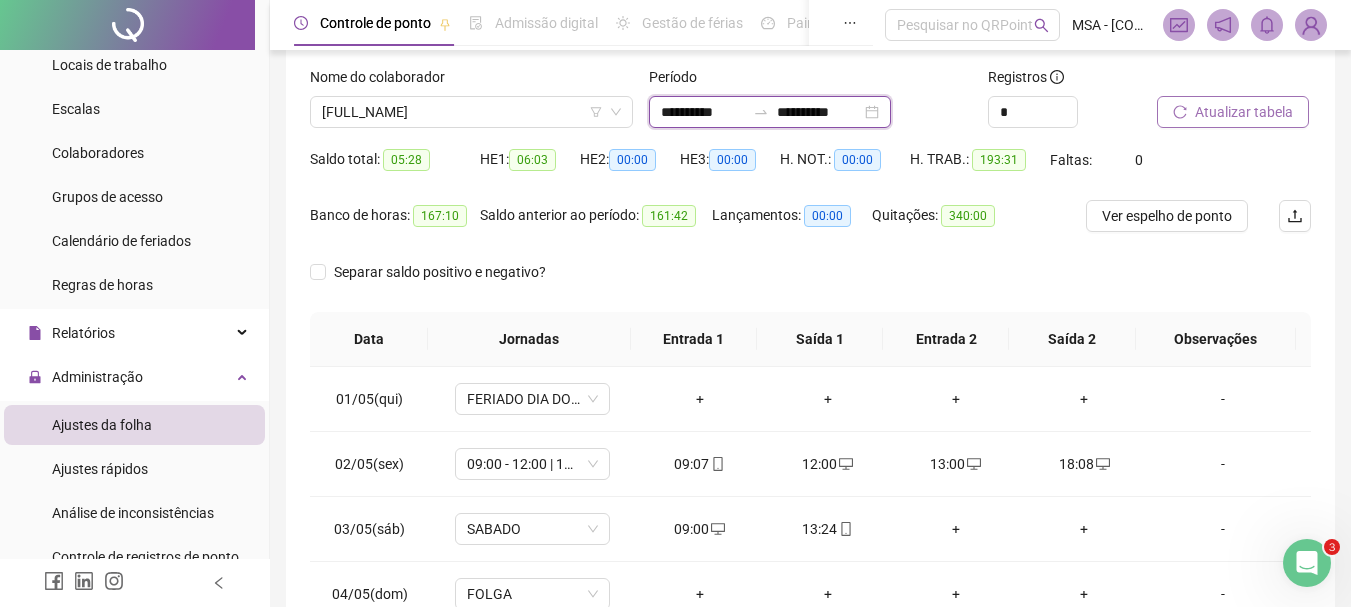 click on "**********" at bounding box center (703, 112) 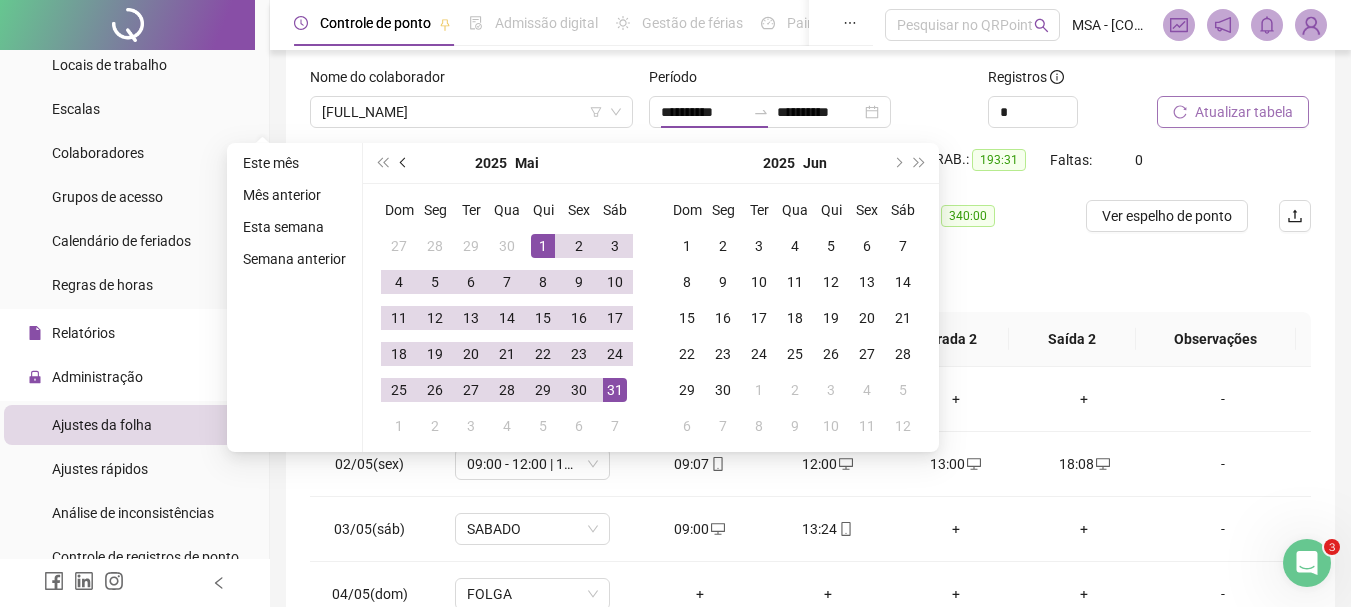 click at bounding box center (404, 163) 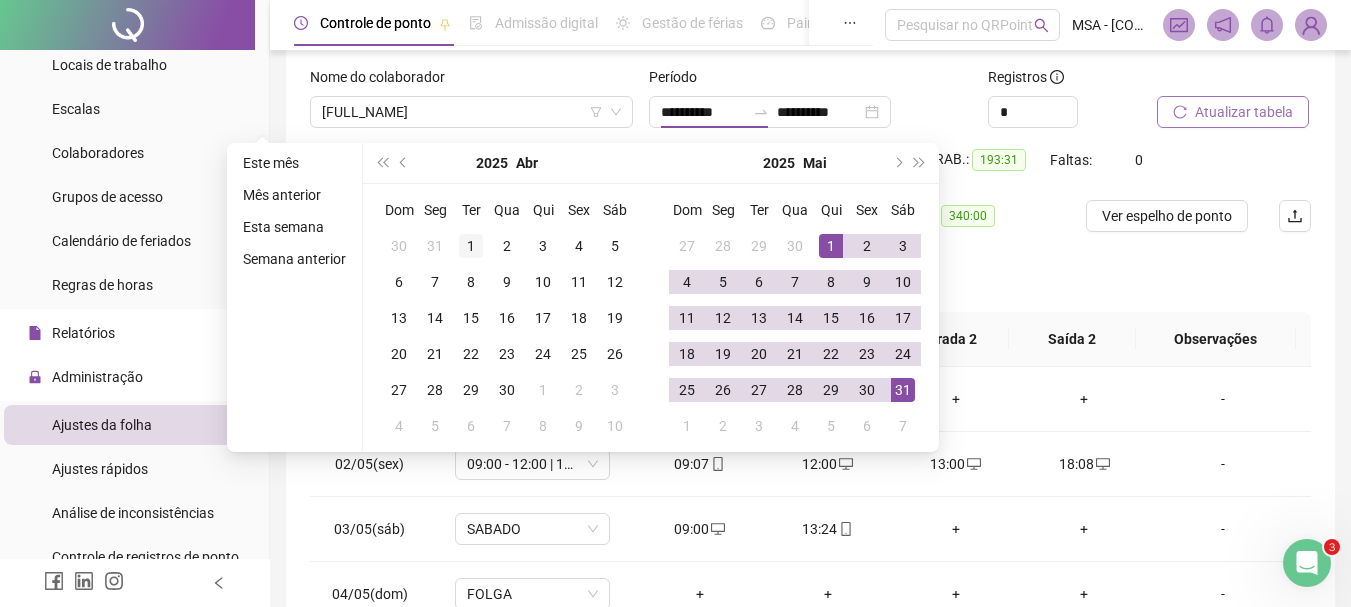 type on "**********" 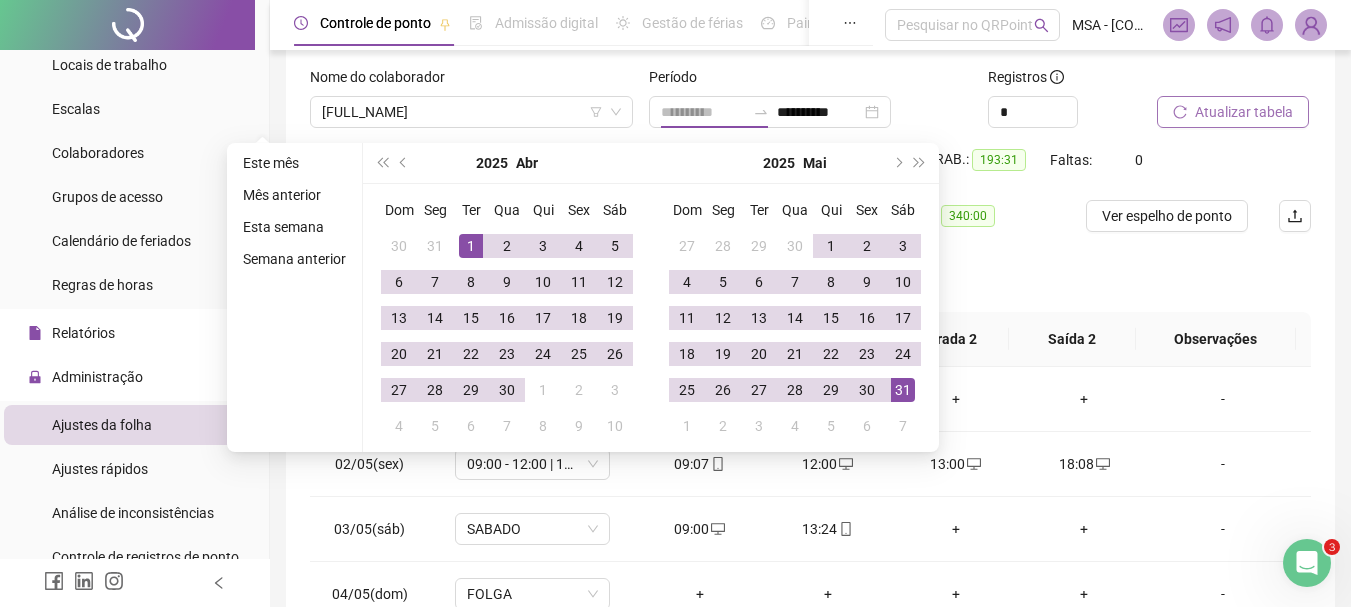 click on "1" at bounding box center [471, 246] 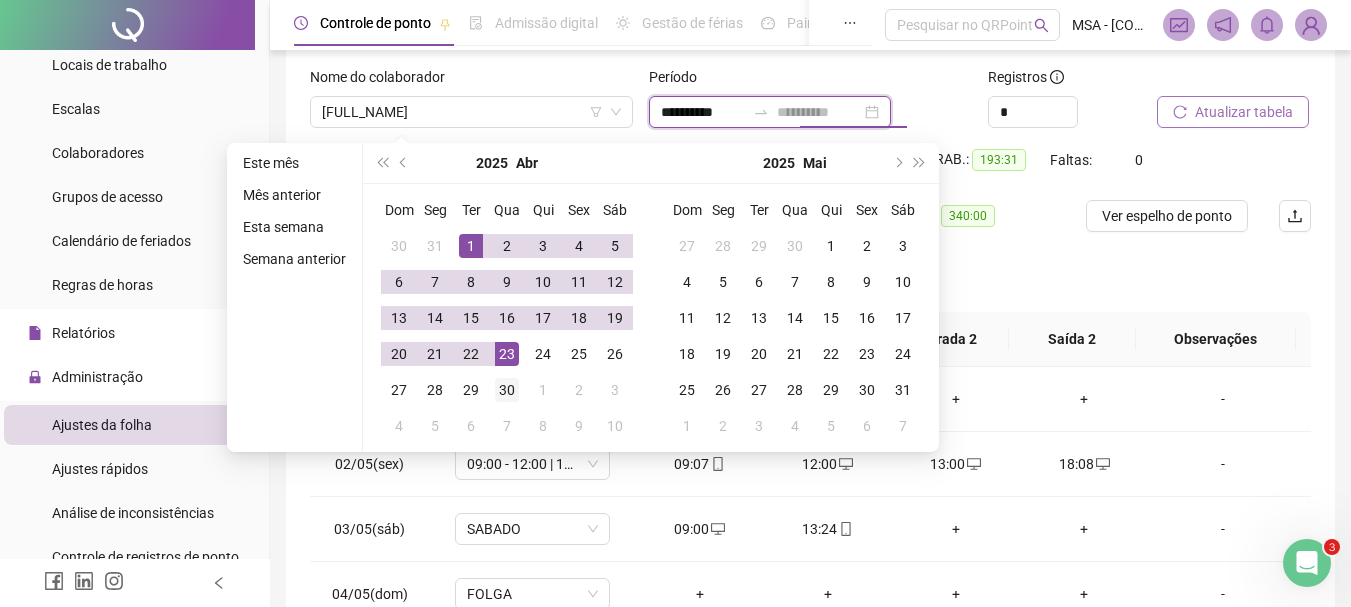 type on "**********" 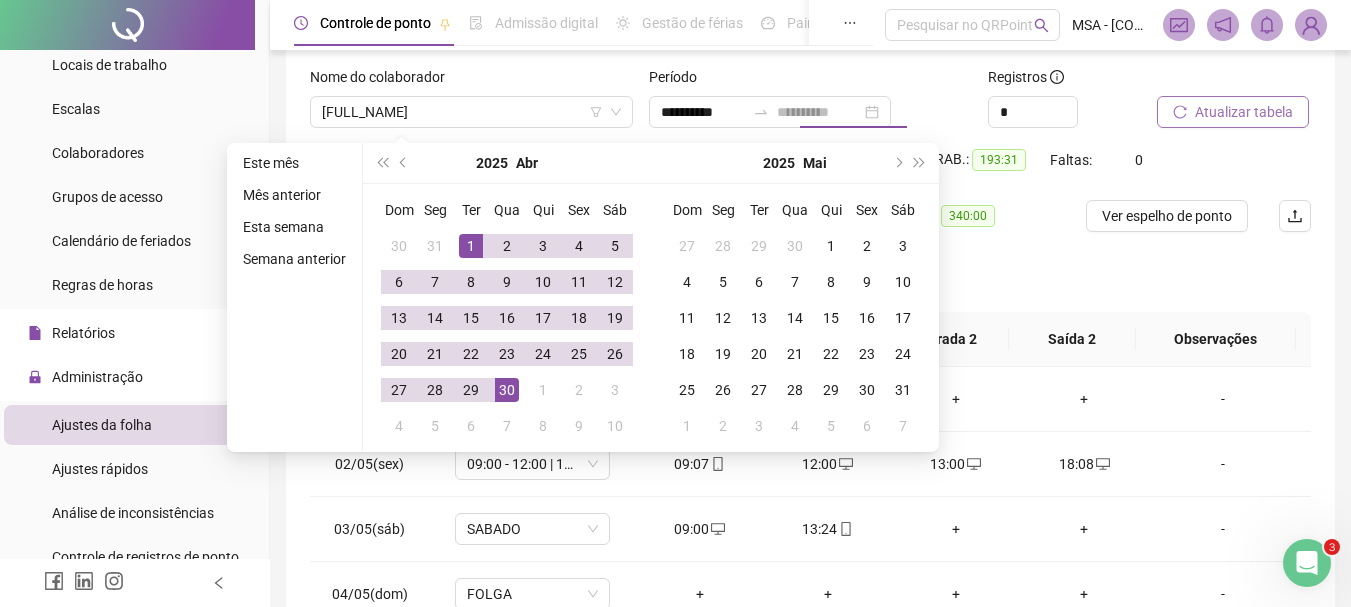 click on "30" at bounding box center [507, 390] 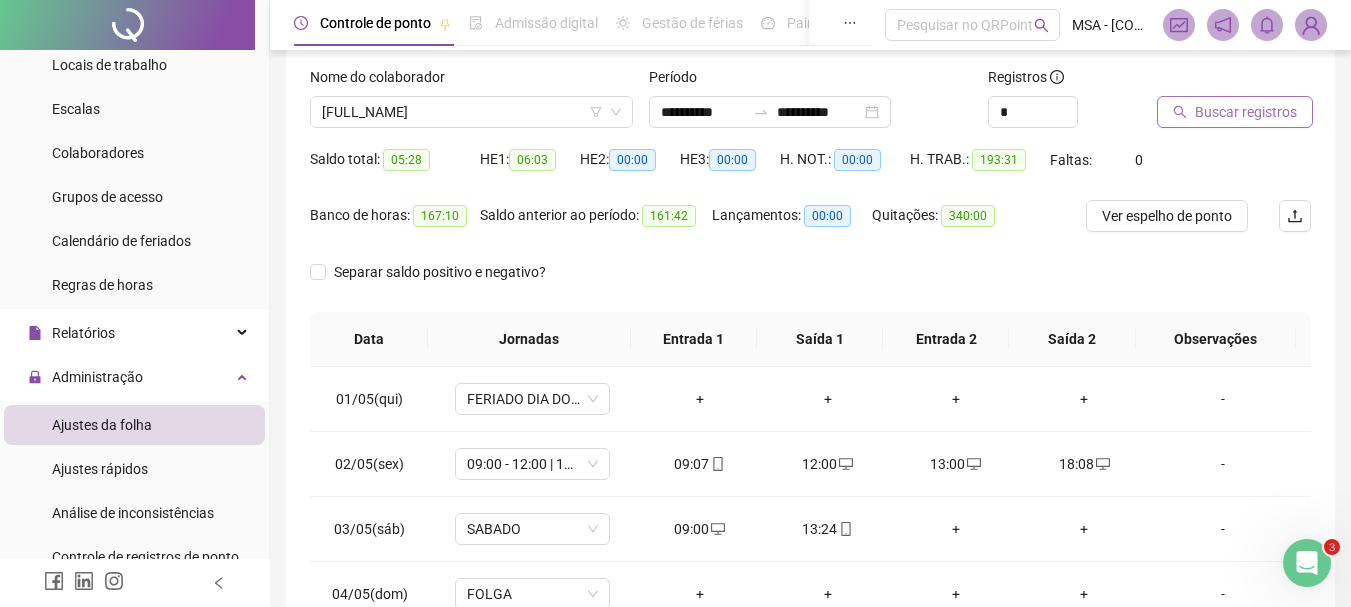 click on "Buscar registros" at bounding box center (1246, 112) 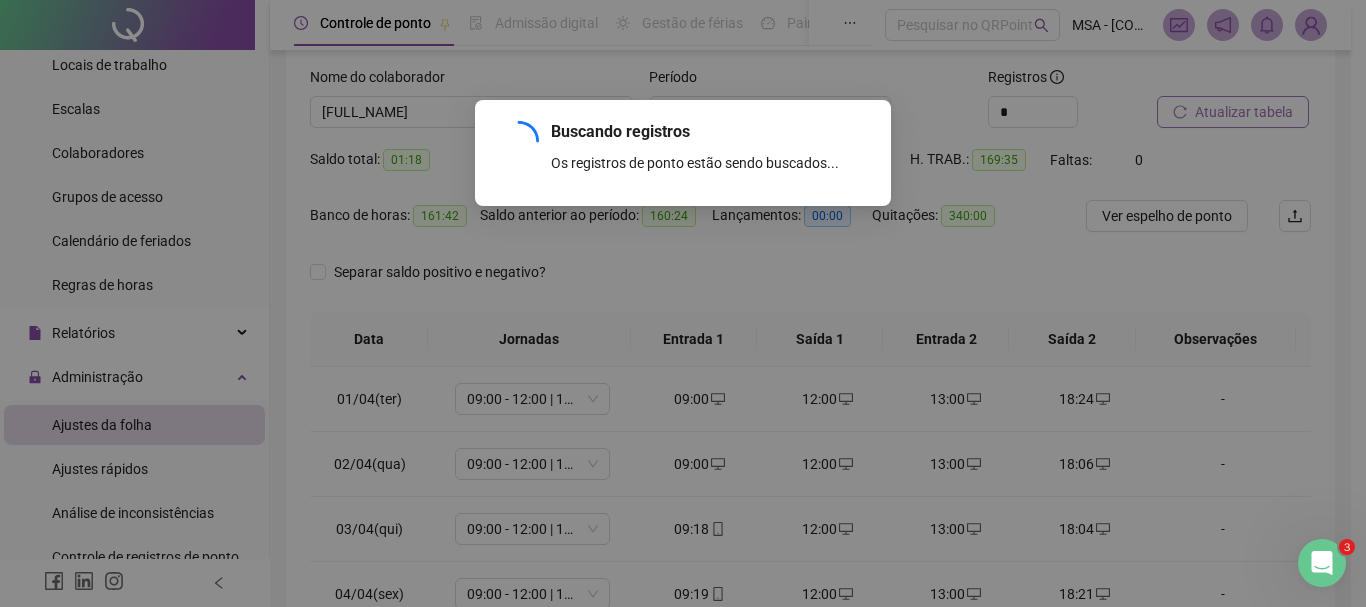 click on "Buscando registros Os registros de ponto estão sendo buscados... OK" at bounding box center [683, 303] 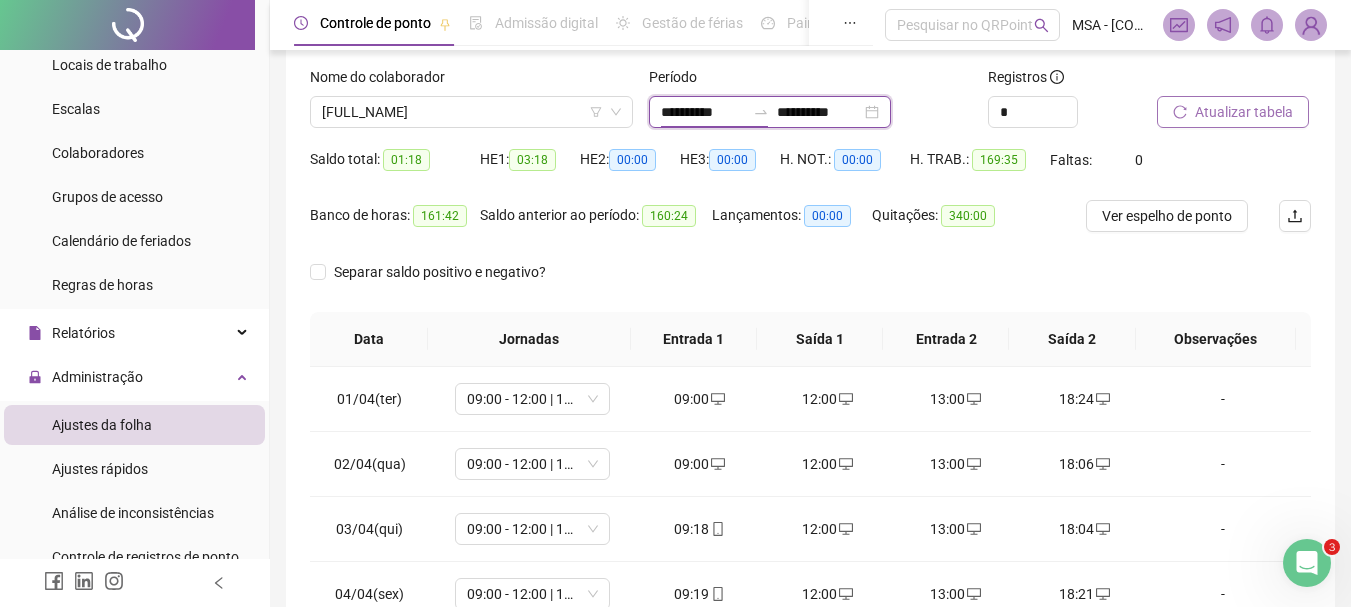 click on "**********" at bounding box center [703, 112] 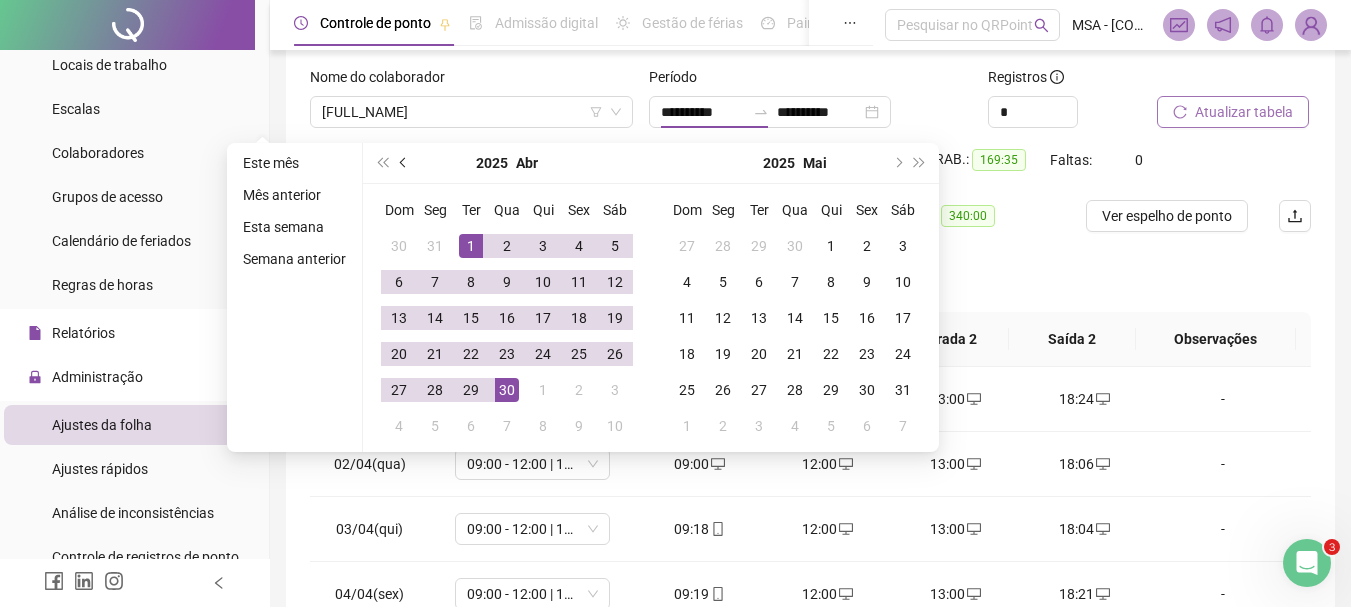 click at bounding box center [405, 163] 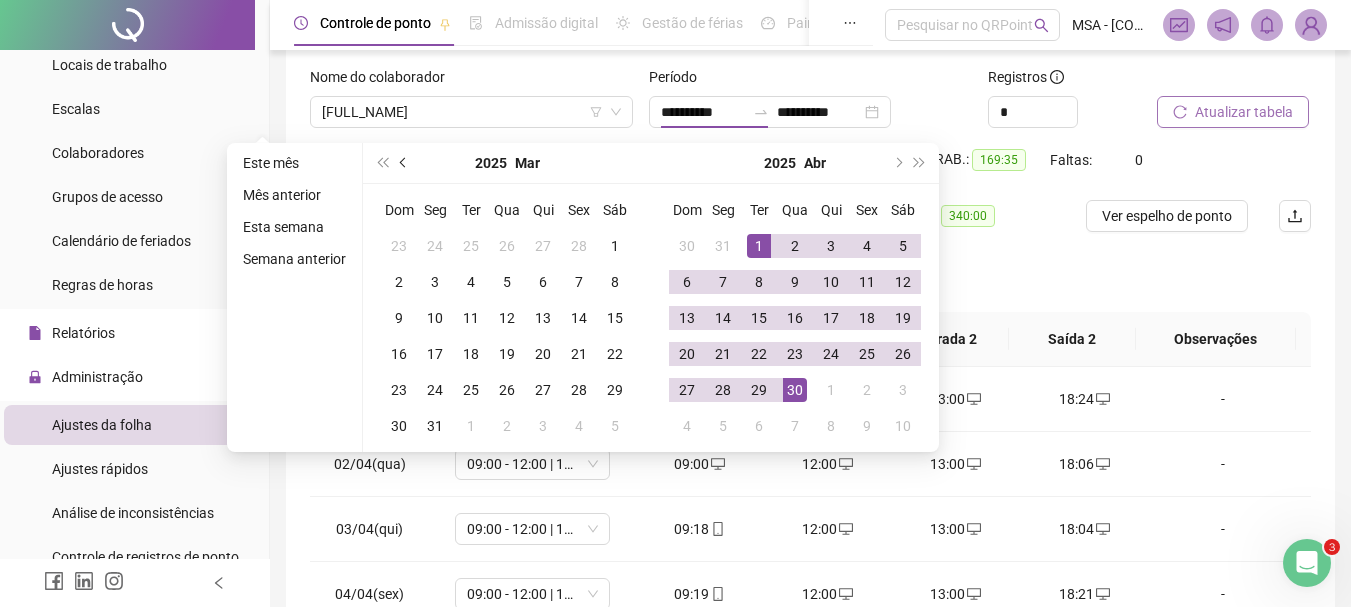 click at bounding box center (405, 163) 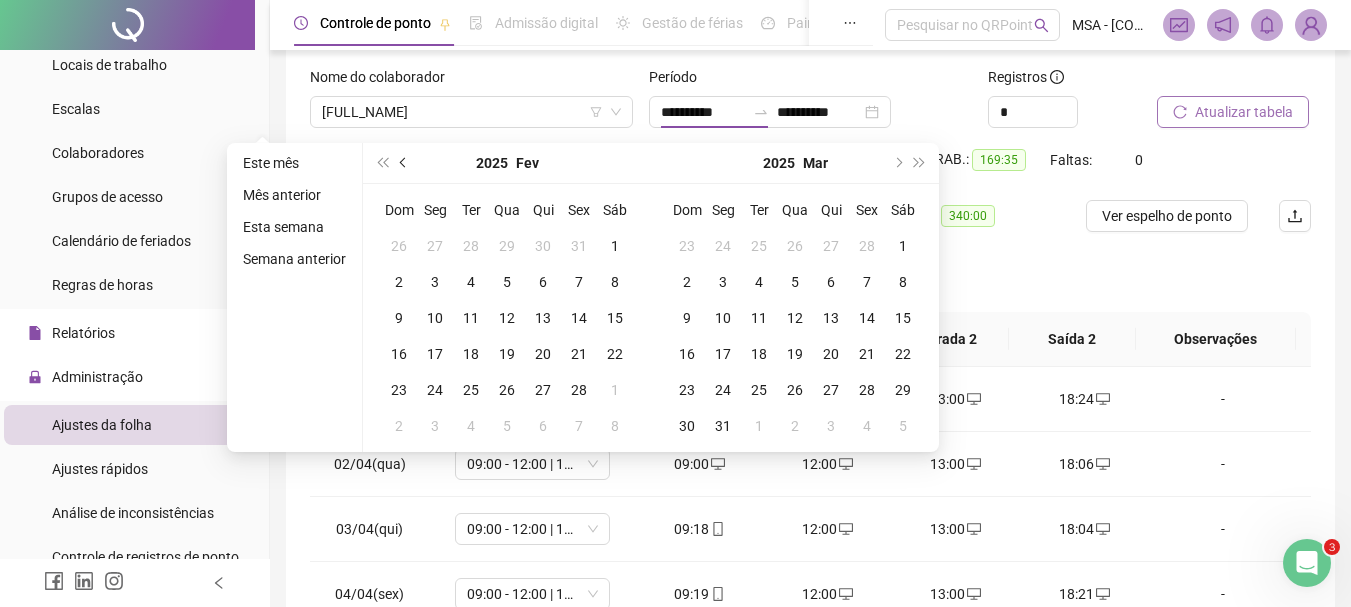 click at bounding box center [405, 163] 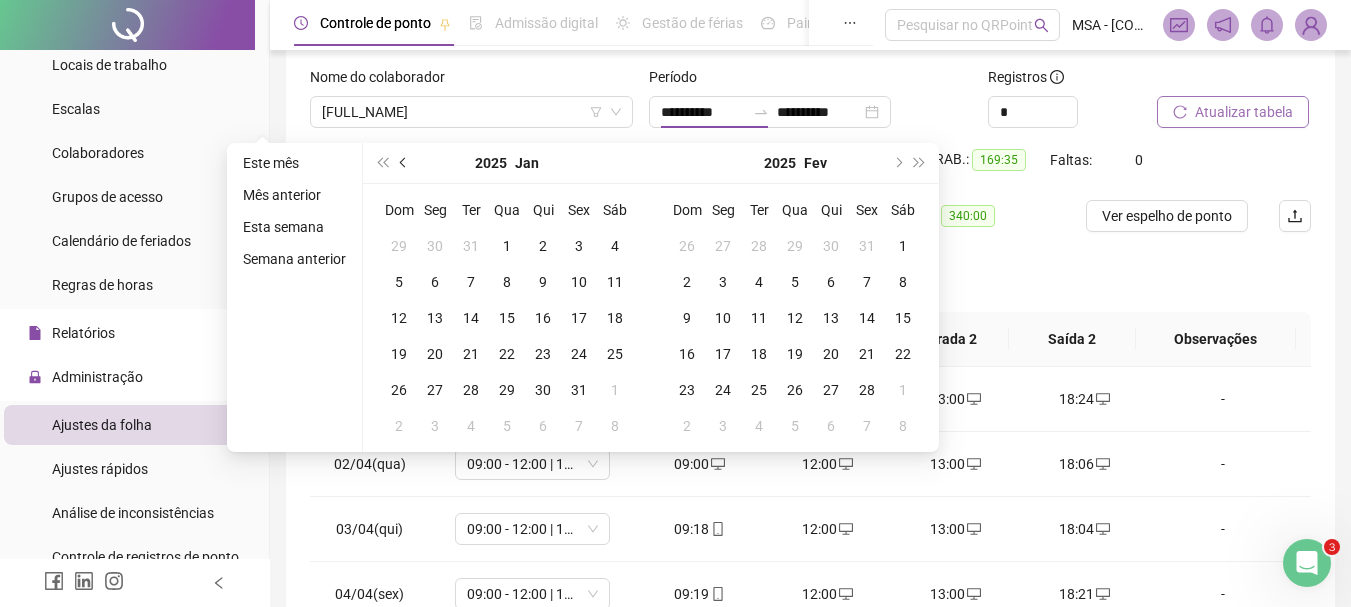 click at bounding box center [405, 163] 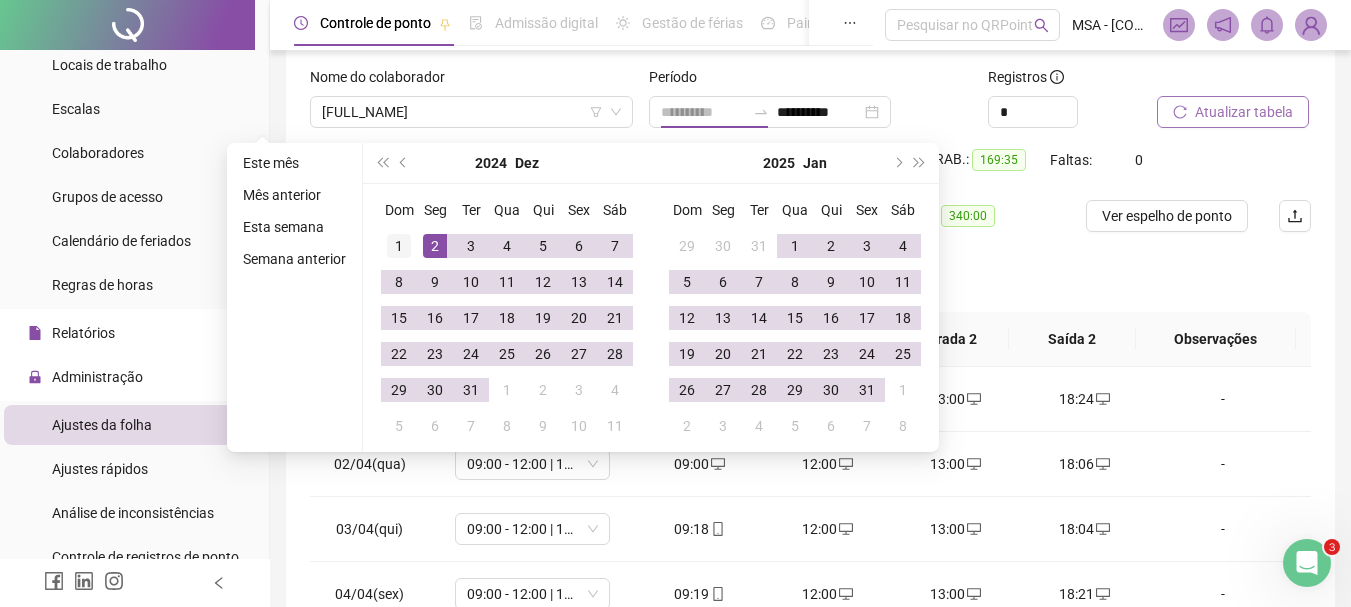 type on "**********" 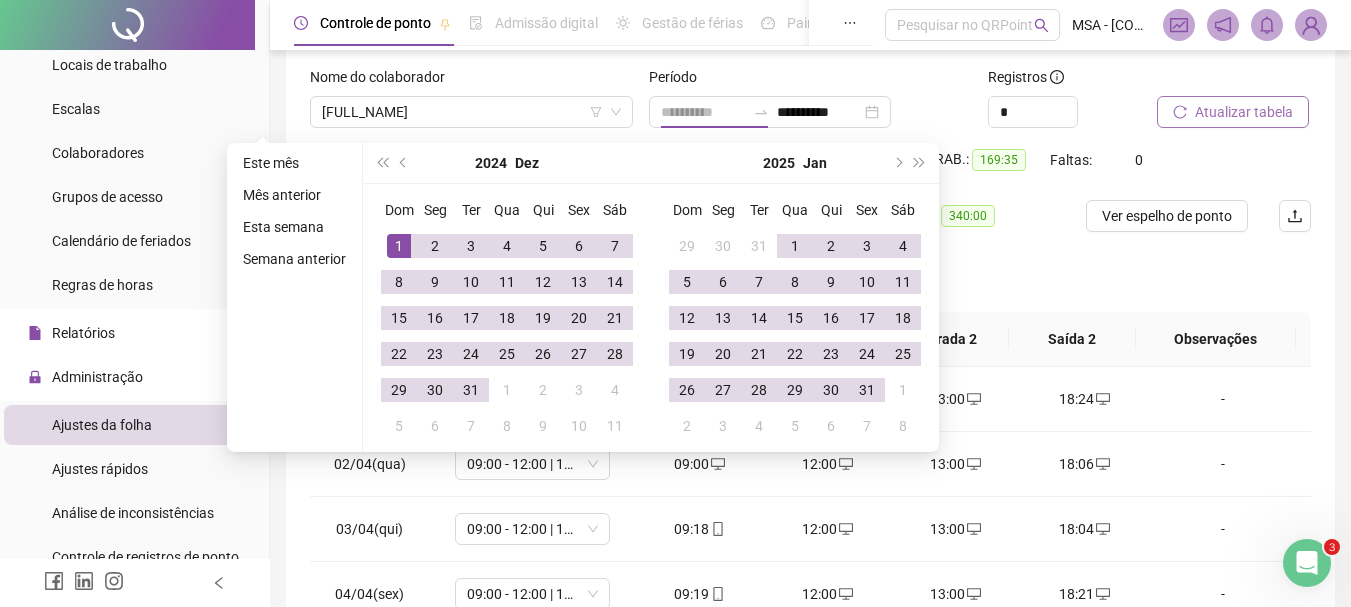 click on "1" at bounding box center [399, 246] 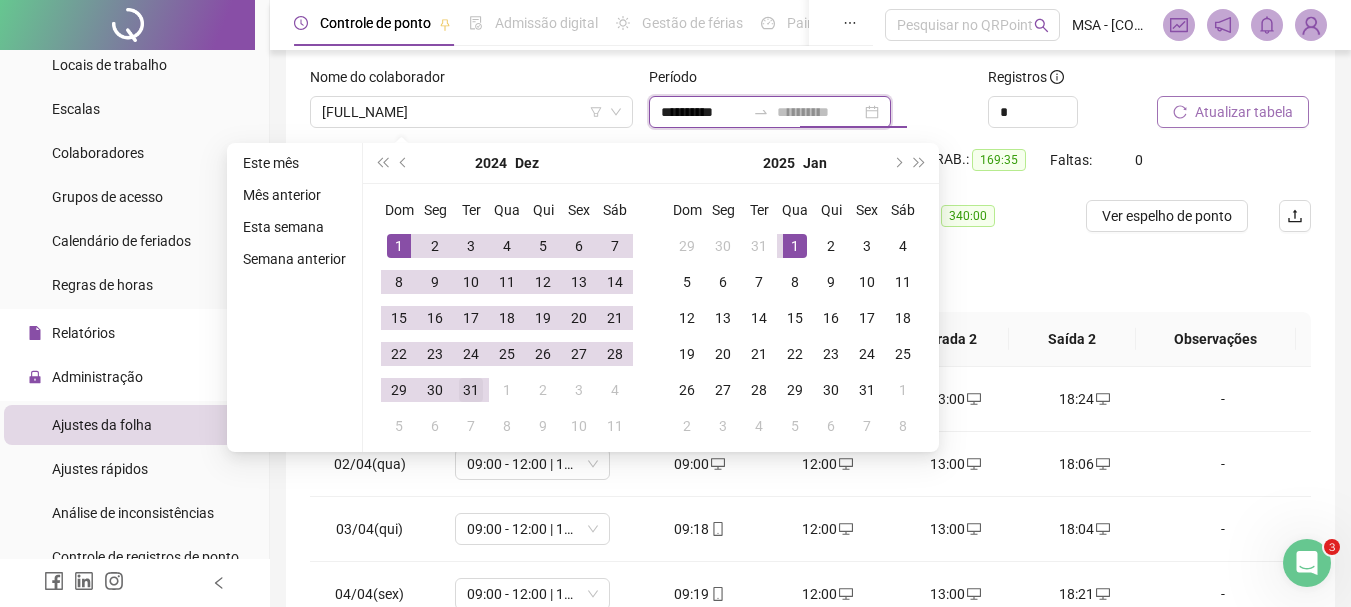 type on "**********" 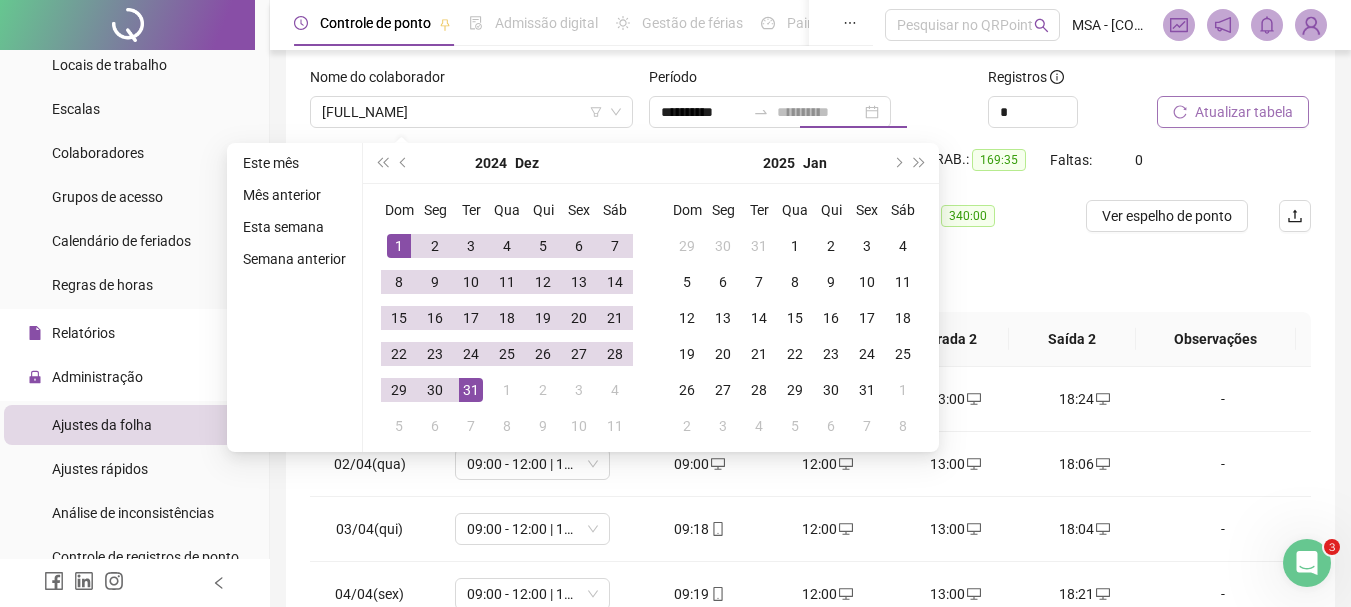 click on "31" at bounding box center [471, 390] 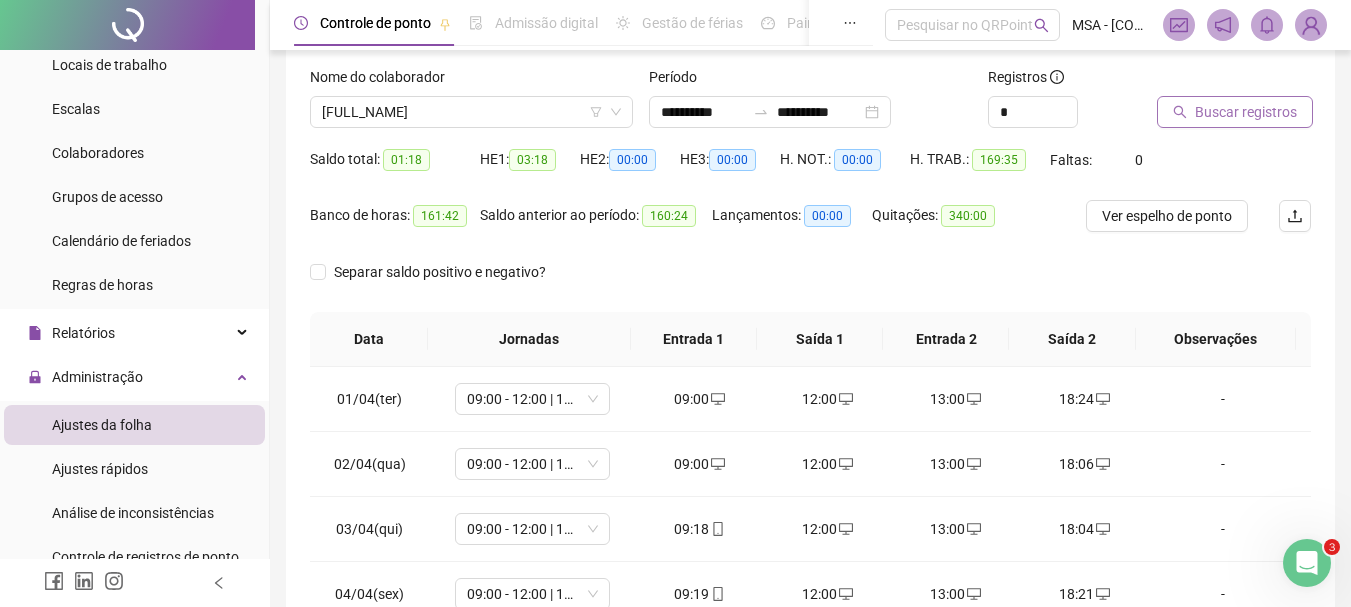 click on "Buscar registros" at bounding box center (1246, 112) 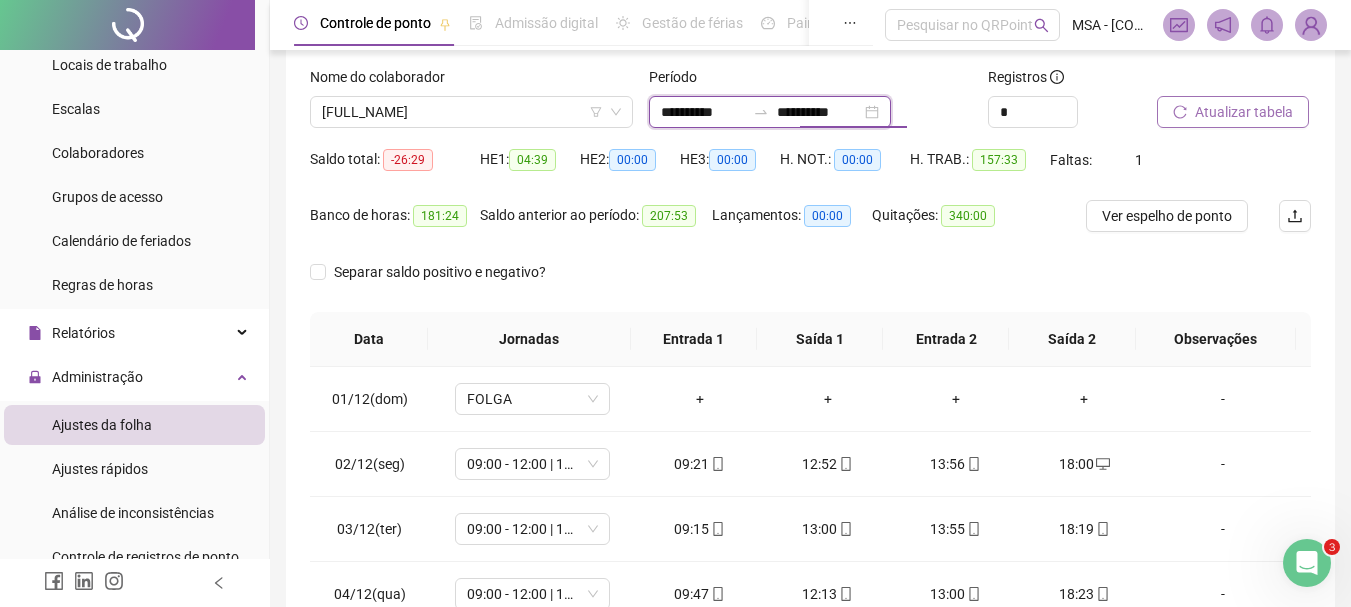 click on "**********" at bounding box center (703, 112) 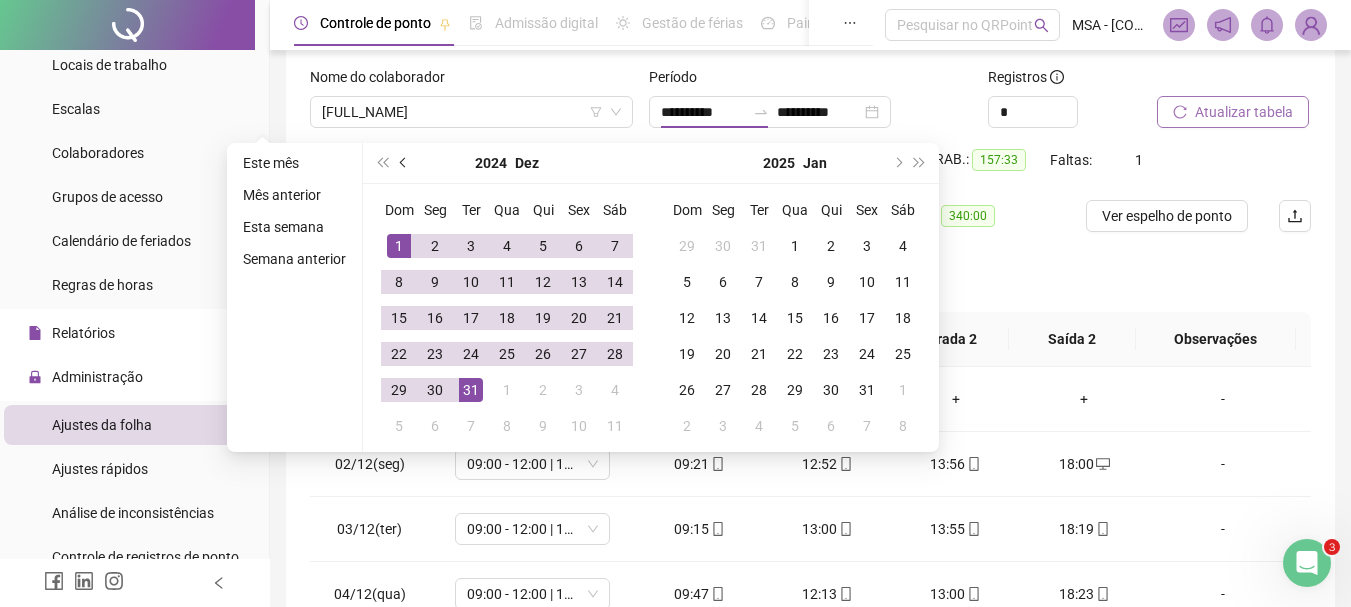 click at bounding box center [405, 163] 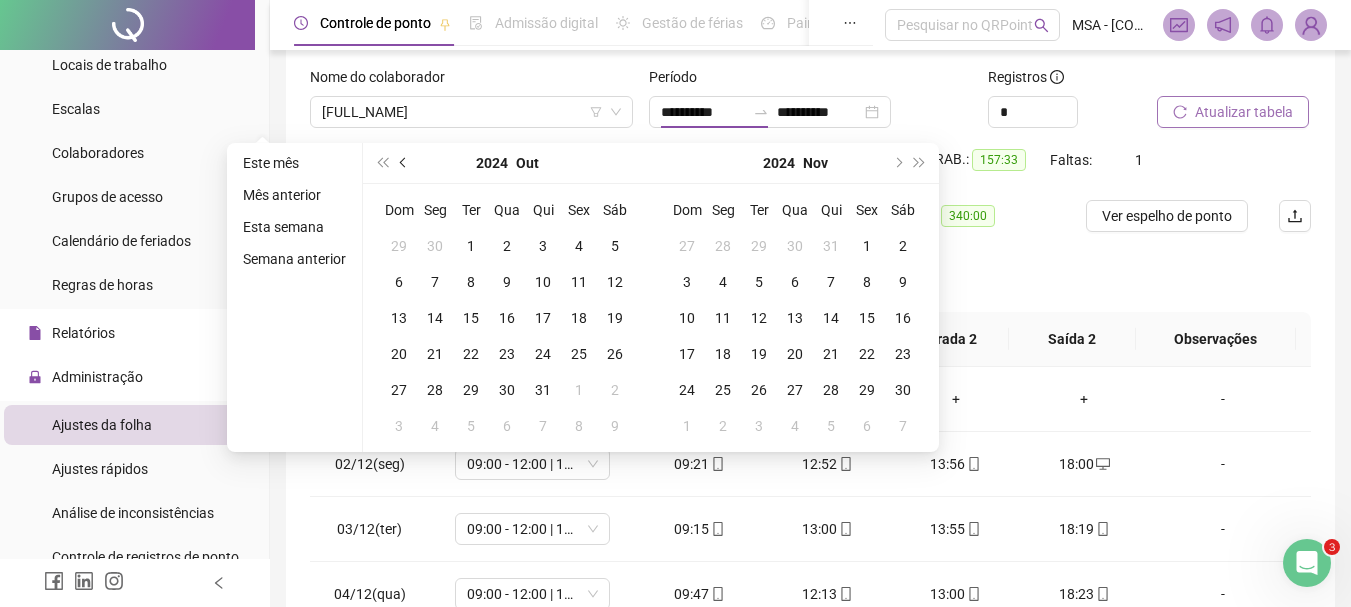 click at bounding box center [405, 163] 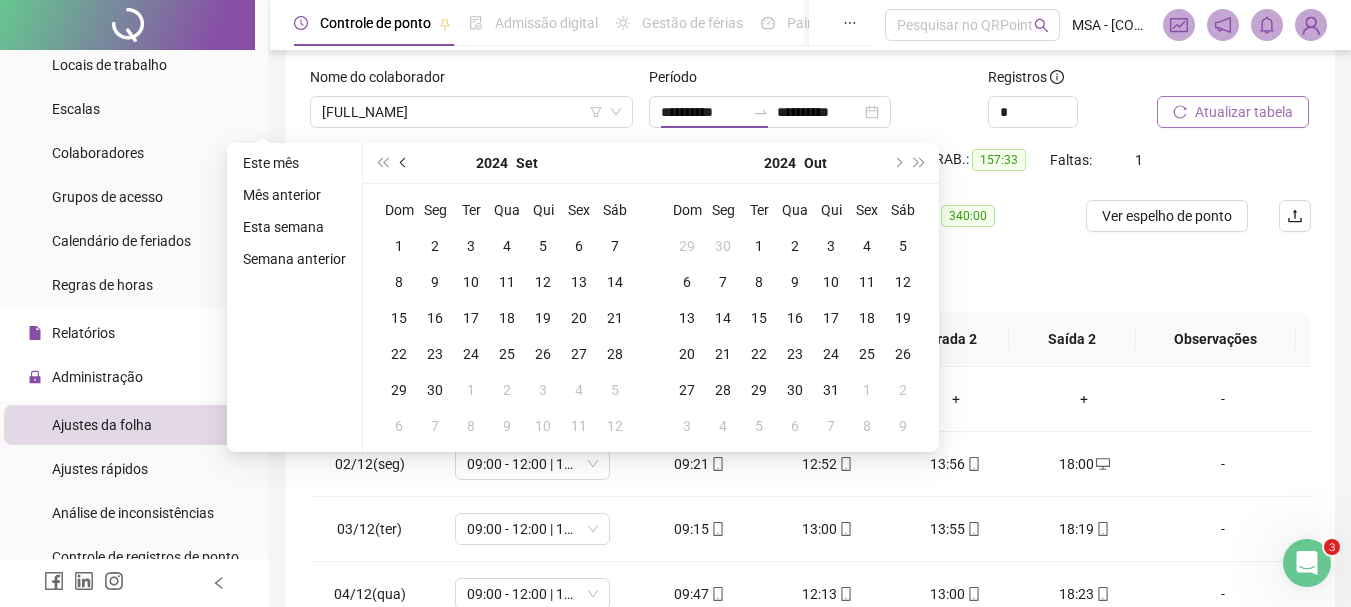 click at bounding box center [405, 163] 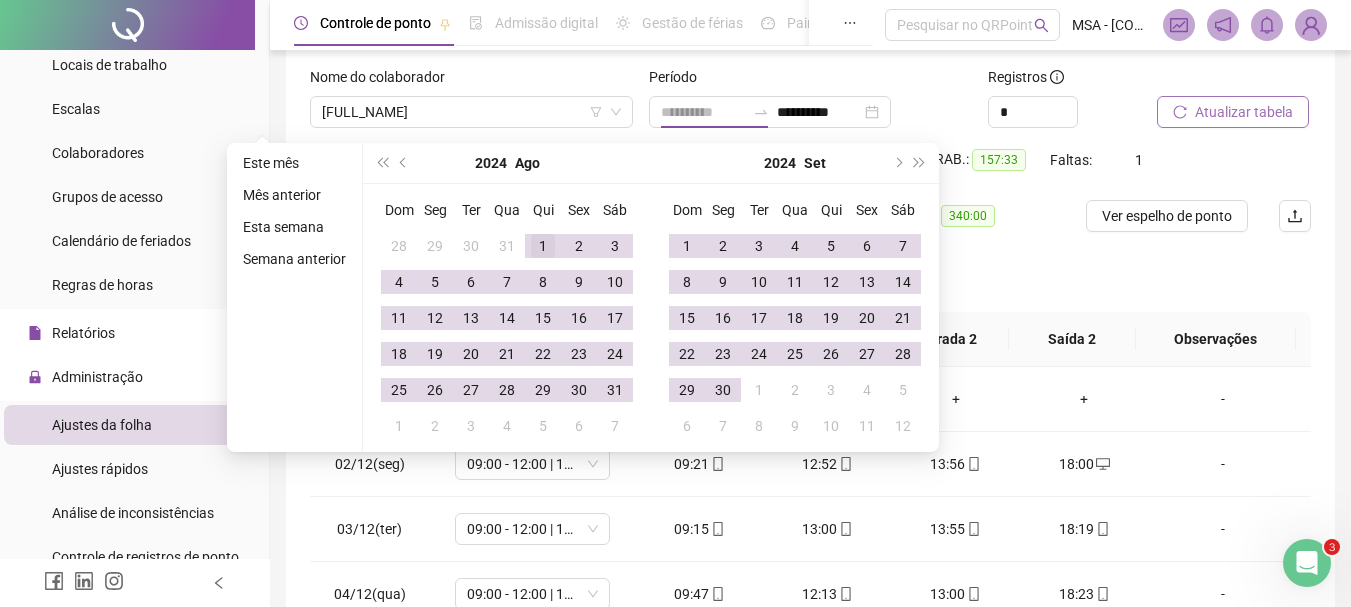 type on "**********" 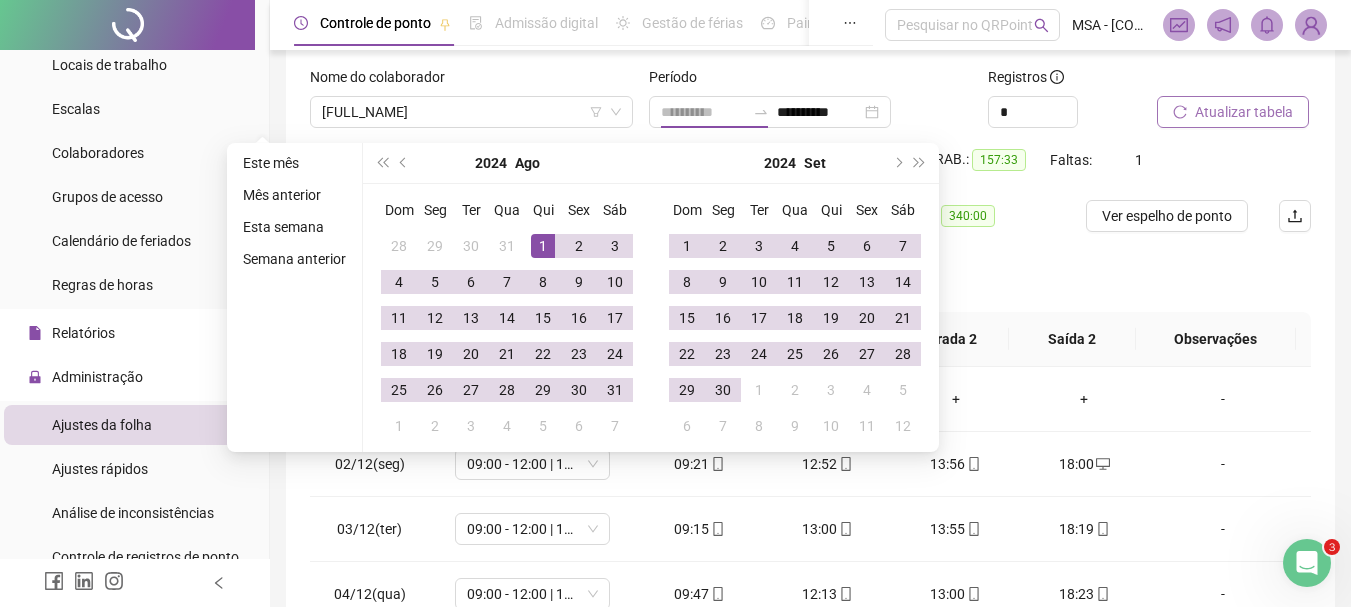 click on "1" at bounding box center (543, 246) 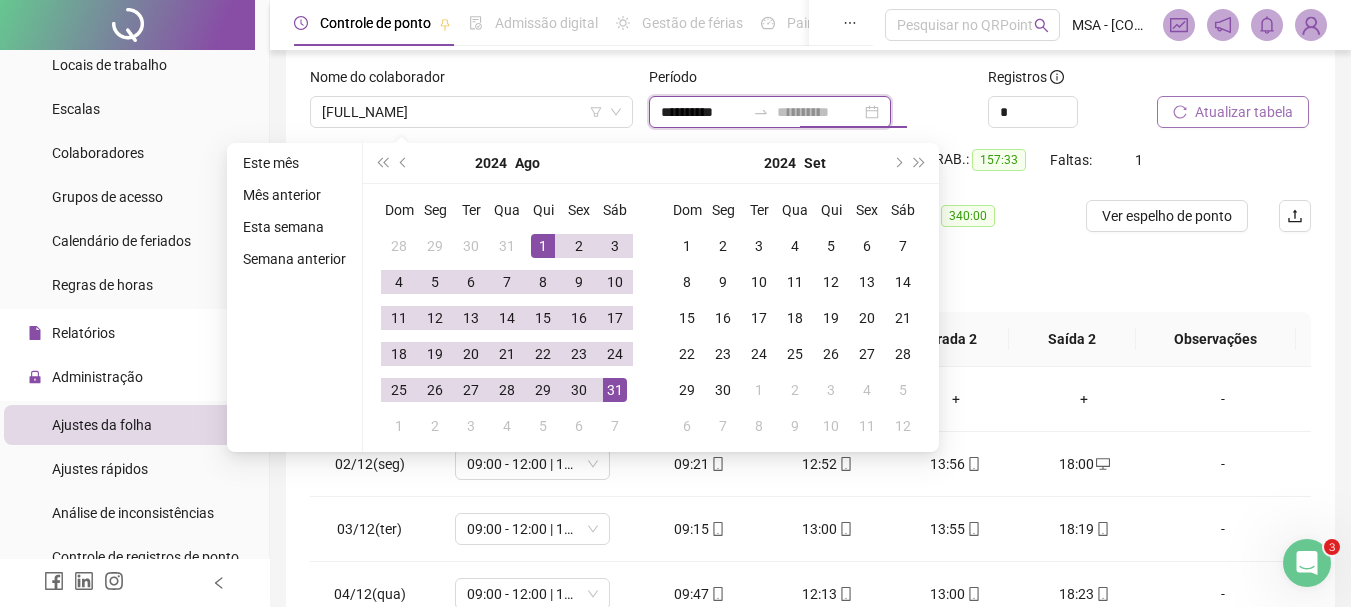 type on "**********" 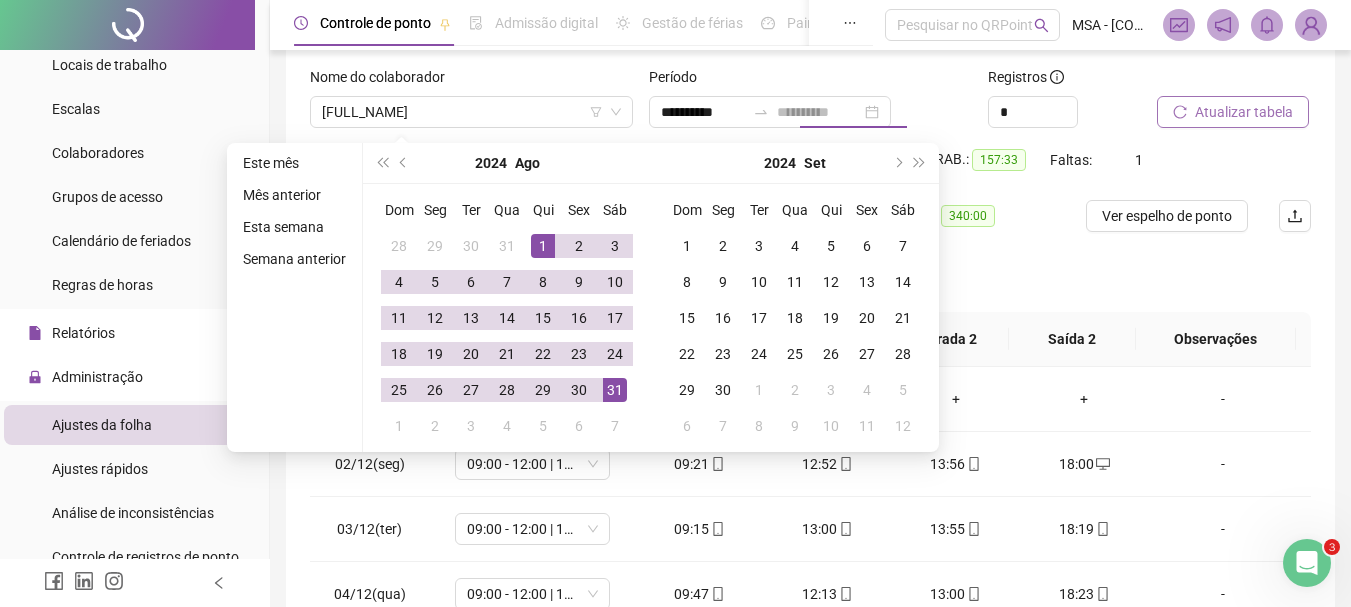 click on "31" at bounding box center [615, 390] 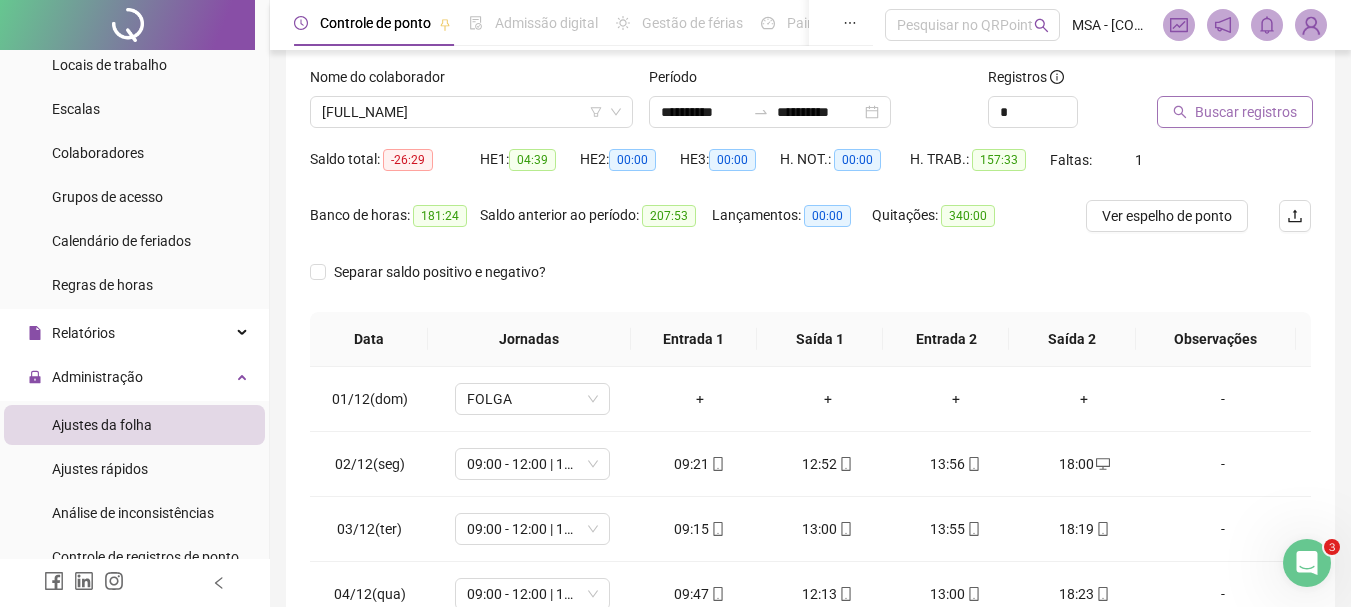 click on "Buscar registros" at bounding box center (1246, 112) 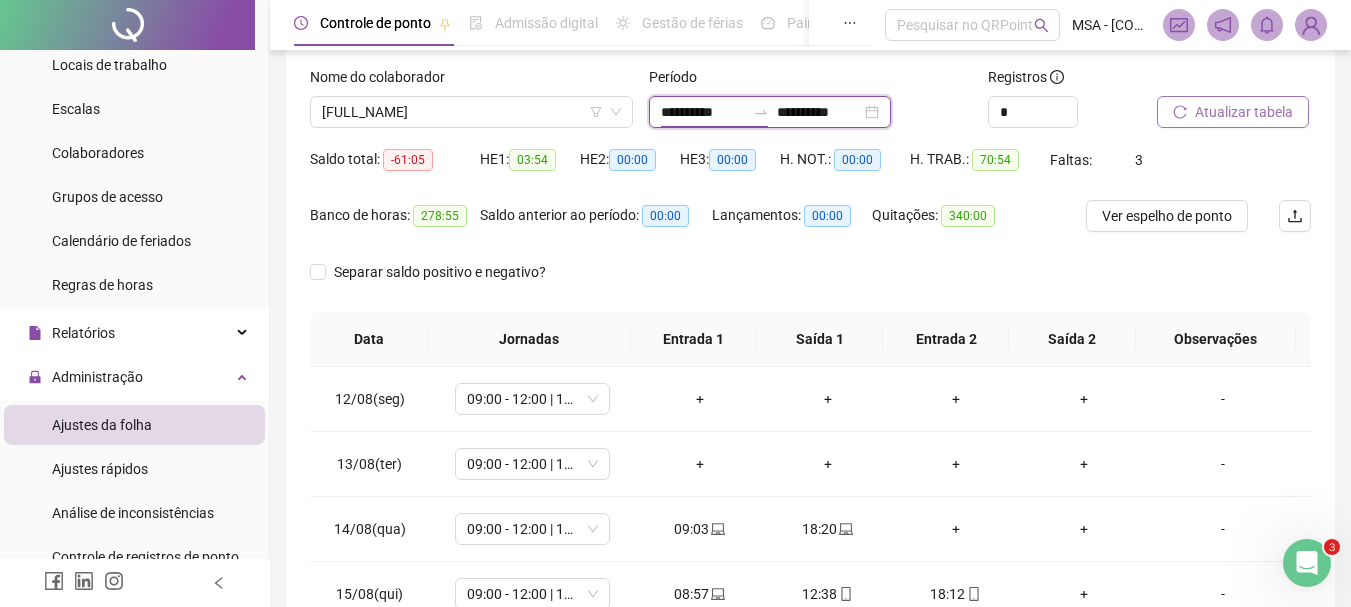 click on "**********" at bounding box center [703, 112] 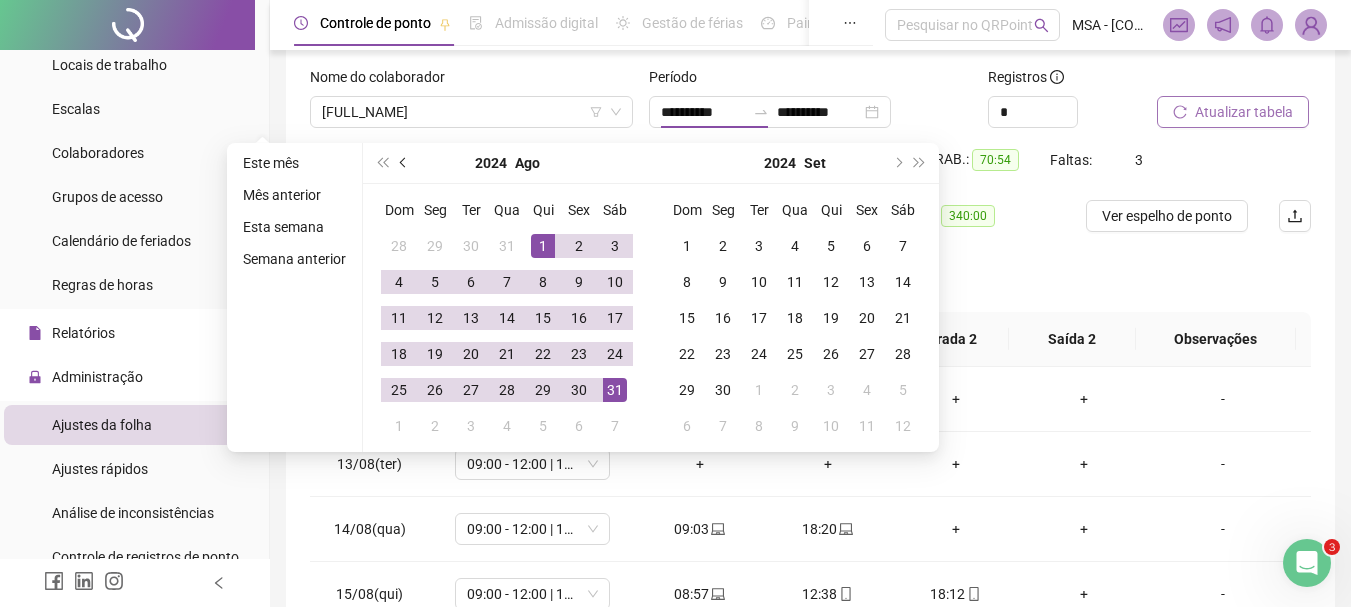 click at bounding box center (405, 163) 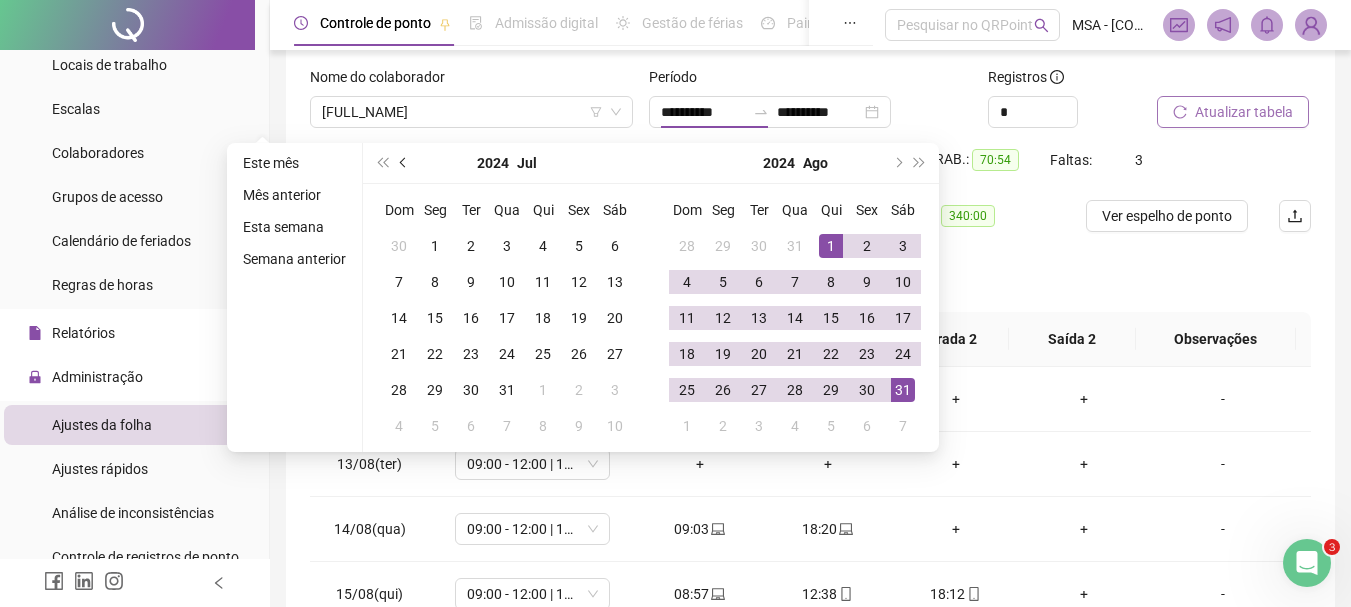 click at bounding box center (405, 163) 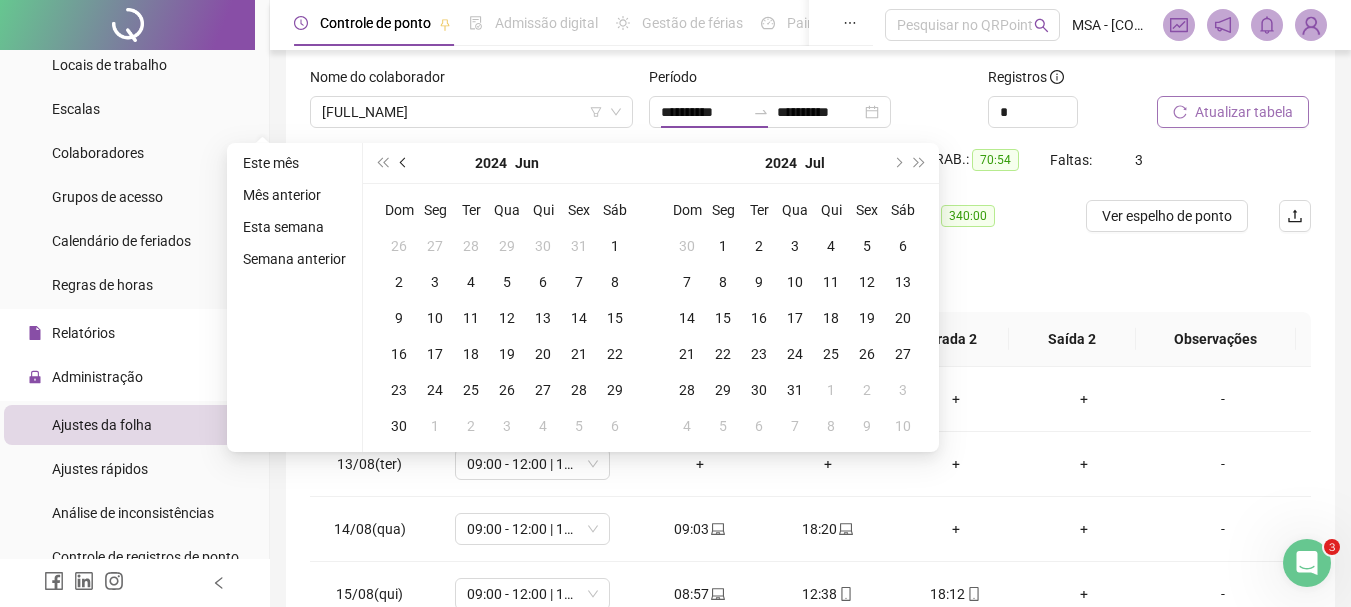 click at bounding box center [405, 163] 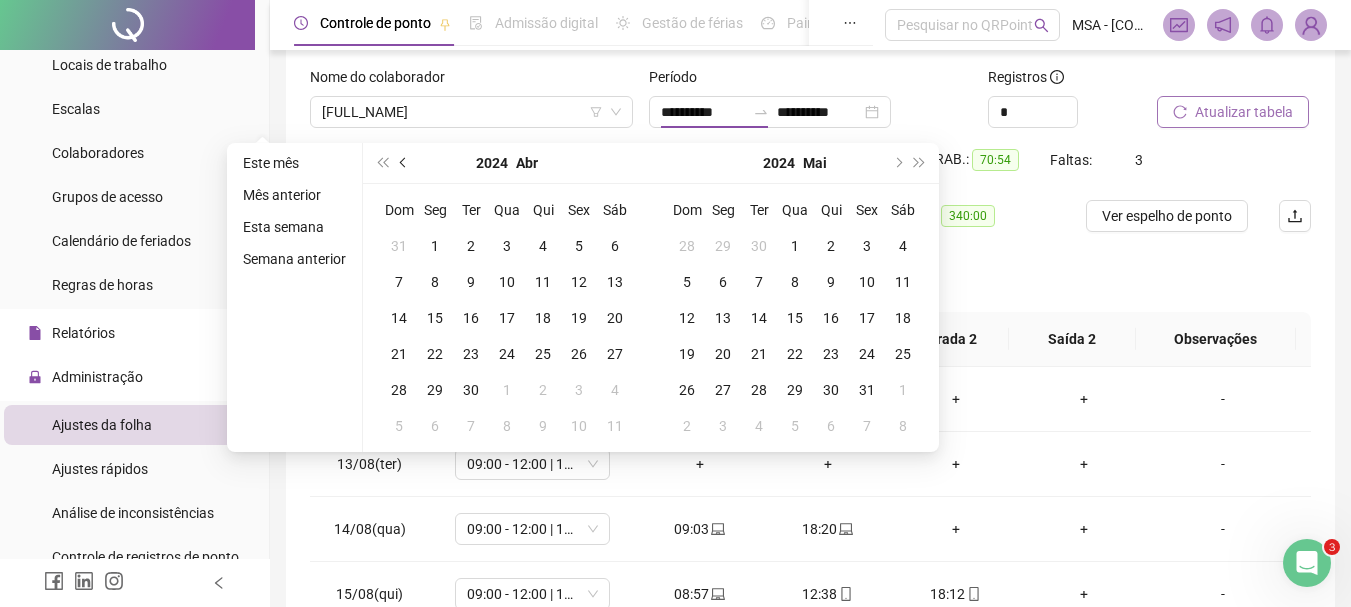 click at bounding box center [405, 163] 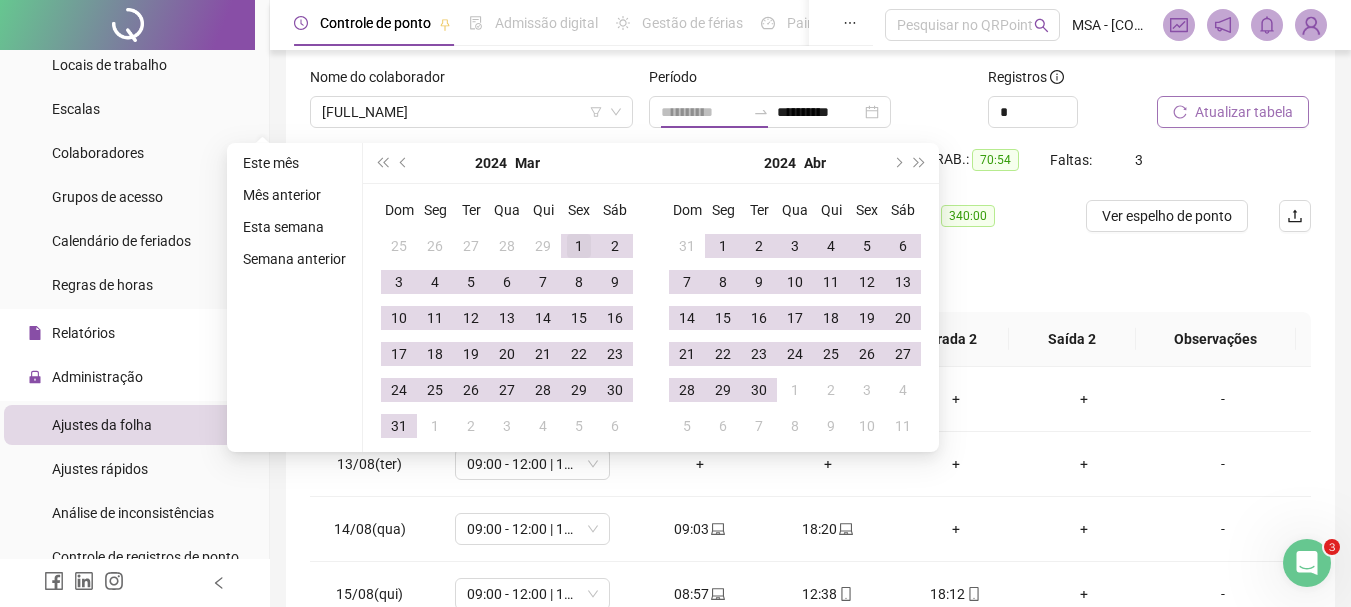 type on "**********" 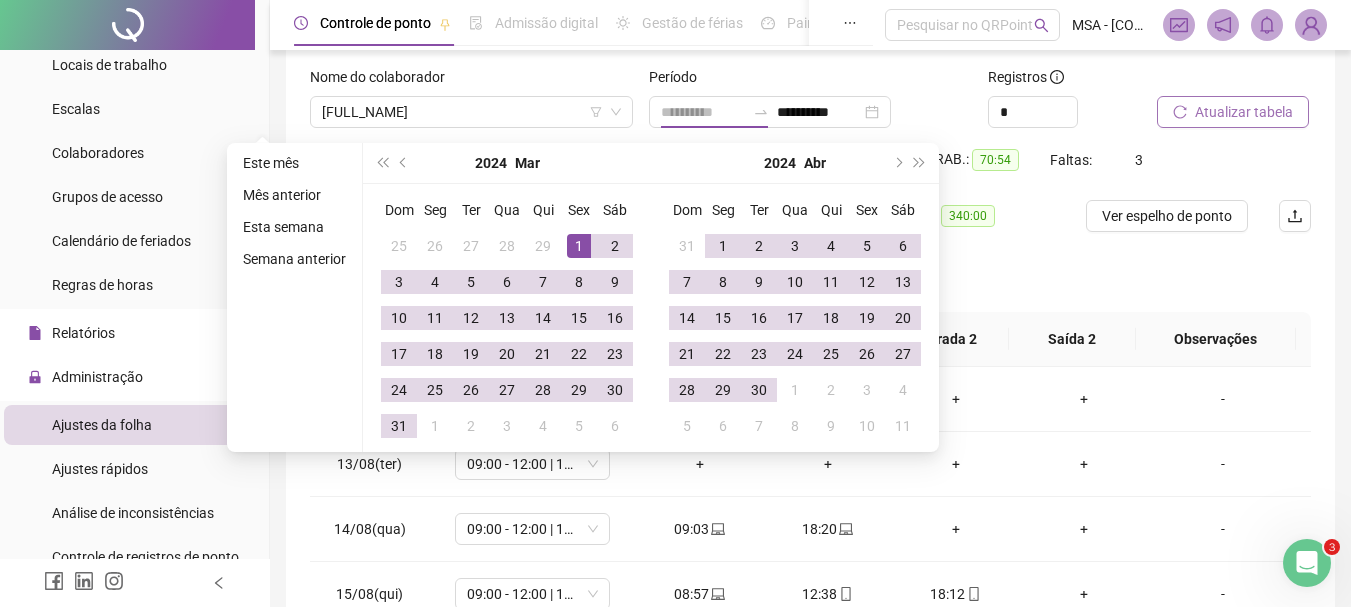 click on "1" at bounding box center (579, 246) 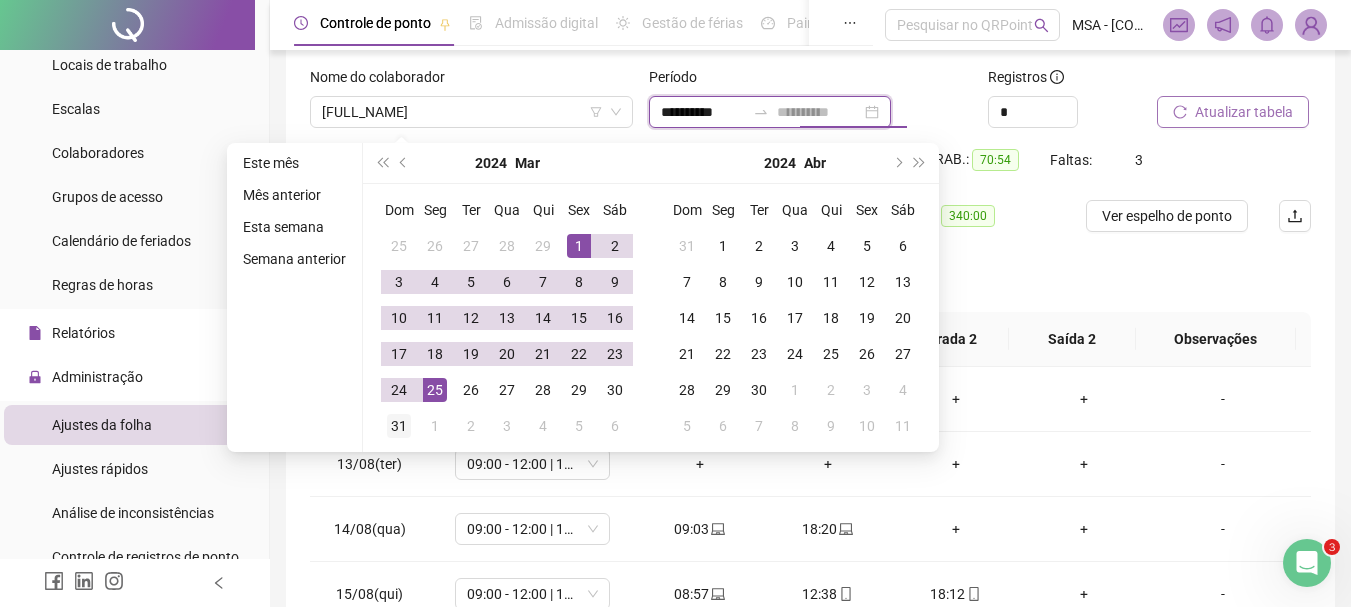 type on "**********" 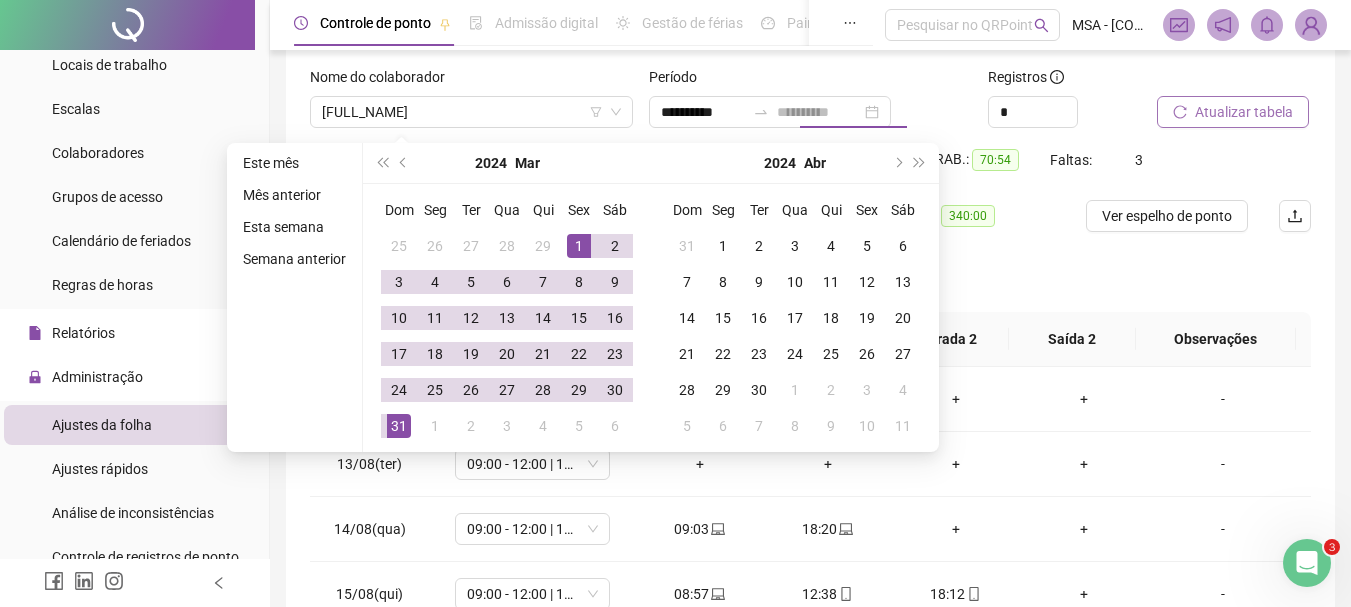 click on "31" at bounding box center (399, 426) 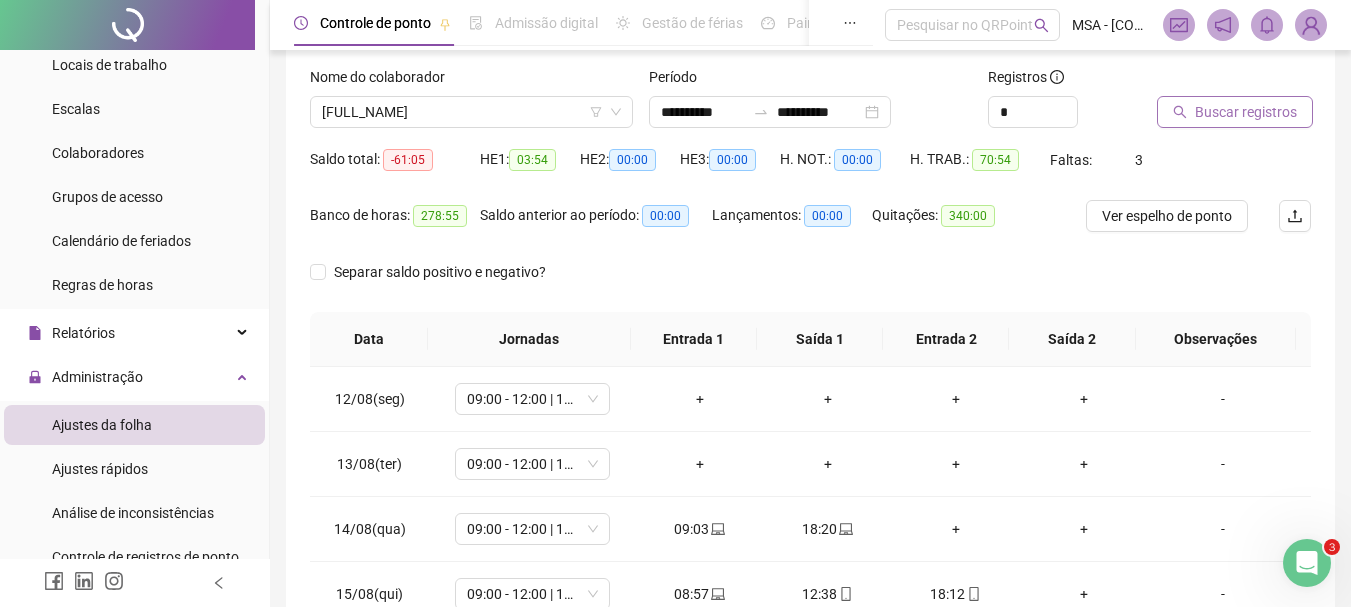 click on "Buscar registros" at bounding box center [1246, 112] 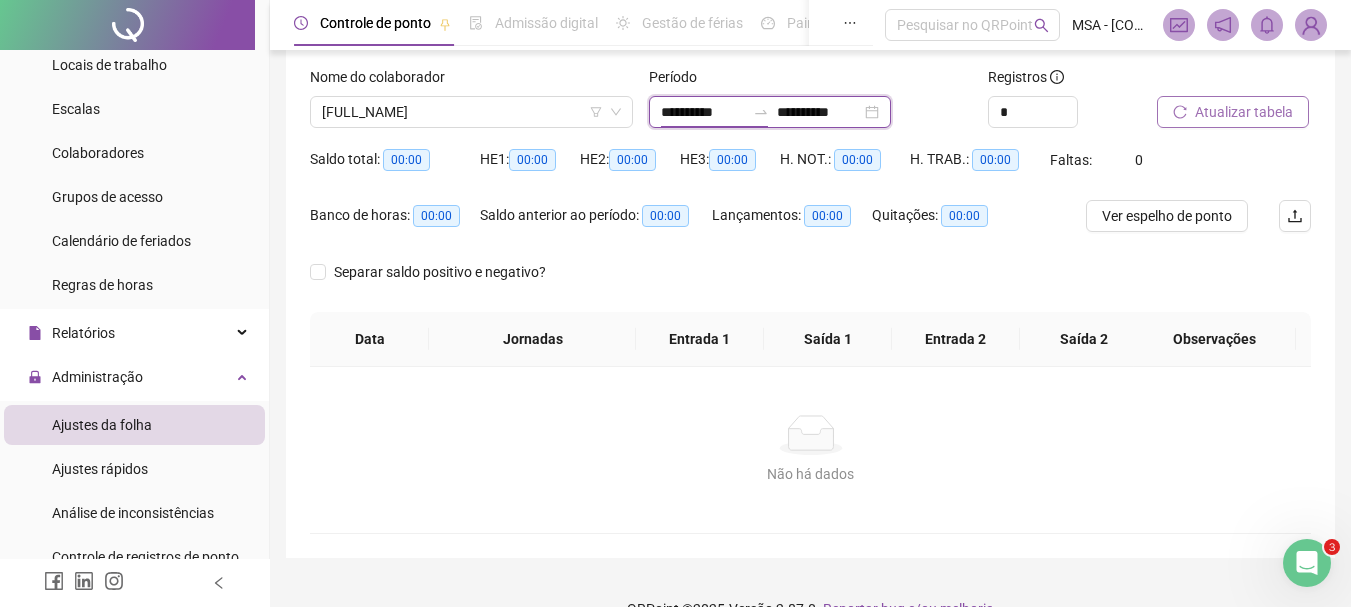 click on "**********" at bounding box center (703, 112) 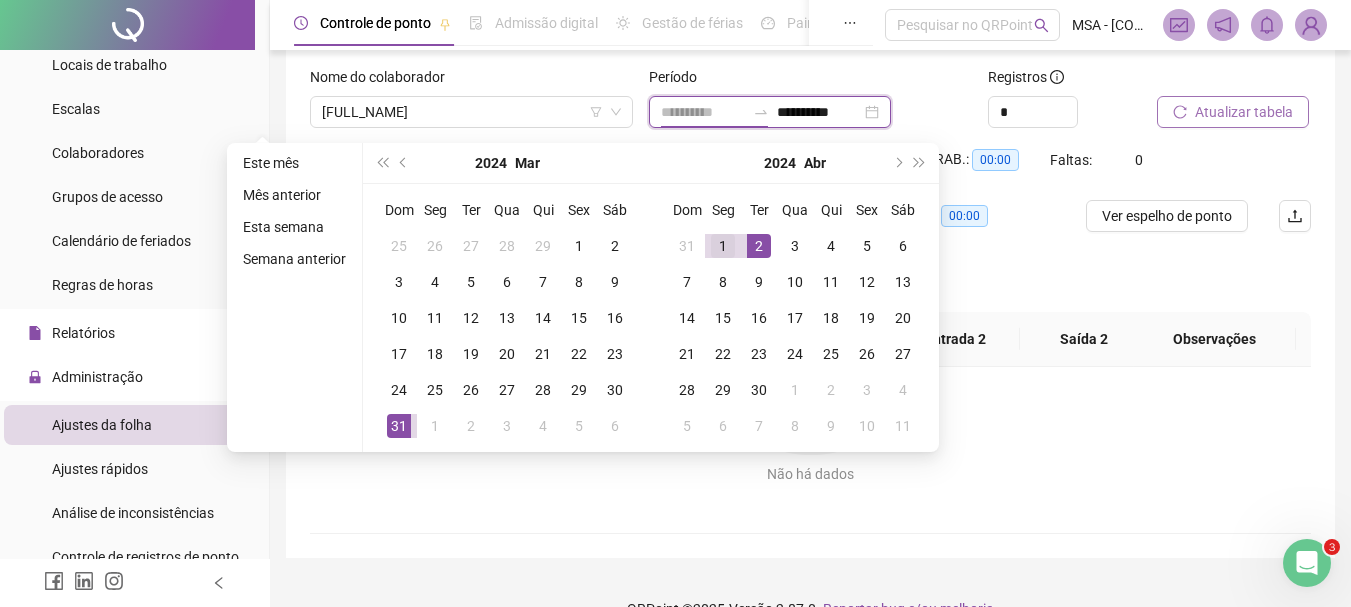 type on "**********" 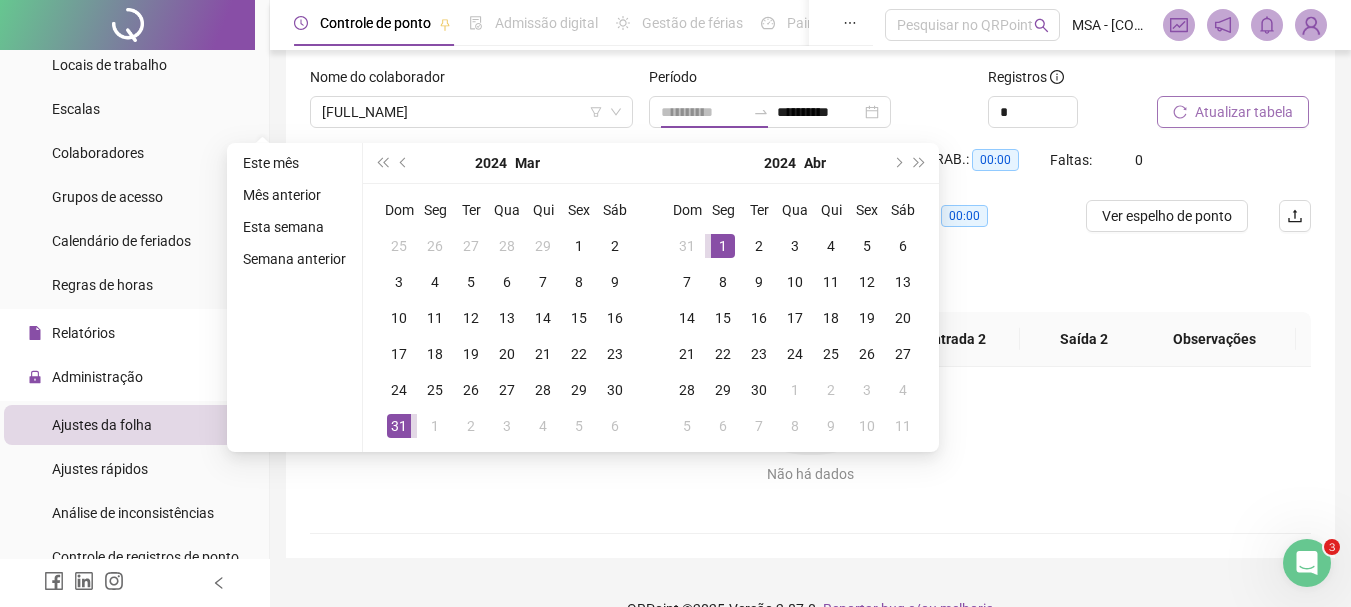 click on "1" at bounding box center (723, 246) 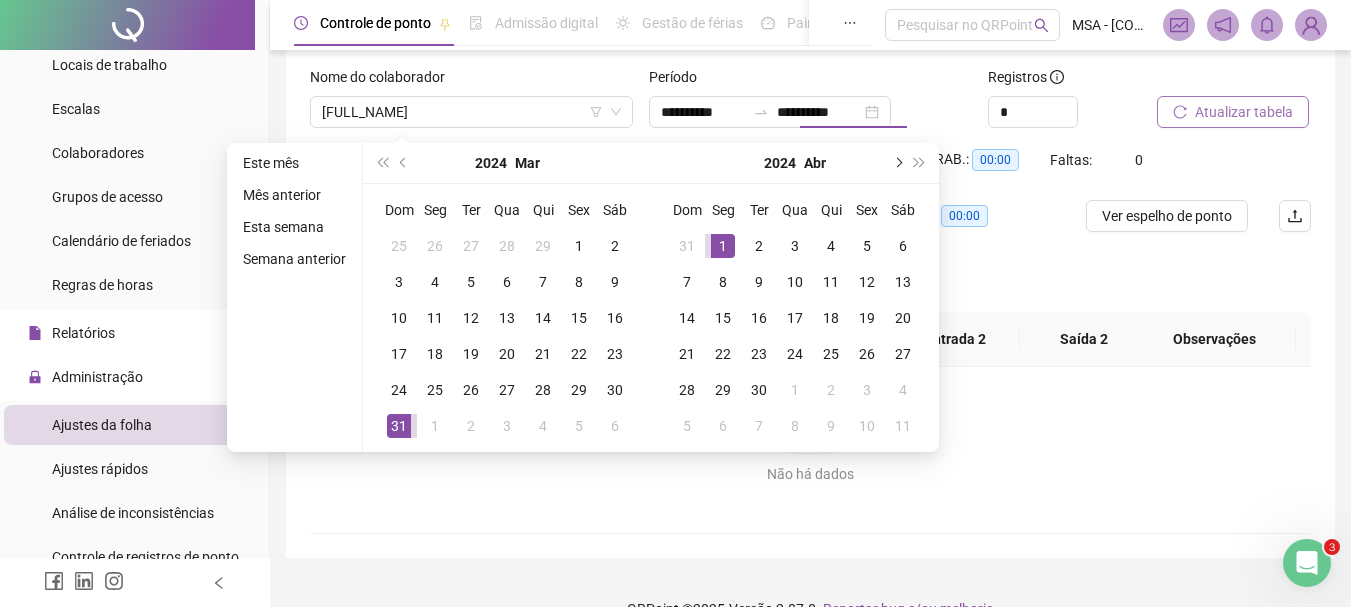 click at bounding box center (897, 163) 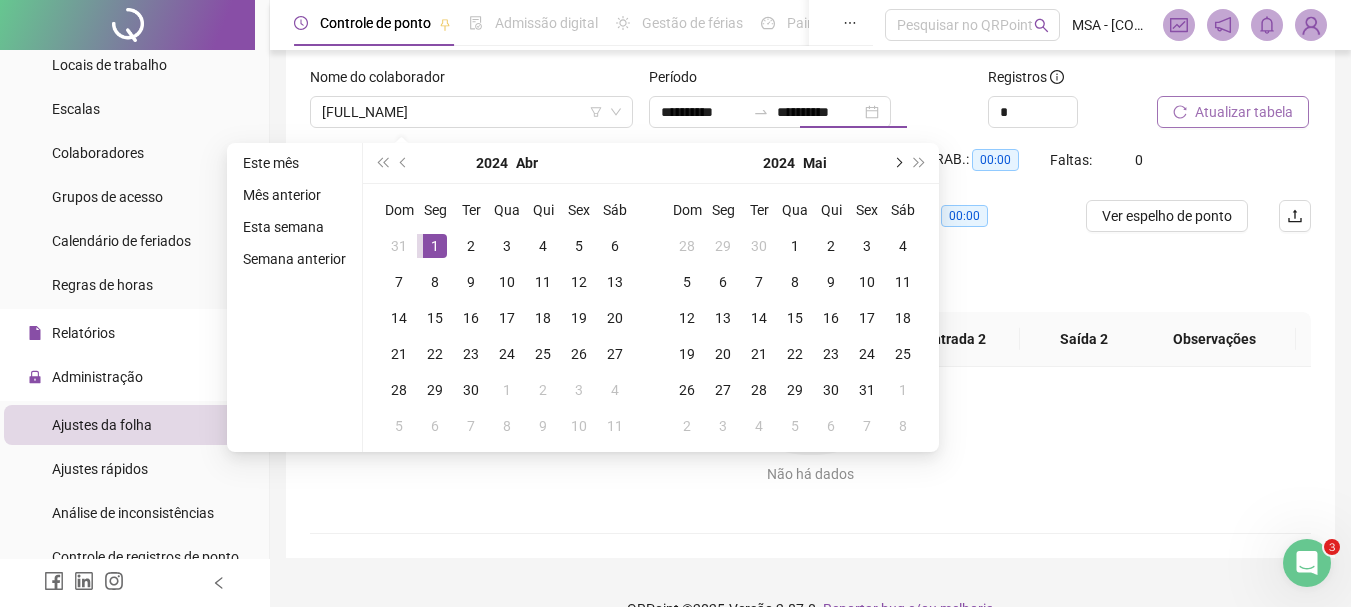 click at bounding box center [897, 163] 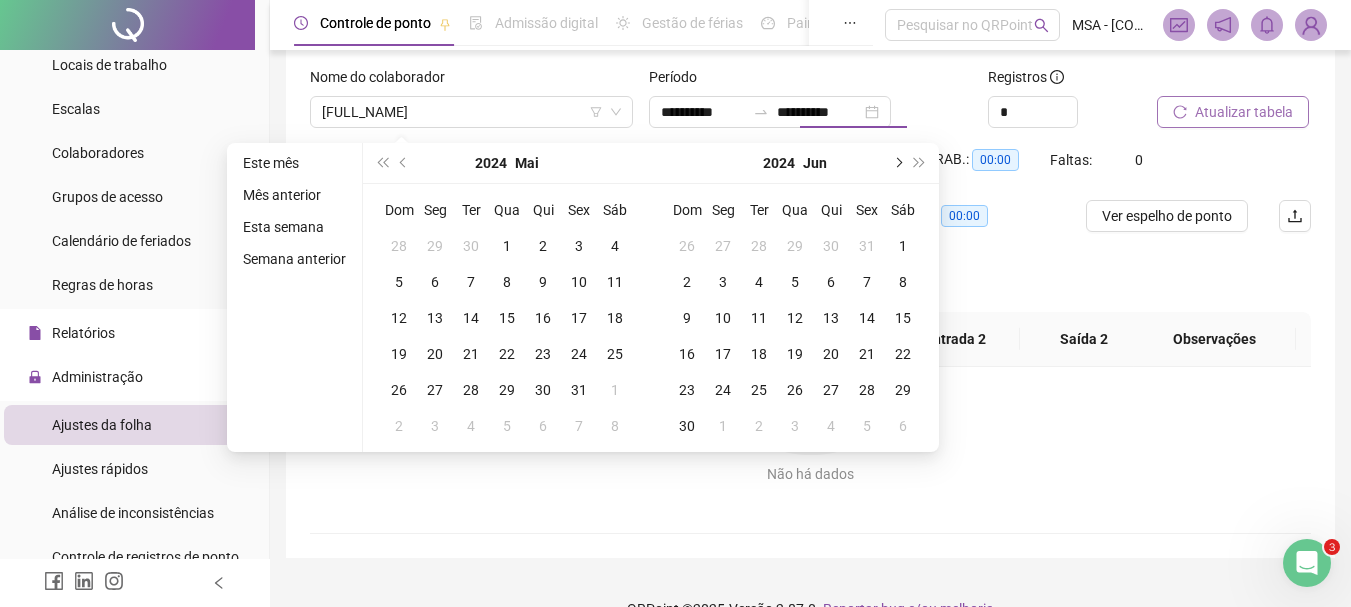 click at bounding box center [897, 163] 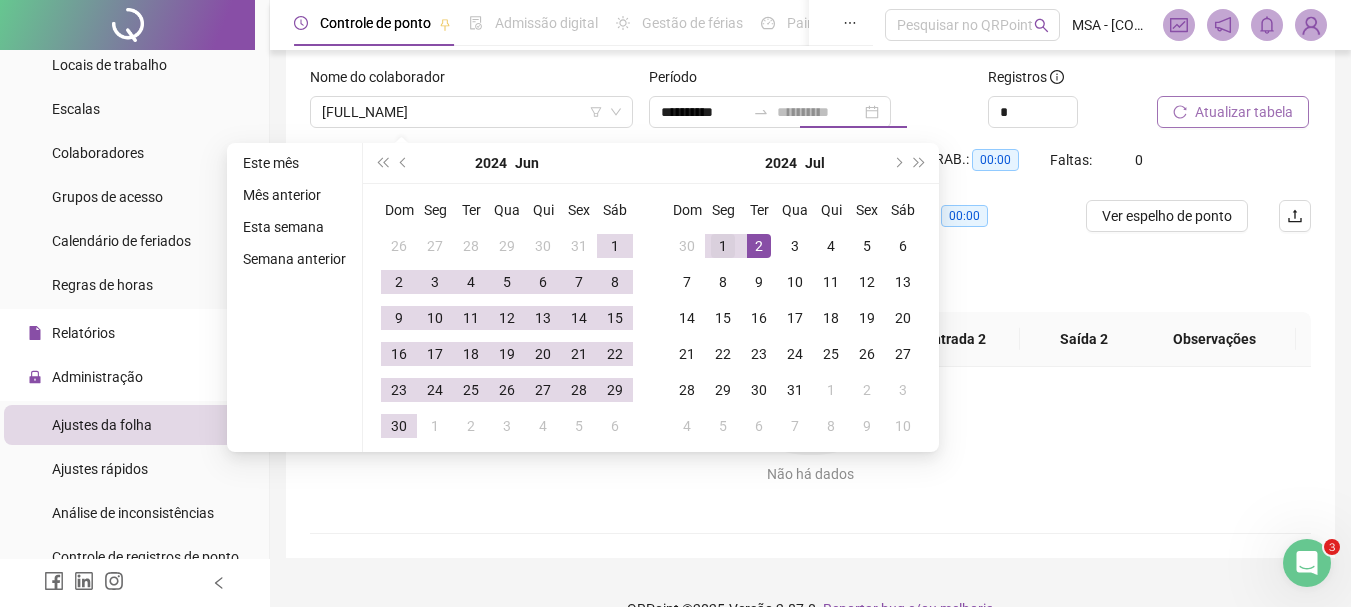 type on "**********" 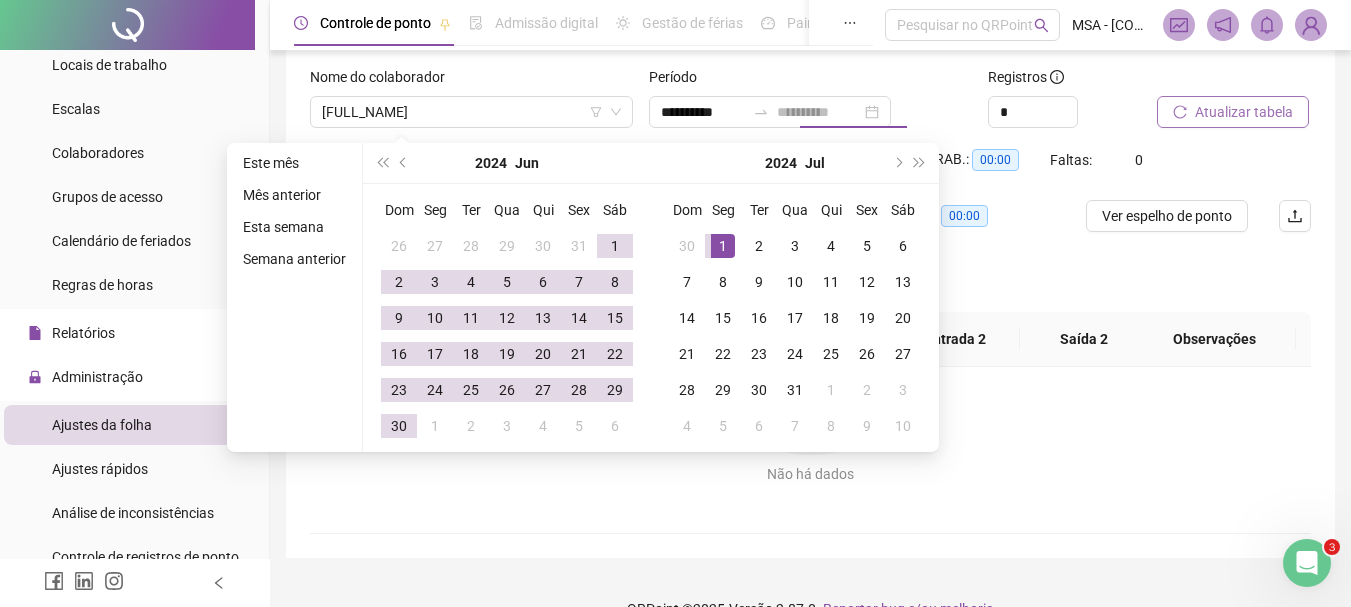 click on "1" at bounding box center [723, 246] 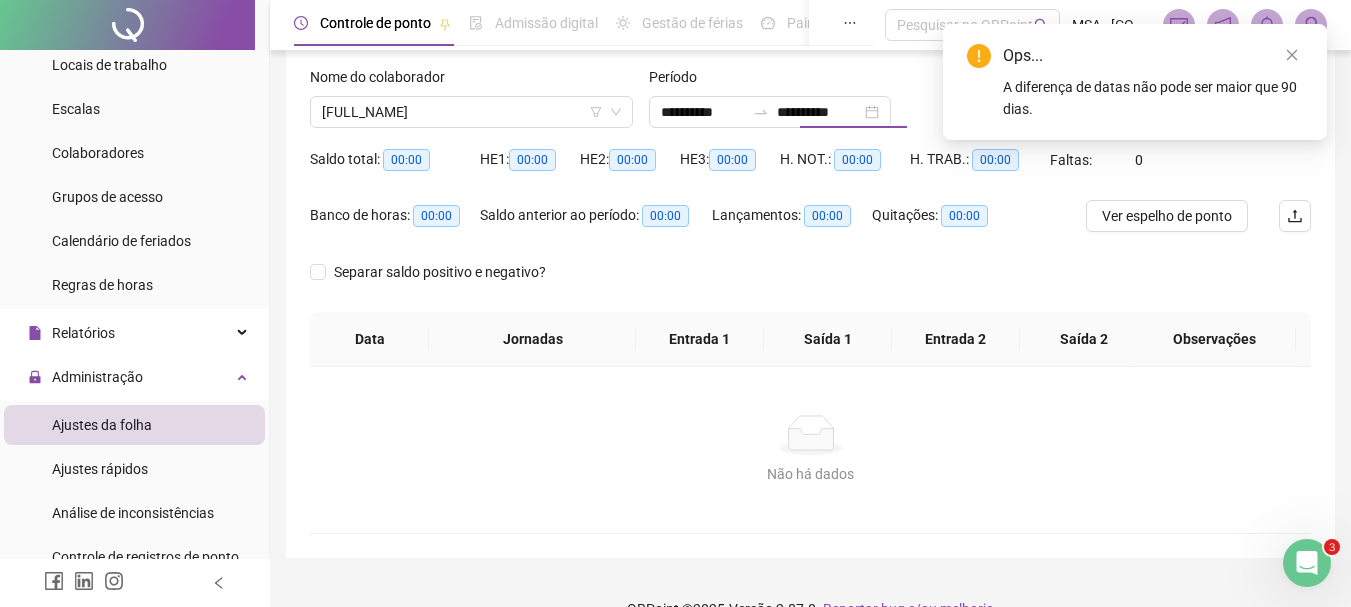 type on "**********" 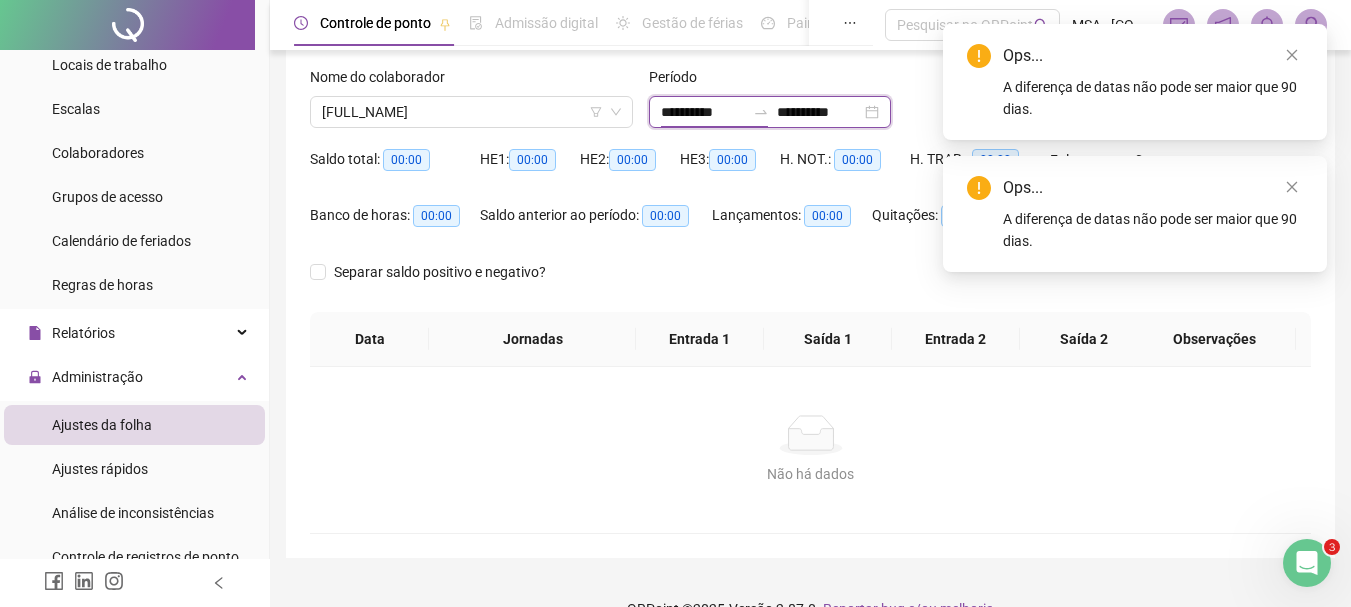 click on "**********" at bounding box center [703, 112] 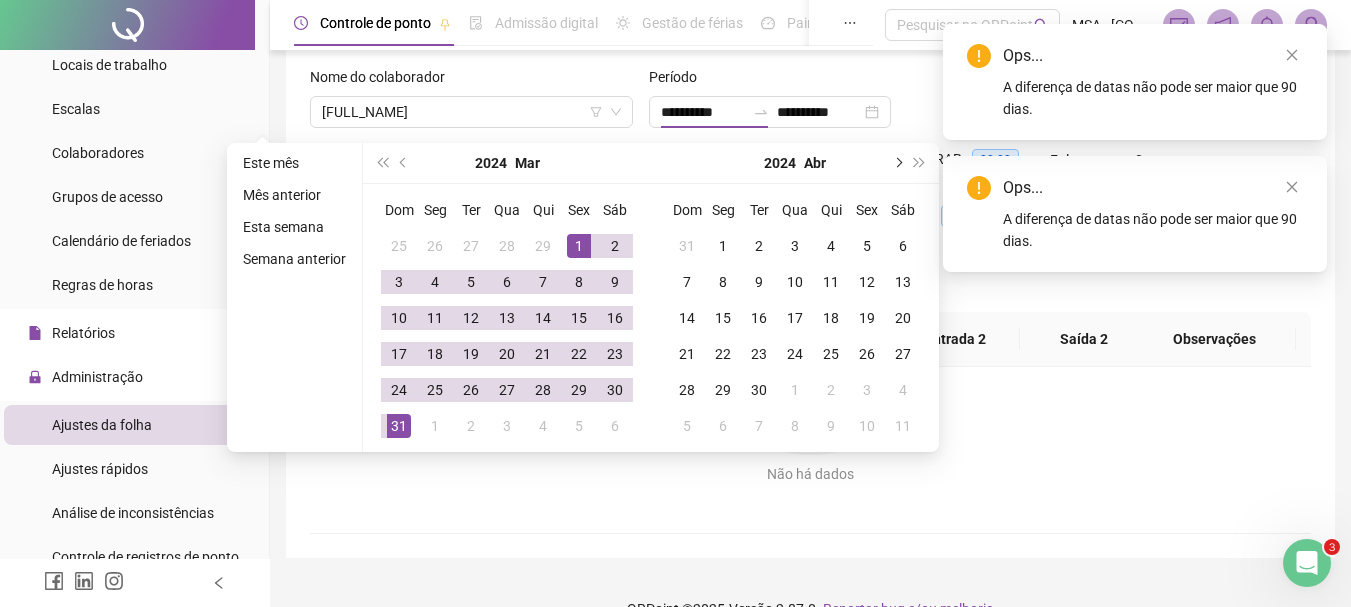 click at bounding box center (897, 163) 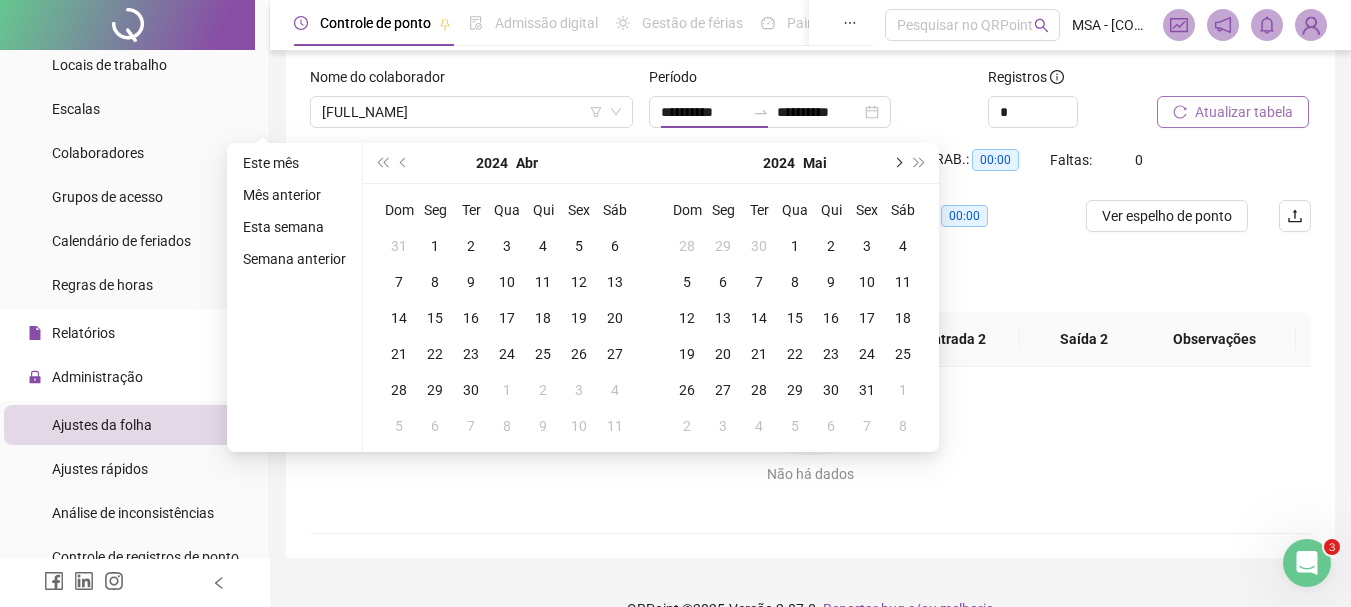 click at bounding box center (897, 163) 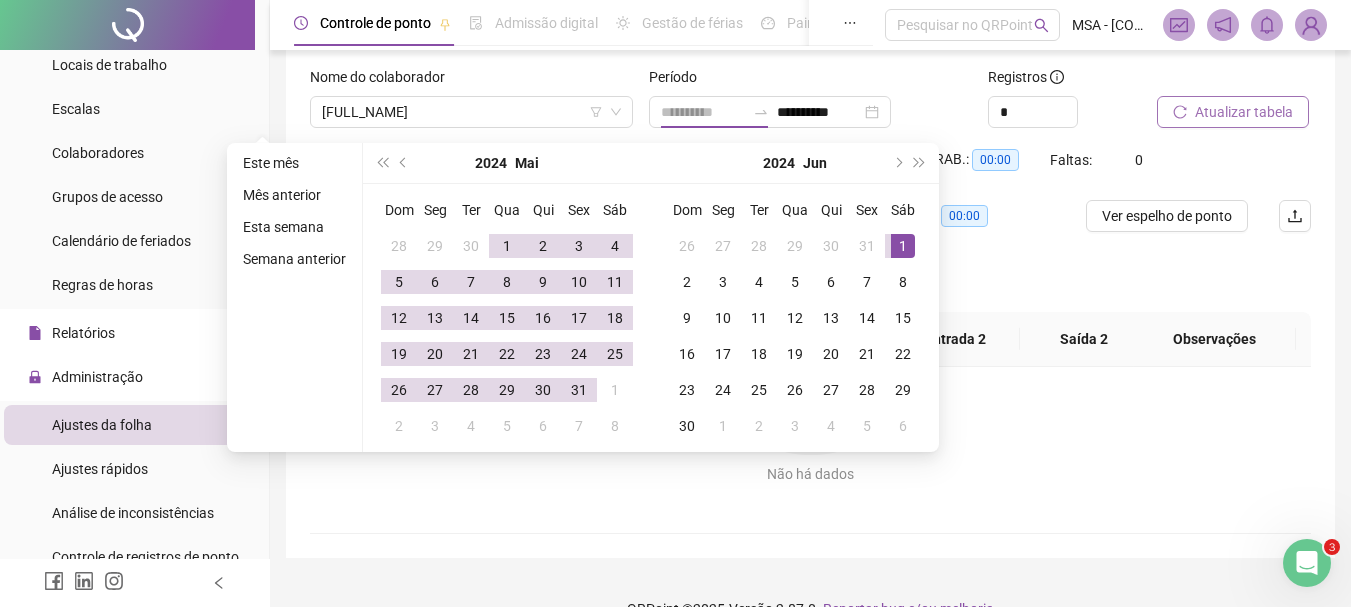 type on "**********" 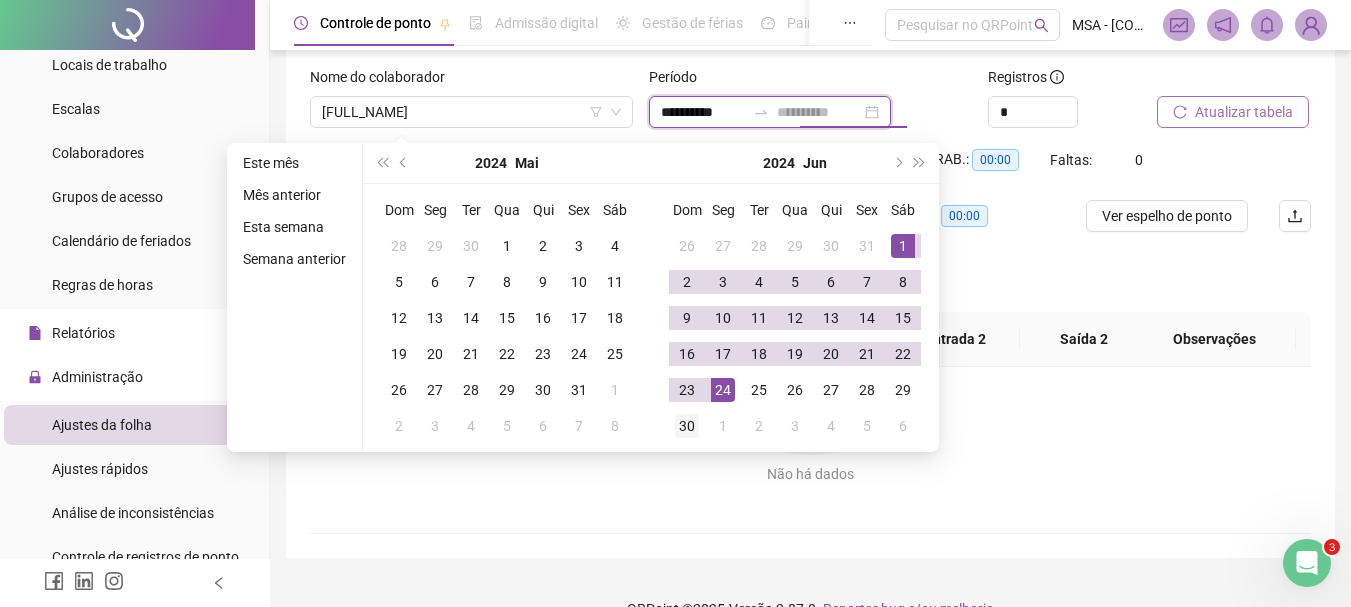 type on "**********" 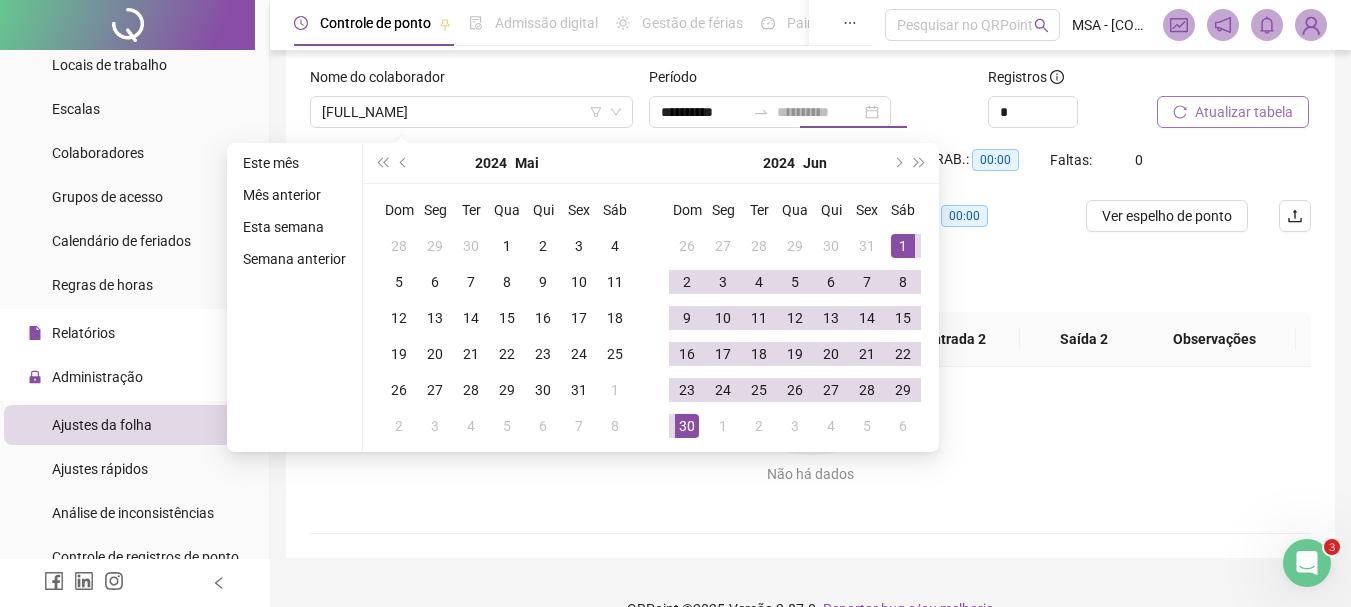click on "30" at bounding box center [687, 426] 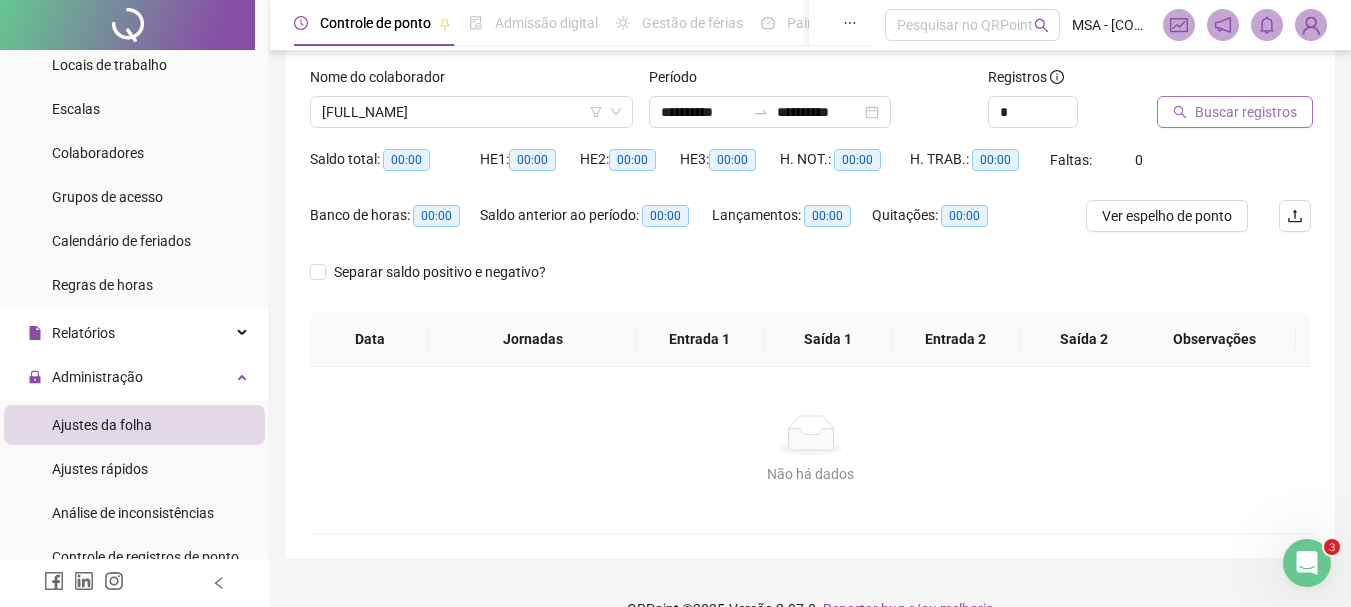 click on "Buscar registros" at bounding box center [1235, 112] 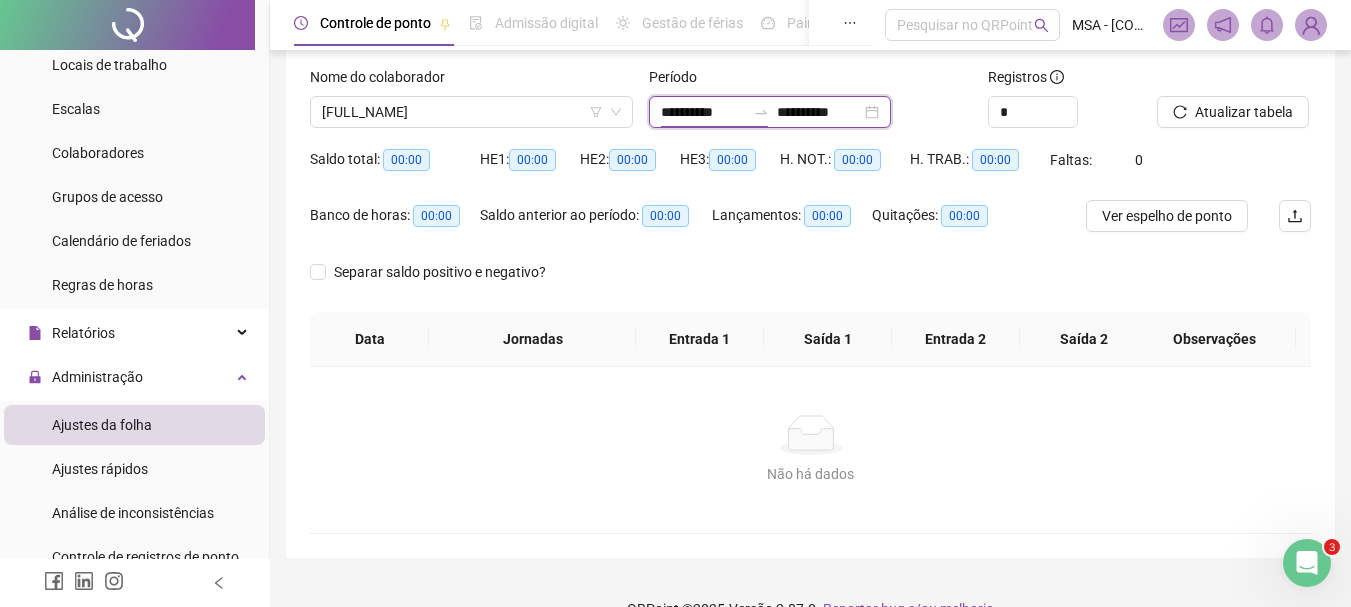 click on "**********" at bounding box center [703, 112] 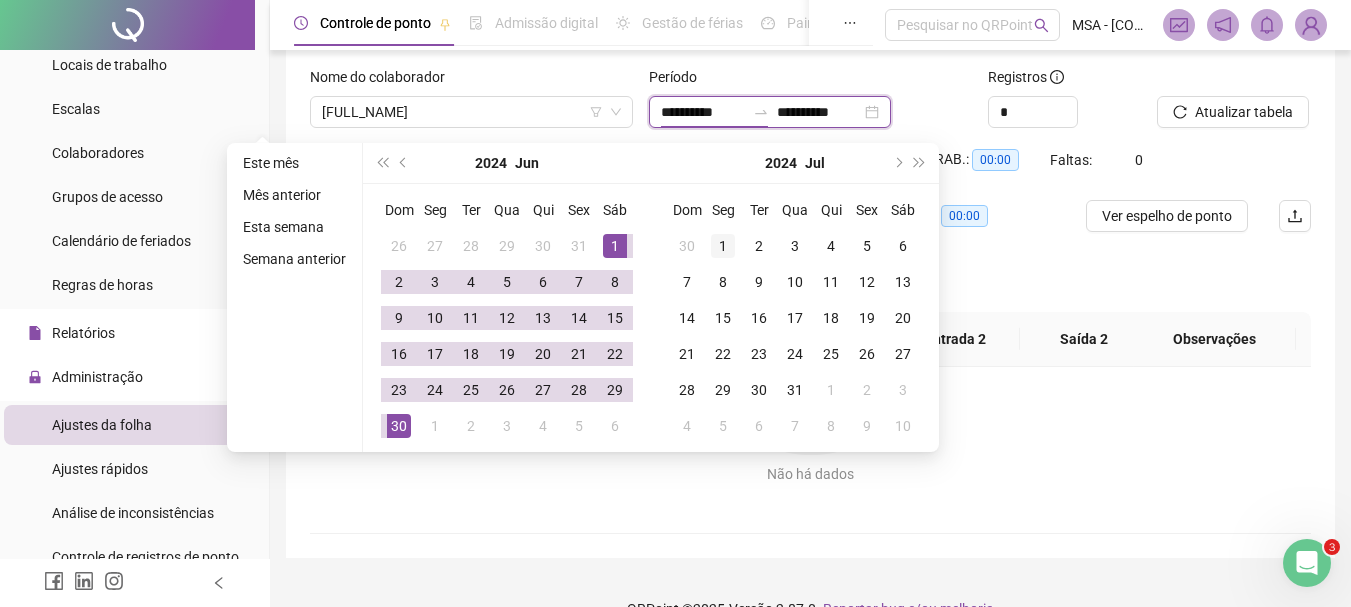 type on "**********" 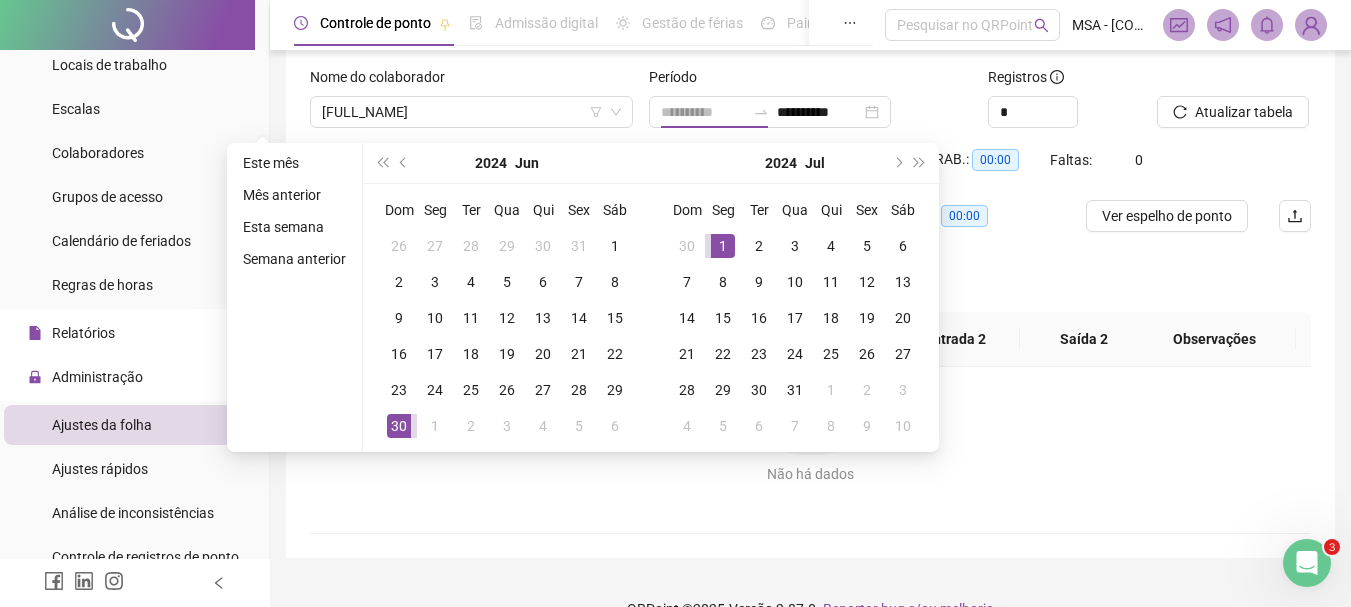 click on "1" at bounding box center (723, 246) 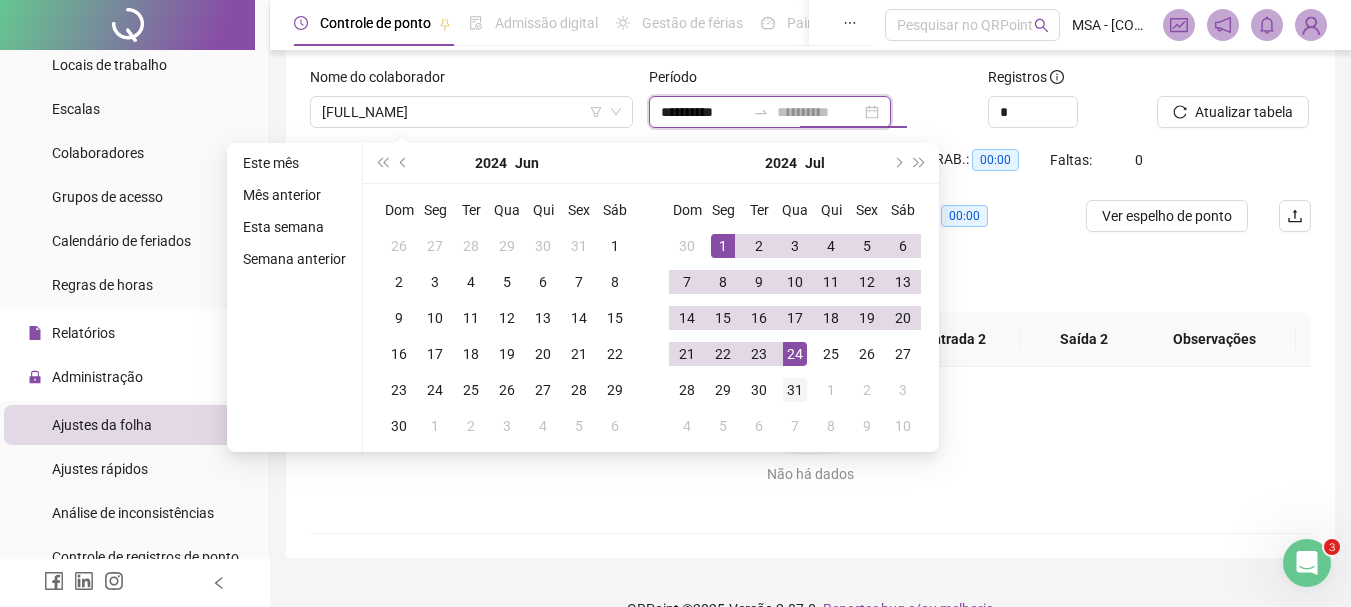 type on "**********" 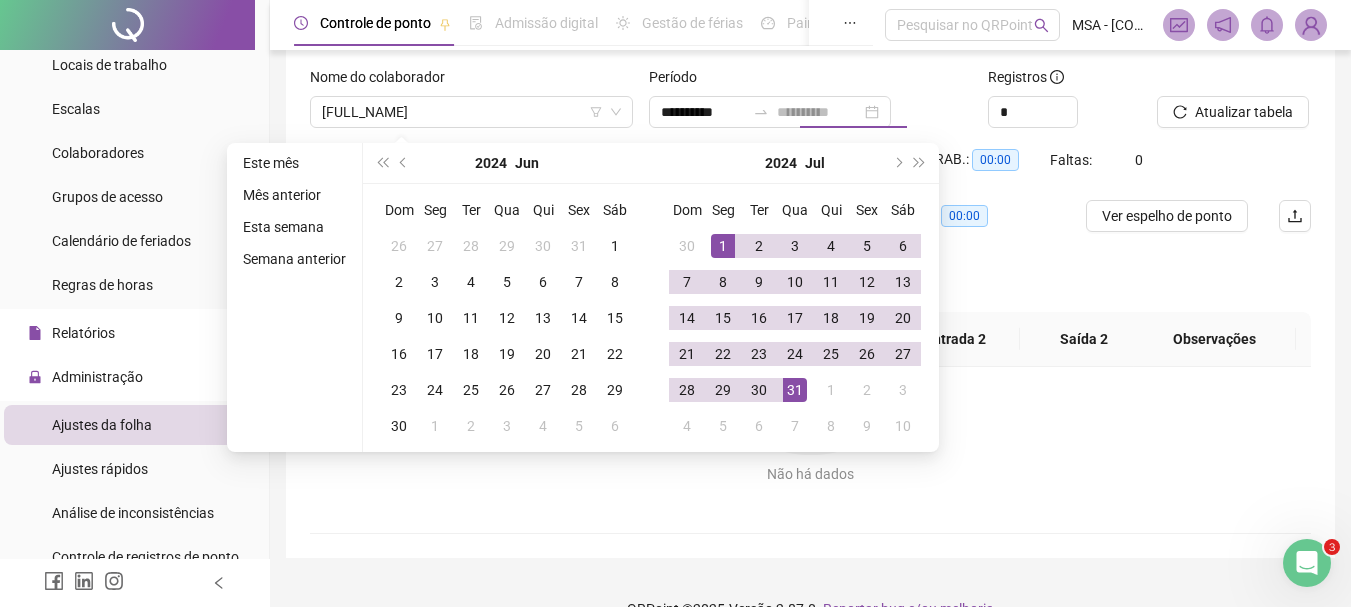 click on "31" at bounding box center (795, 390) 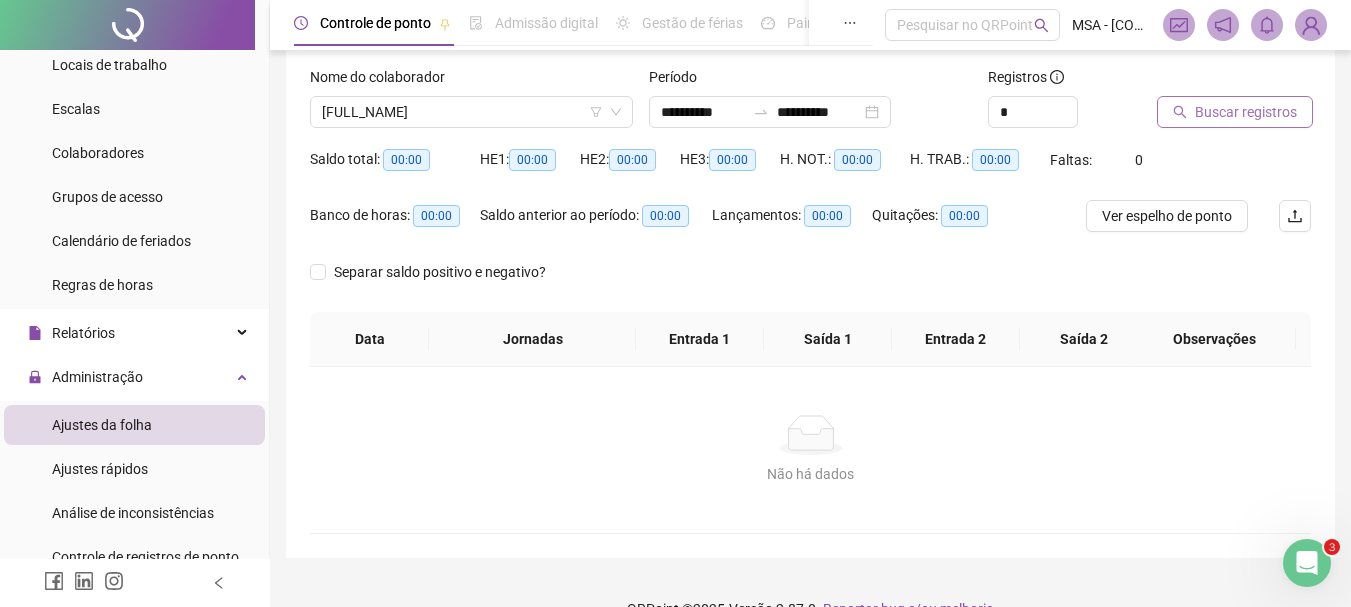 click on "Buscar registros" at bounding box center [1246, 112] 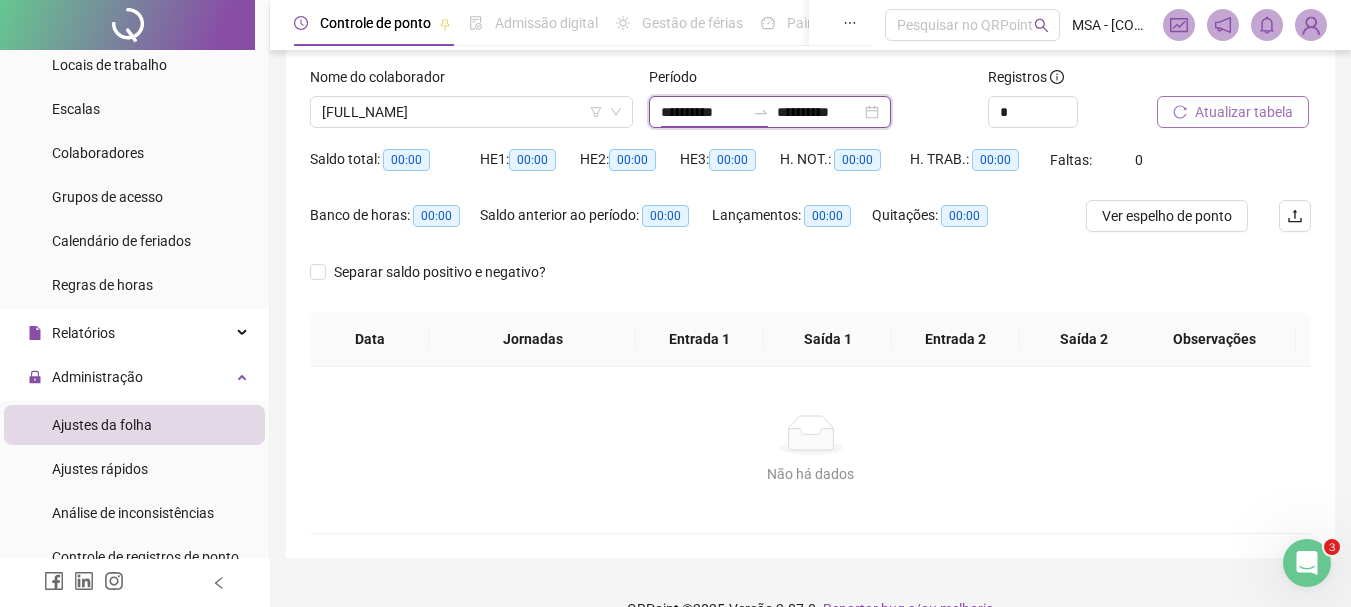click on "**********" at bounding box center [703, 112] 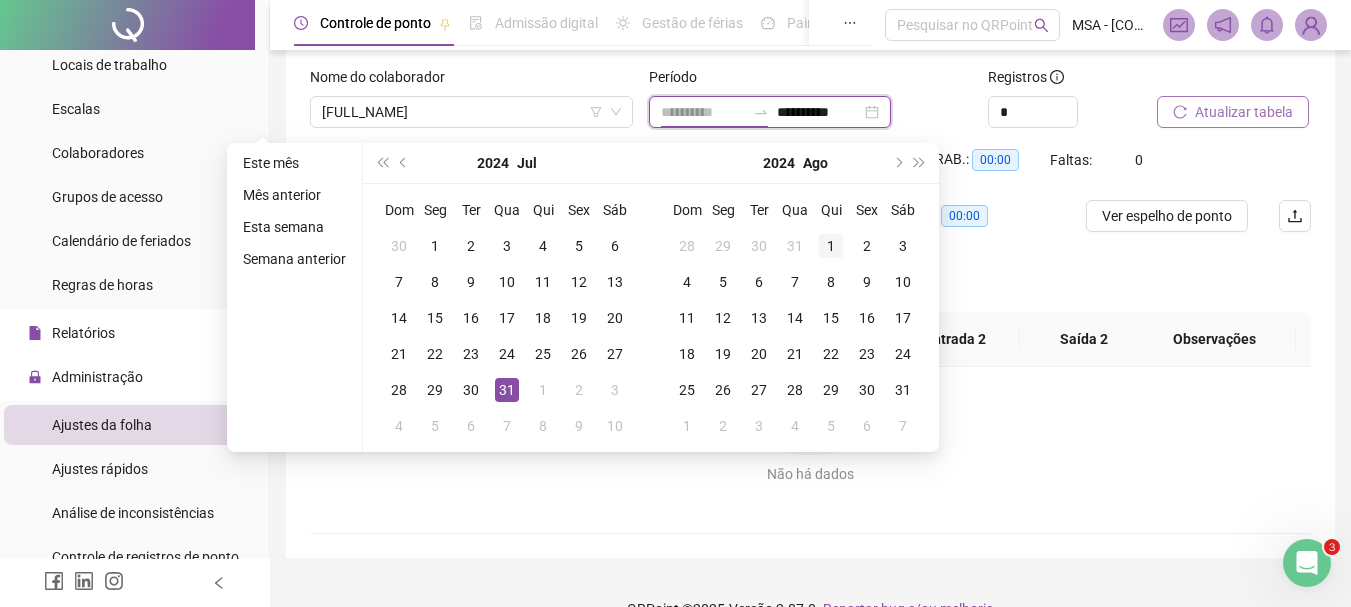 type on "**********" 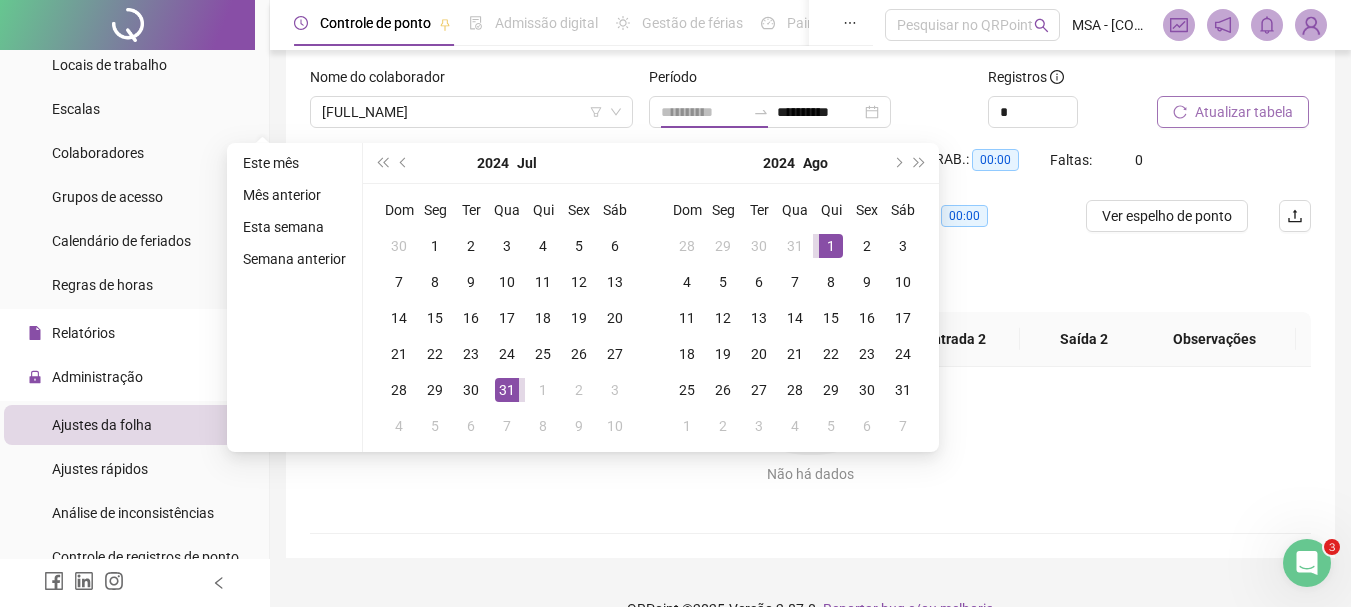 click on "1" at bounding box center [831, 246] 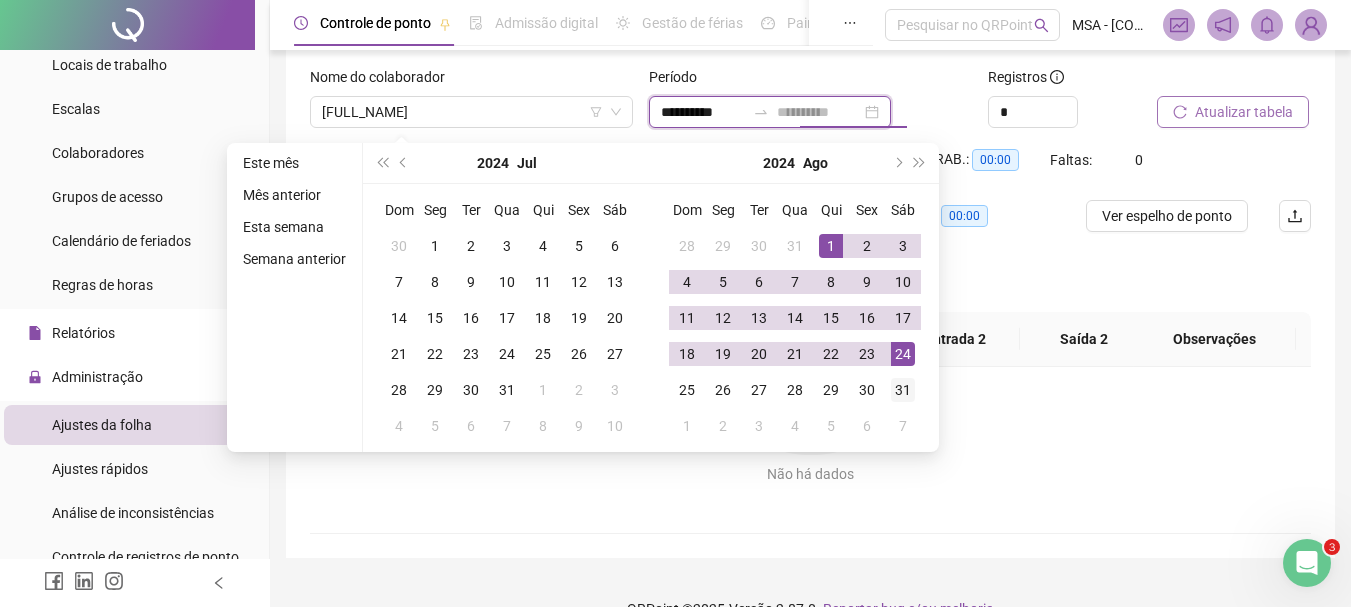 type on "**********" 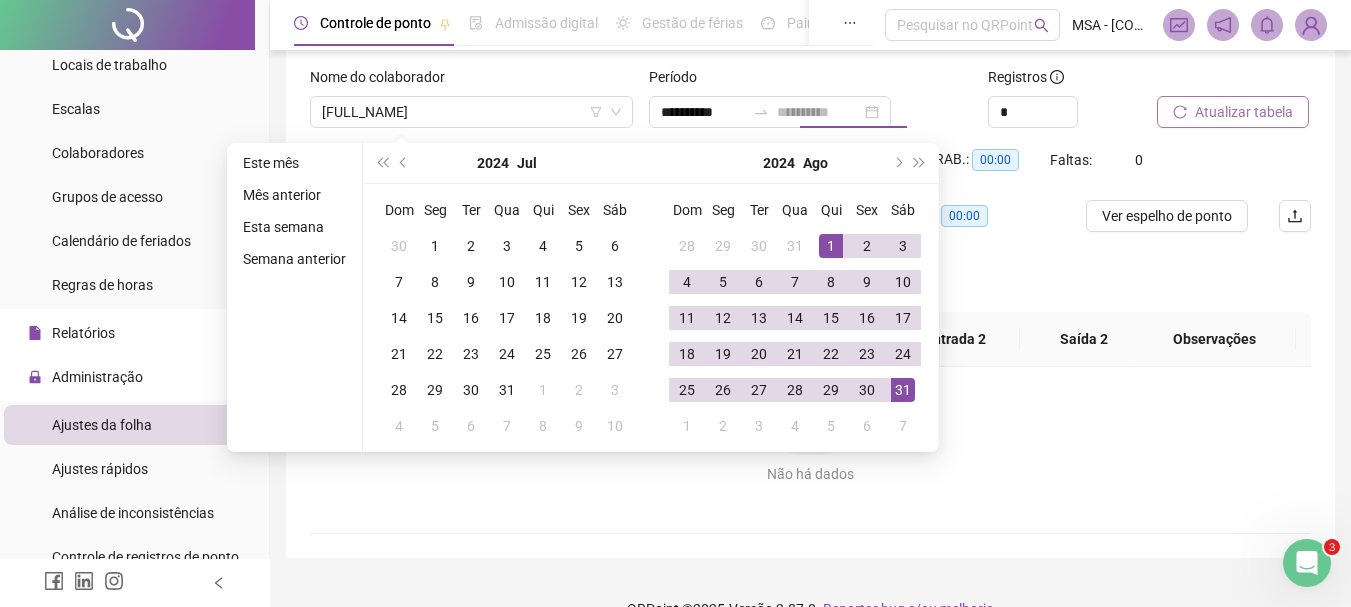 click on "31" at bounding box center (903, 390) 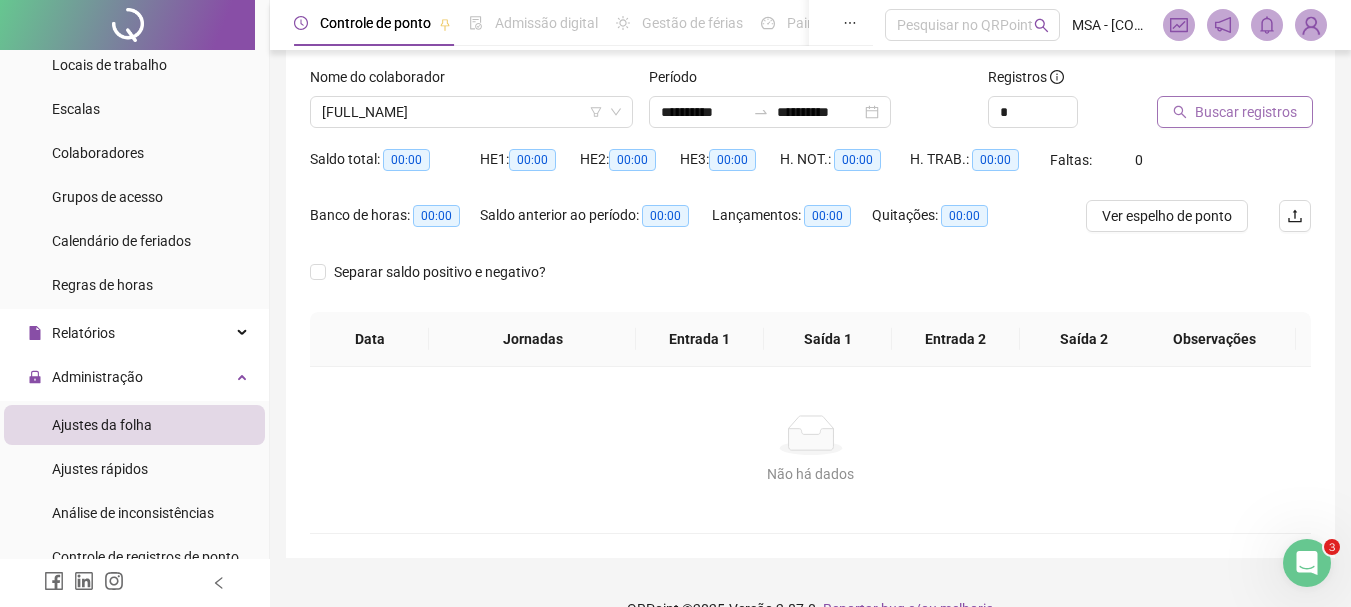 click on "Buscar registros" at bounding box center [1246, 112] 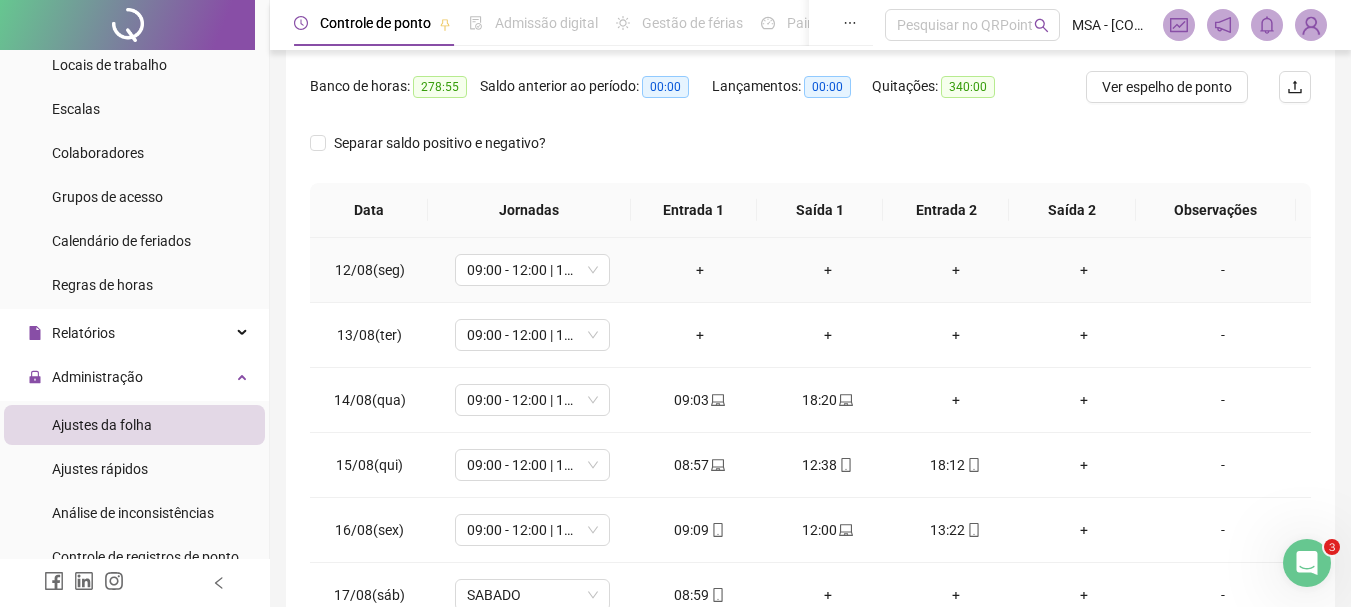 scroll, scrollTop: 248, scrollLeft: 0, axis: vertical 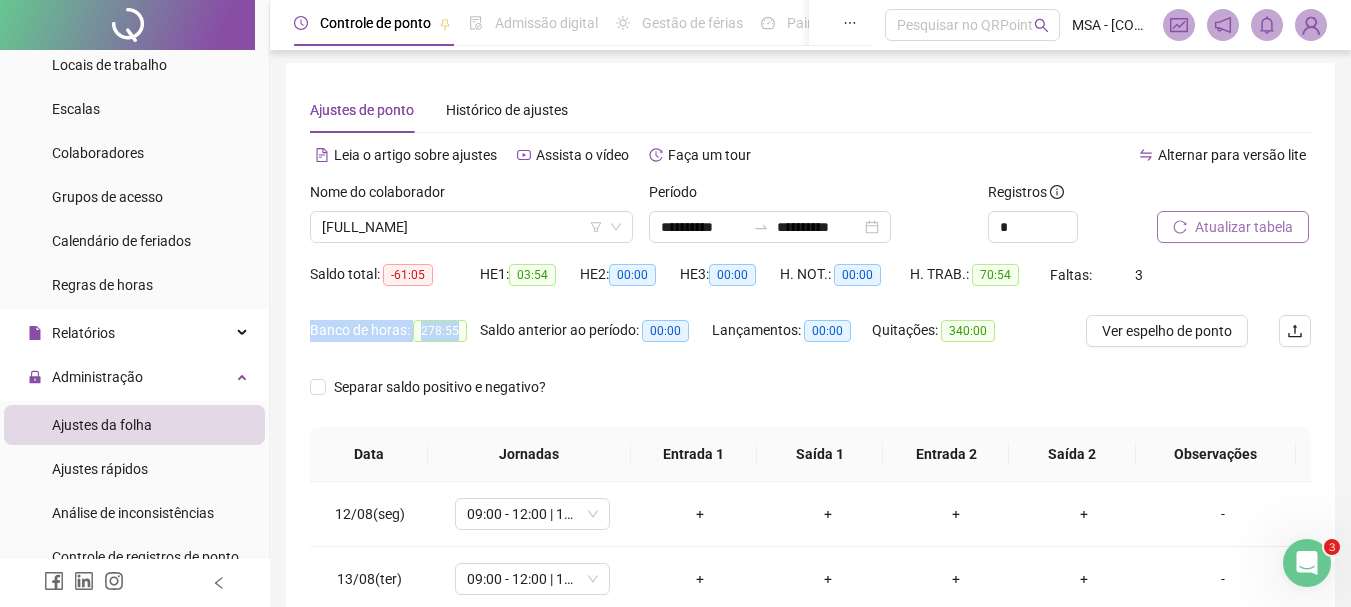 drag, startPoint x: 305, startPoint y: 327, endPoint x: 476, endPoint y: 337, distance: 171.29214 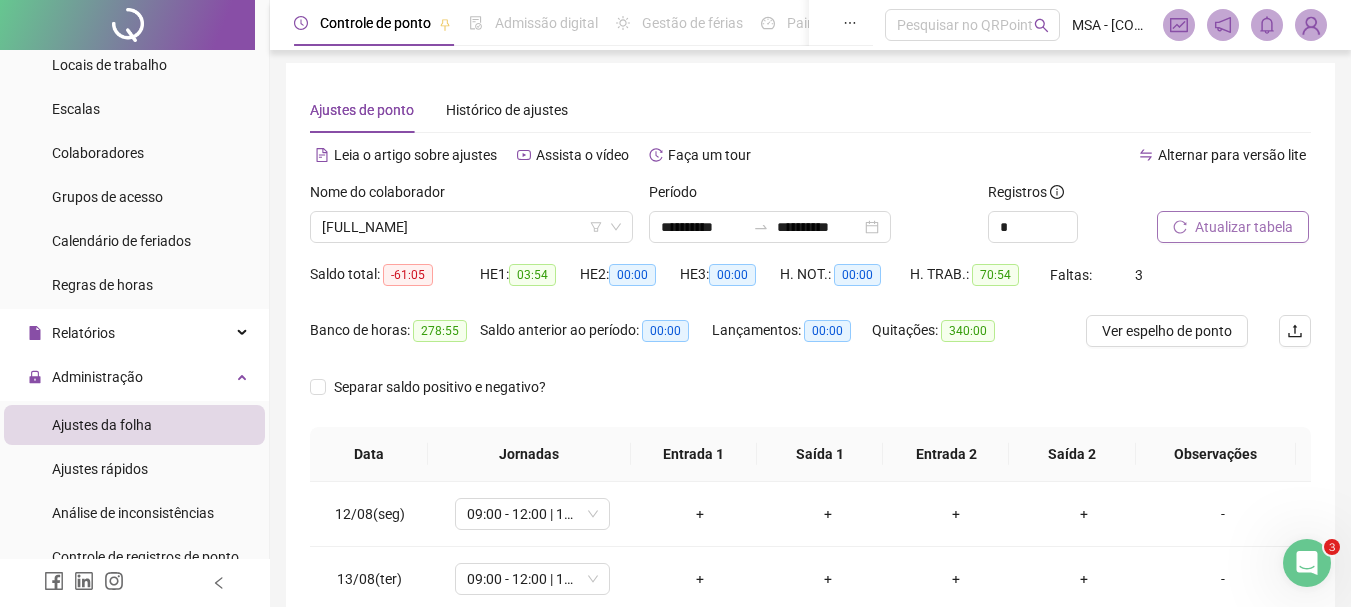click on "HE 1:   03:54" at bounding box center (530, 287) 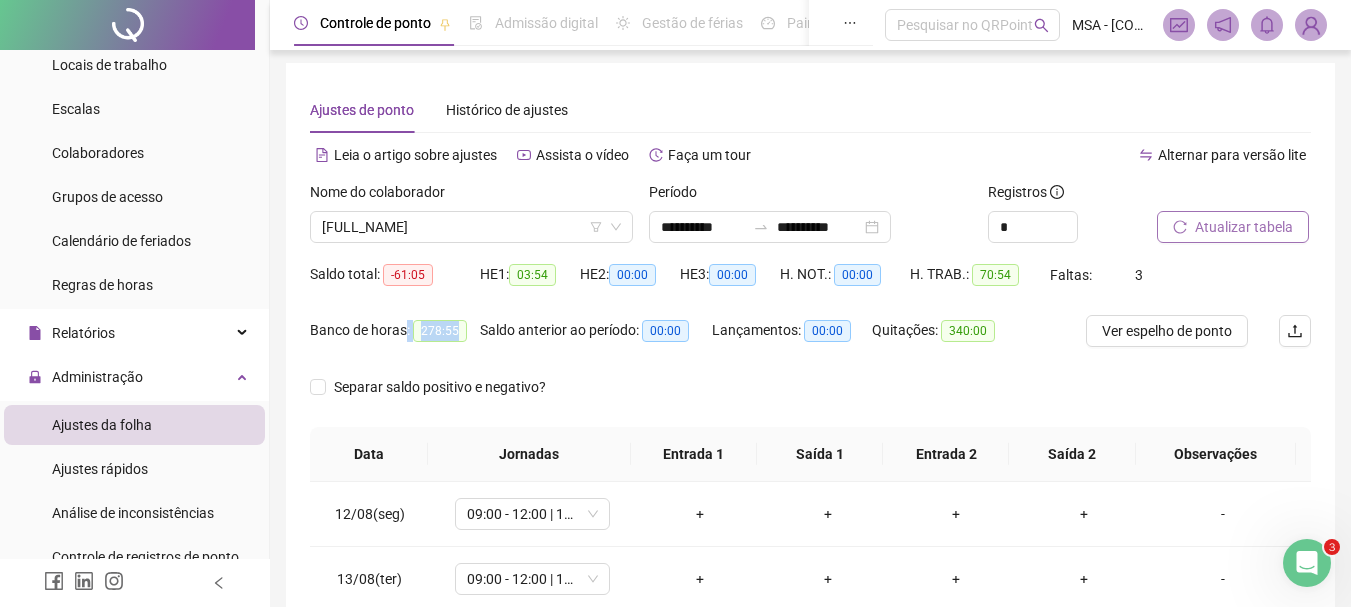 drag, startPoint x: 406, startPoint y: 330, endPoint x: 473, endPoint y: 330, distance: 67 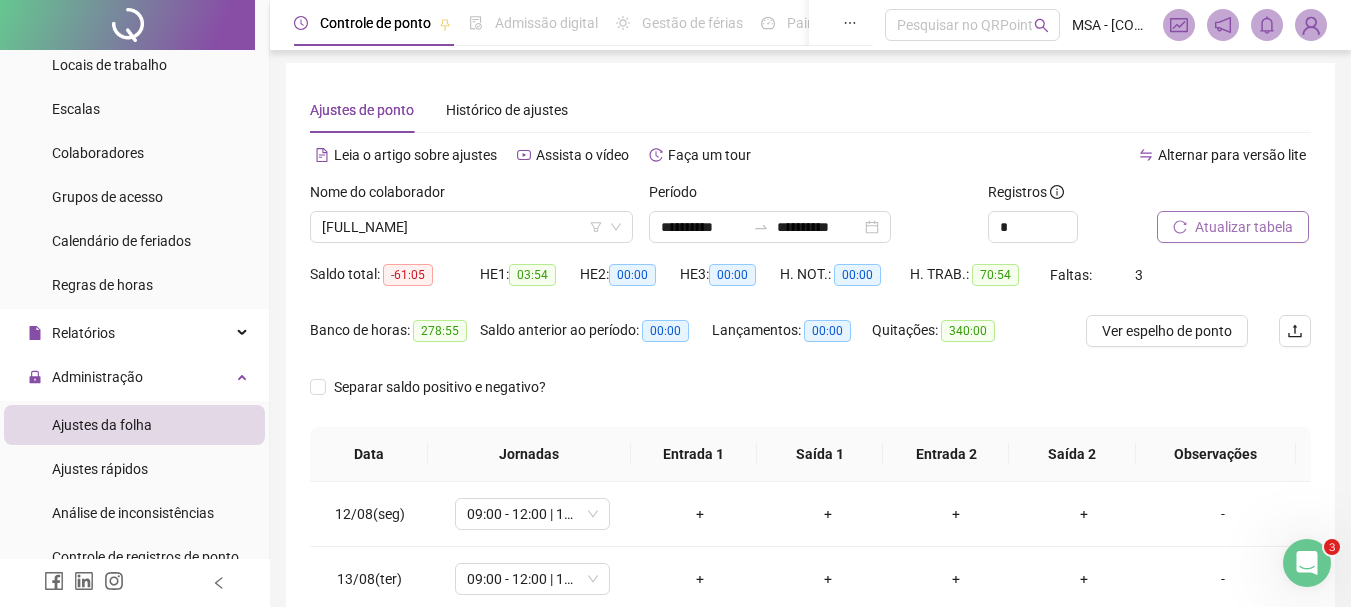 click on "Banco de horas:   278:55" at bounding box center [395, 331] 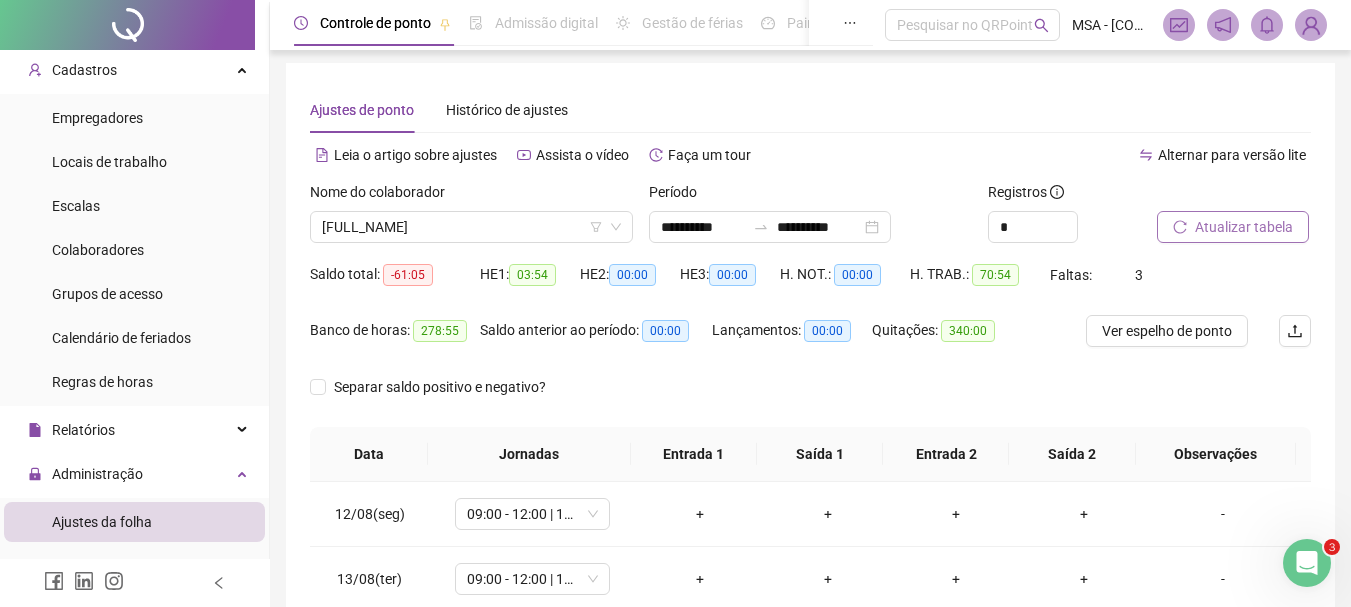 scroll, scrollTop: 41, scrollLeft: 0, axis: vertical 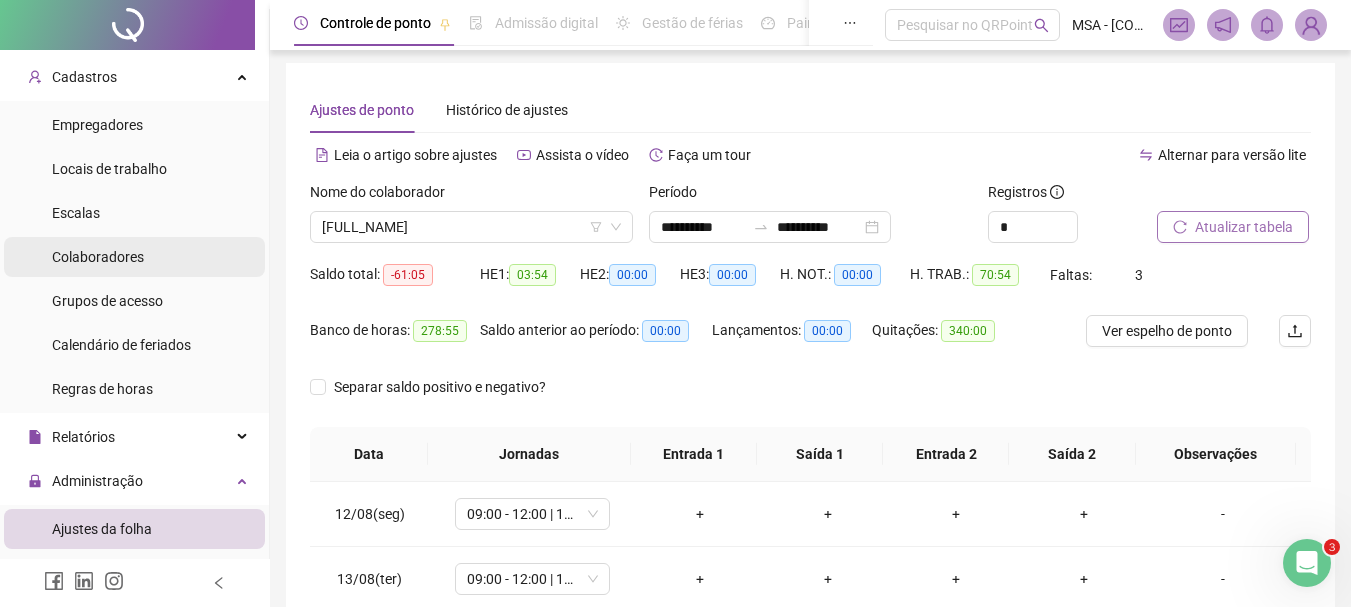 click on "Colaboradores" at bounding box center (134, 257) 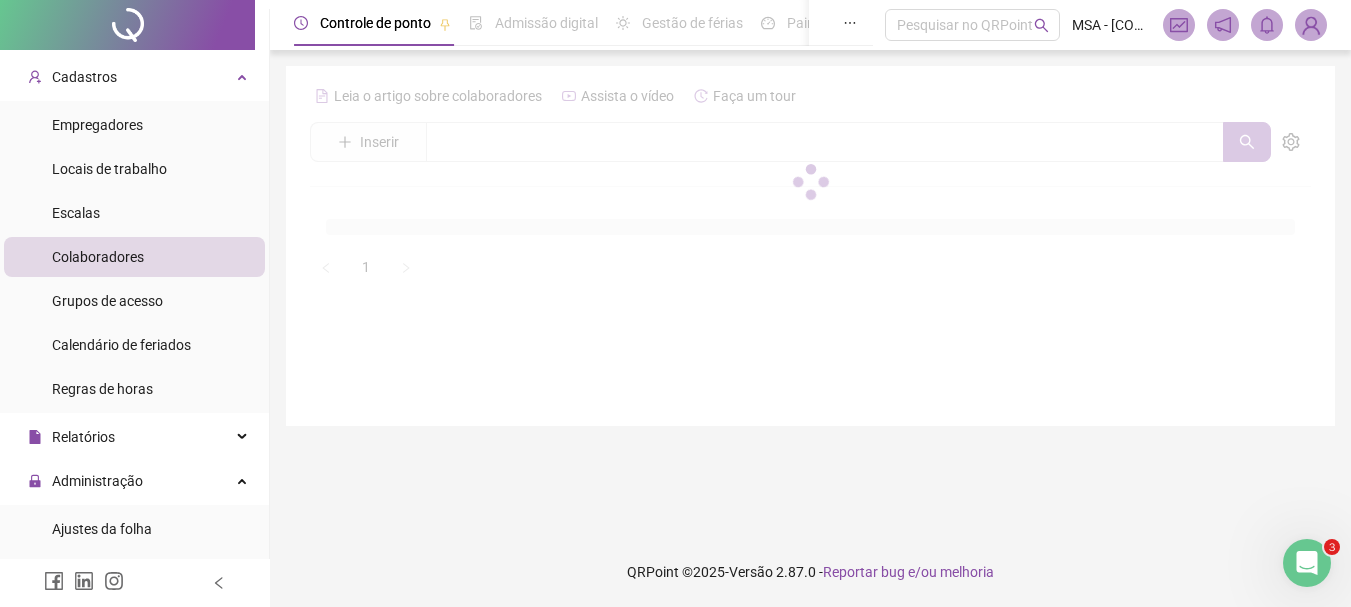 scroll, scrollTop: 0, scrollLeft: 0, axis: both 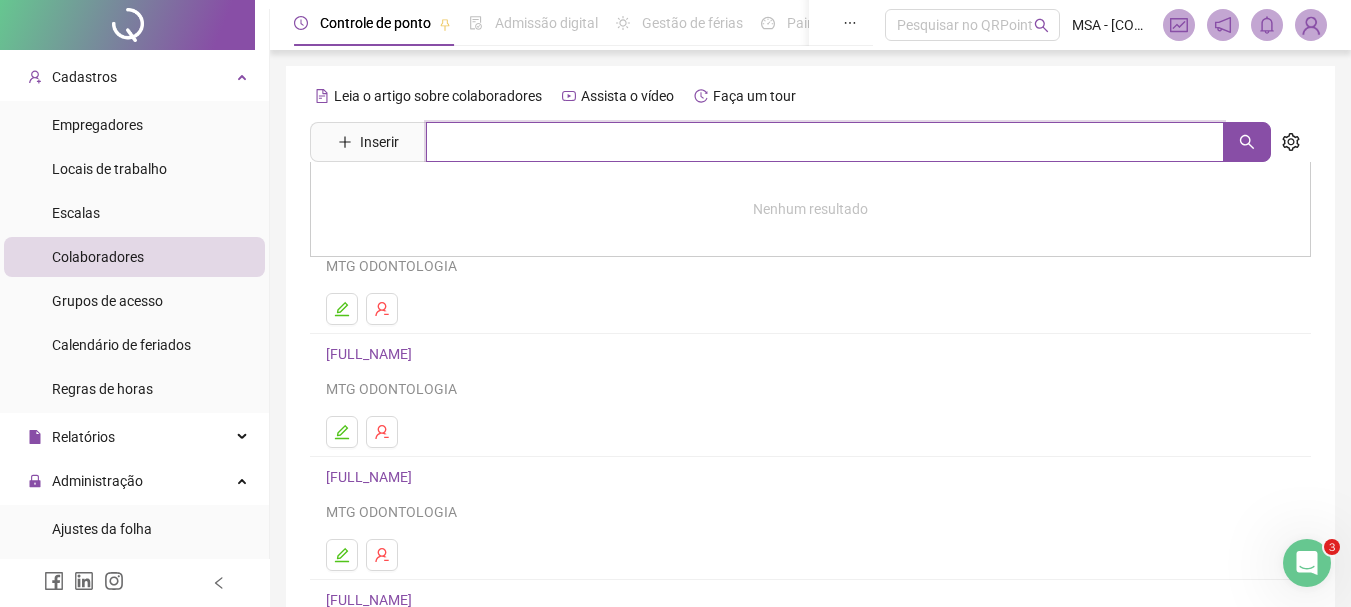click at bounding box center [825, 142] 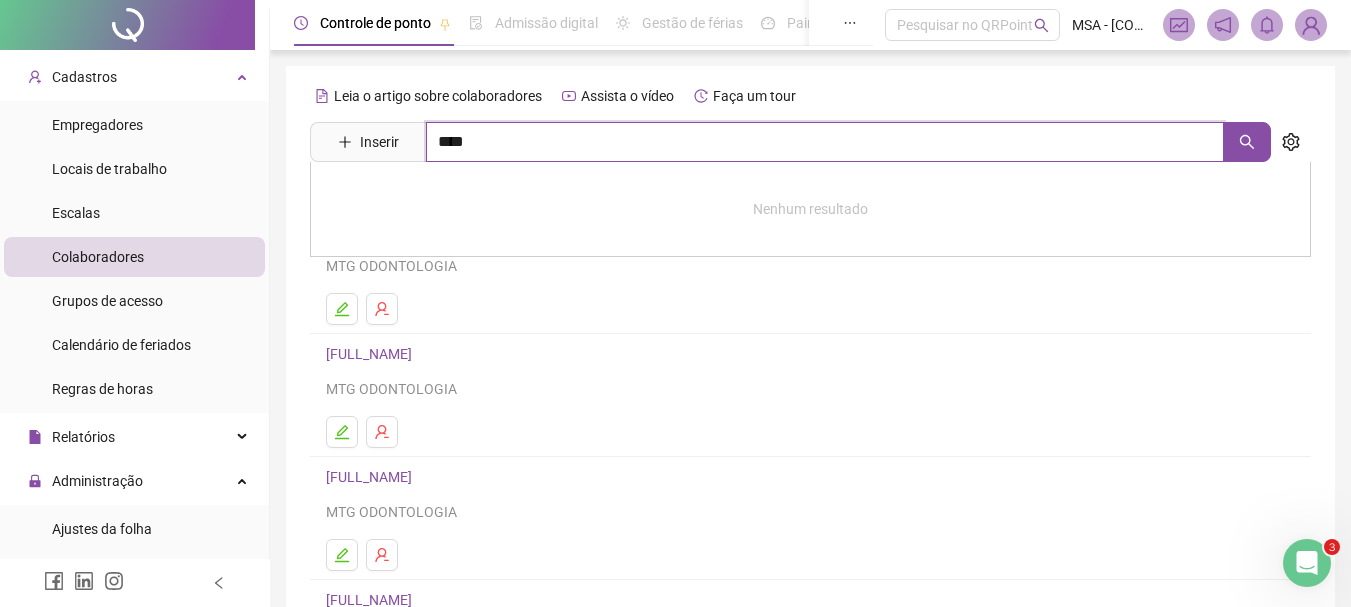type on "****" 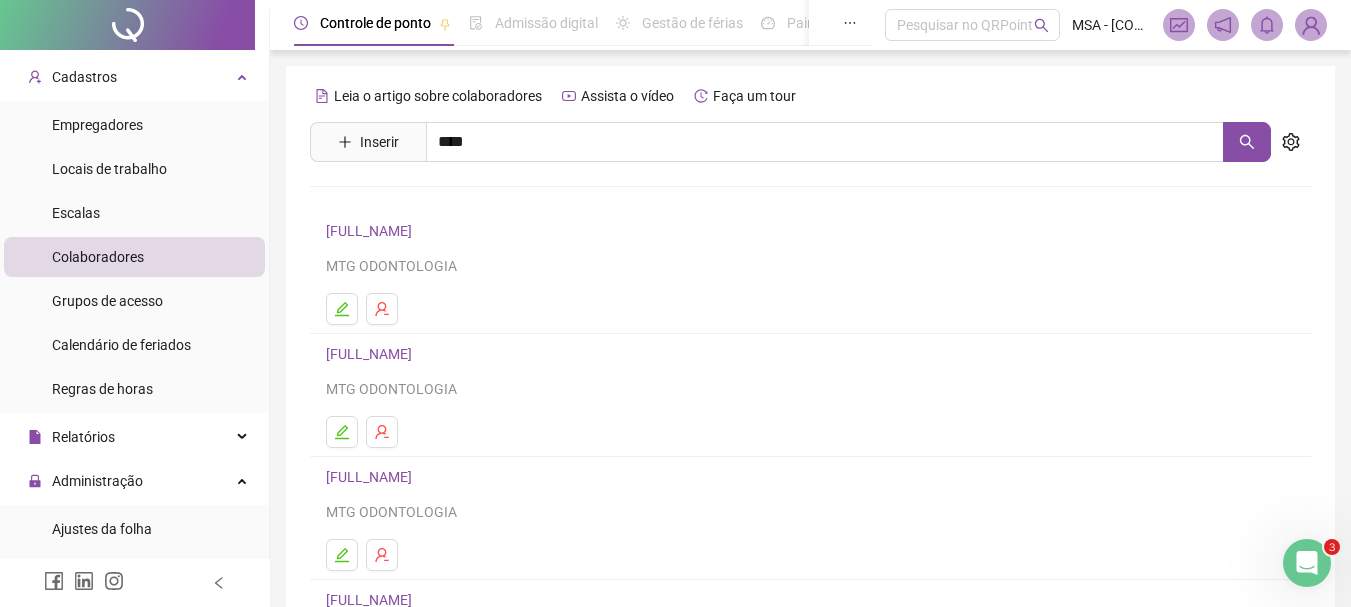 click on "[FULL_NAME]" at bounding box center (390, 201) 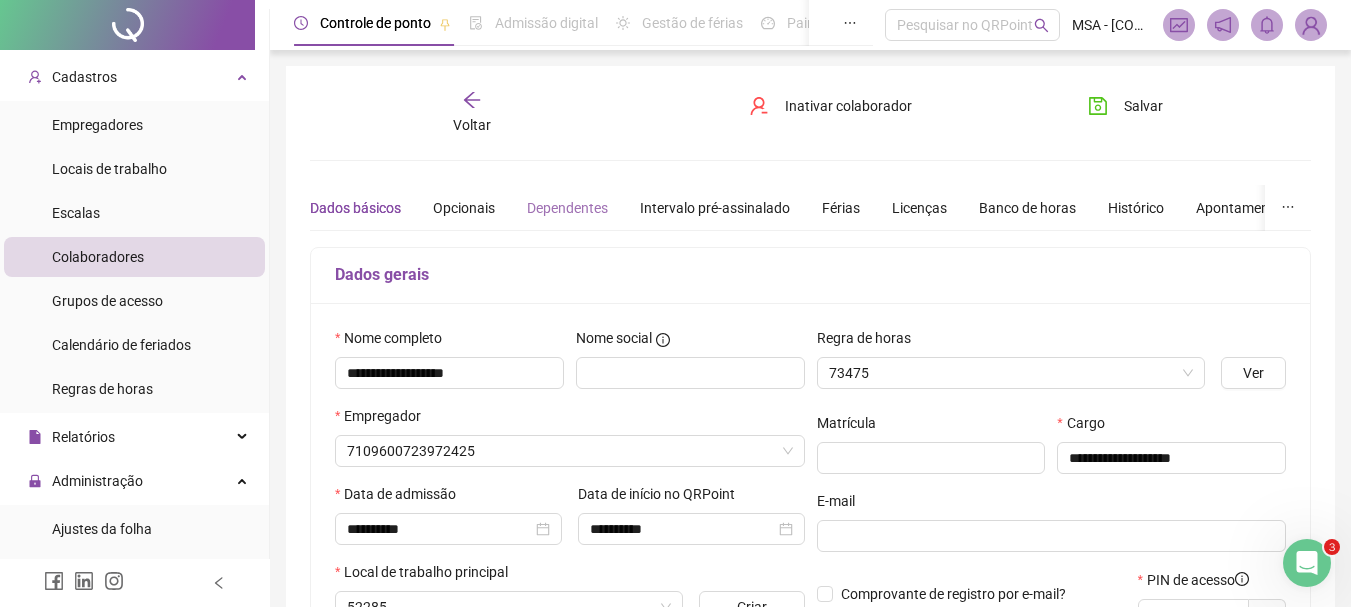 type on "**********" 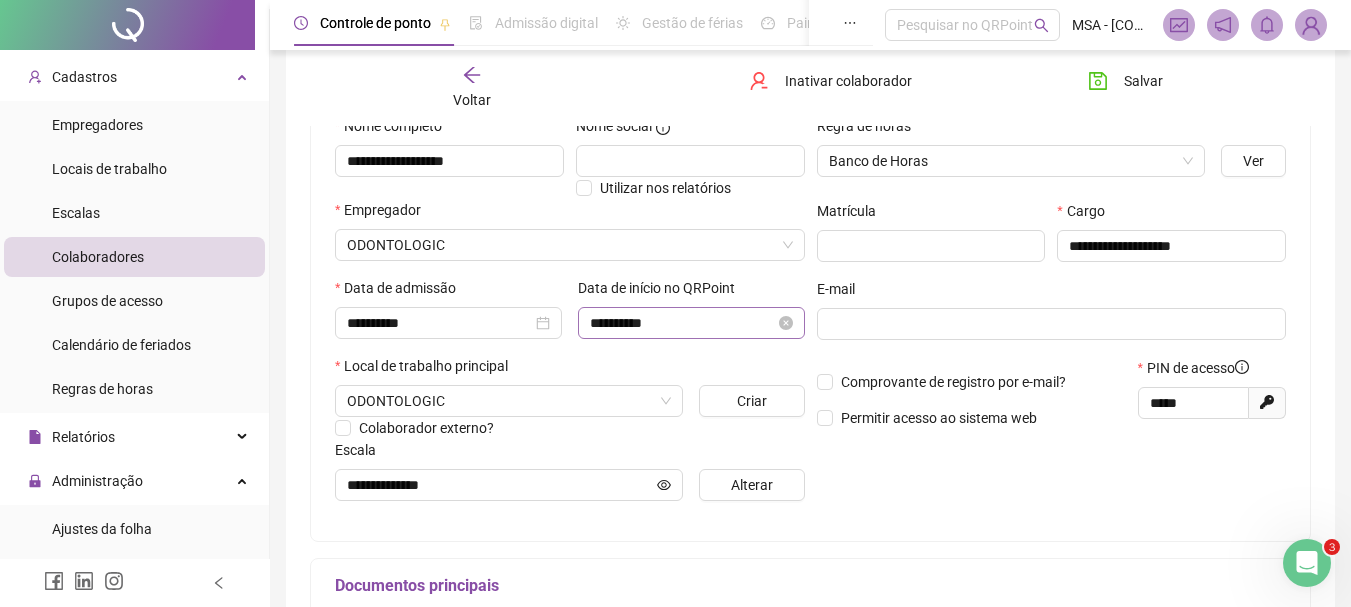 scroll, scrollTop: 214, scrollLeft: 0, axis: vertical 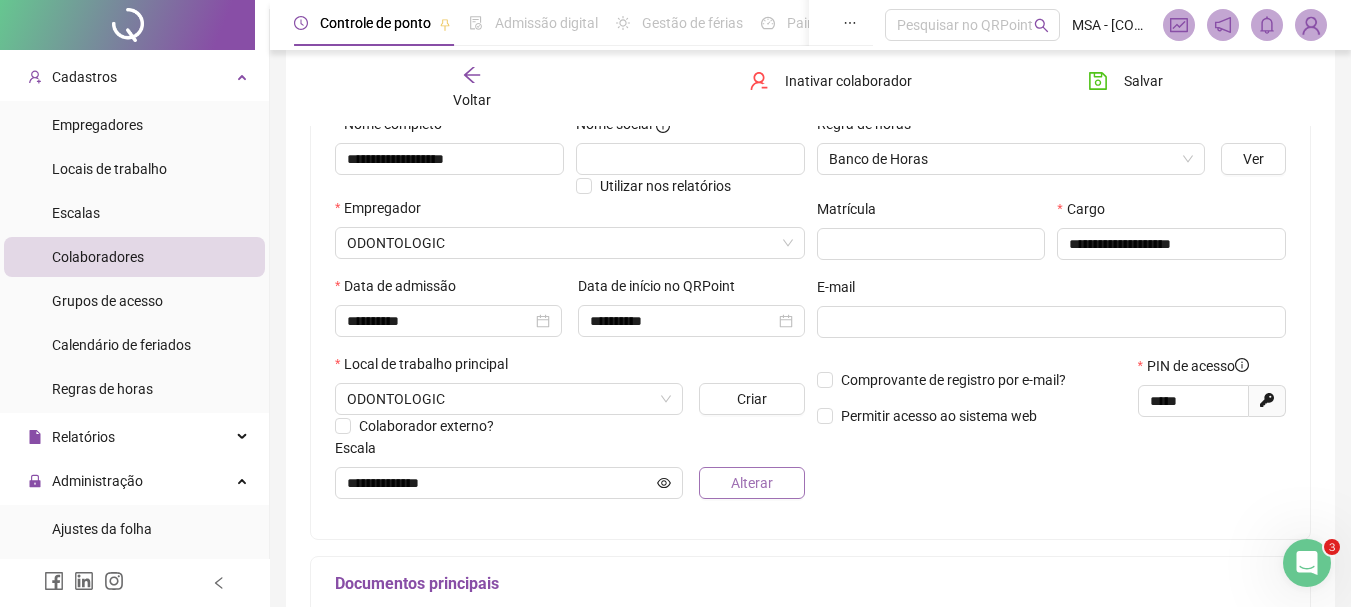 click on "Alterar" at bounding box center (752, 483) 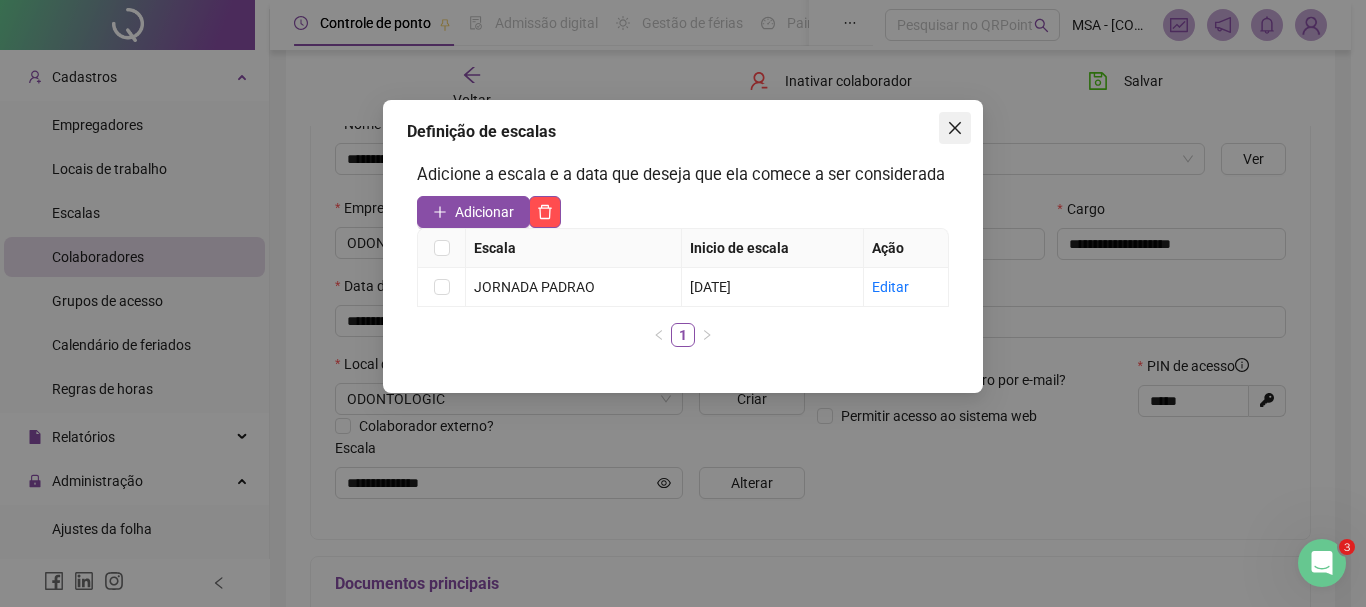 click at bounding box center (955, 128) 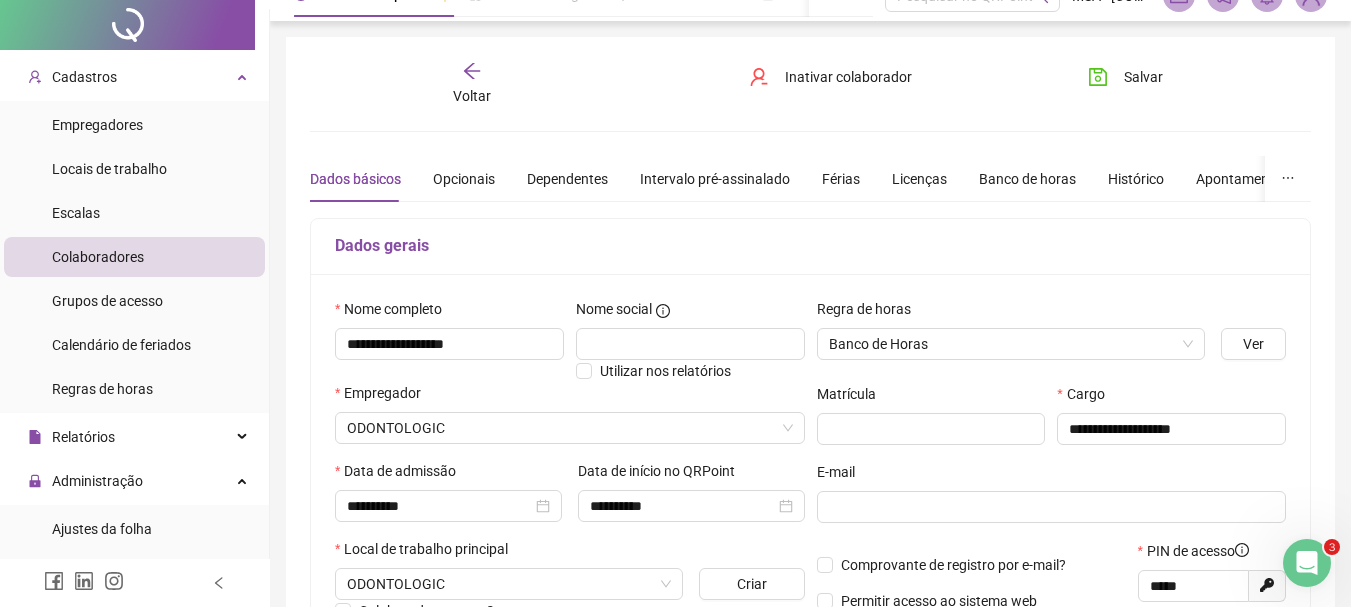 scroll, scrollTop: 0, scrollLeft: 0, axis: both 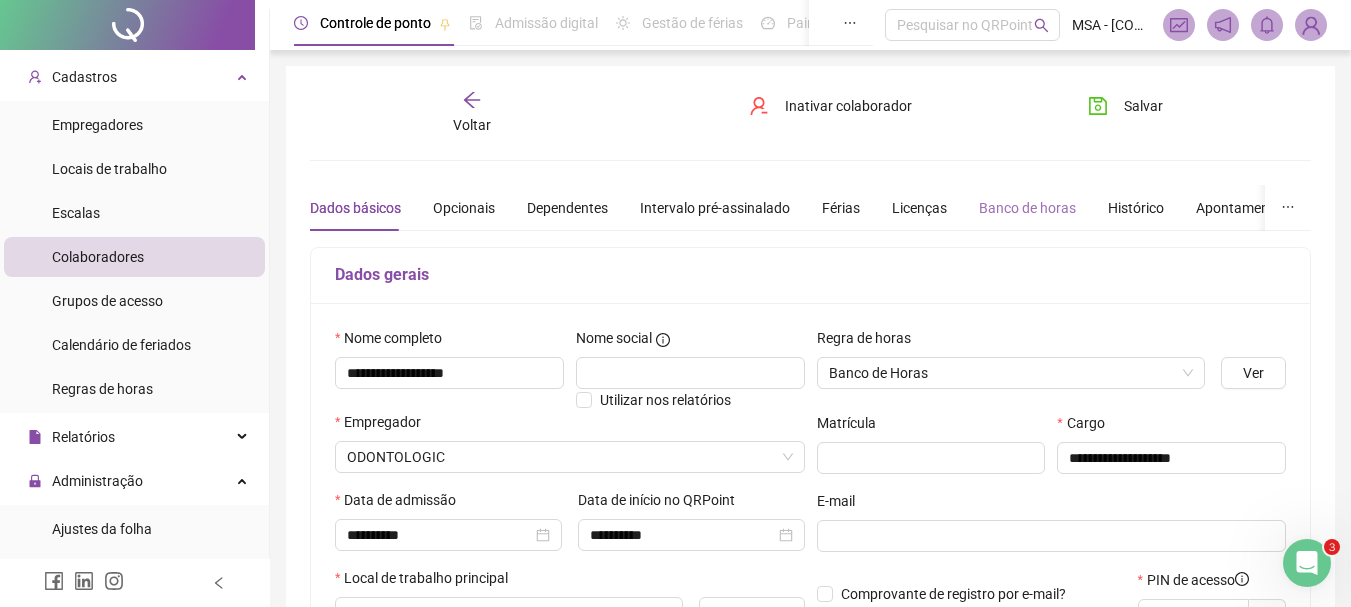 click on "Banco de horas" at bounding box center (1027, 208) 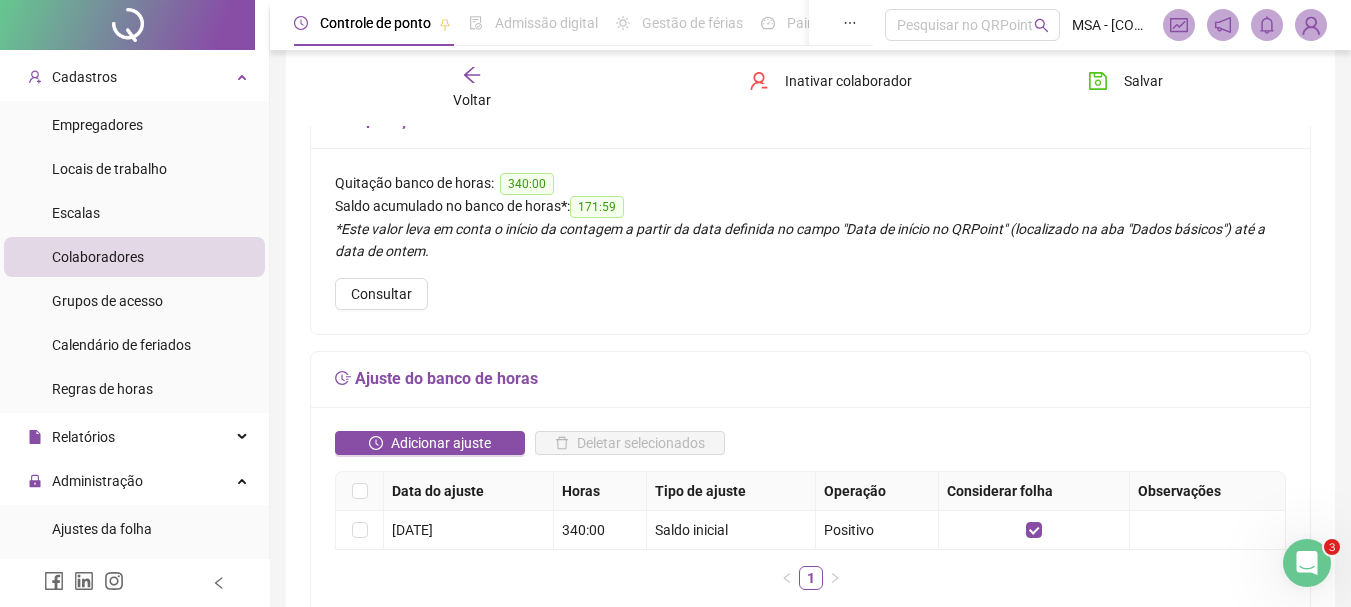 scroll, scrollTop: 158, scrollLeft: 0, axis: vertical 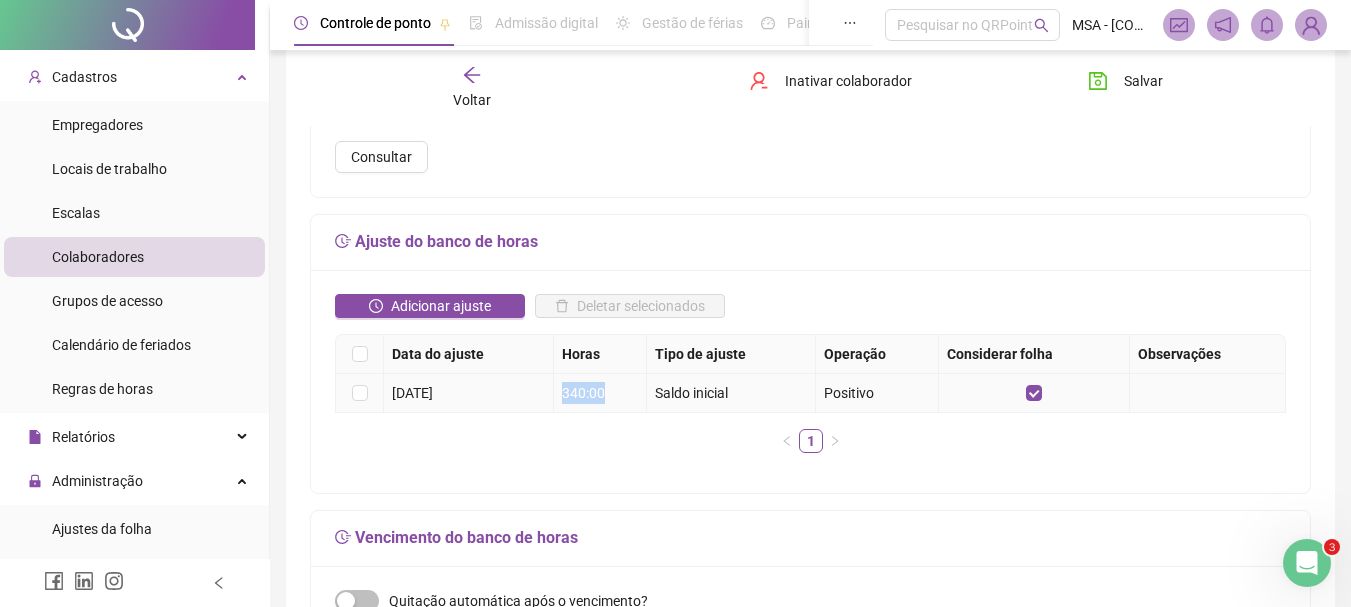 drag, startPoint x: 561, startPoint y: 387, endPoint x: 628, endPoint y: 398, distance: 67.89698 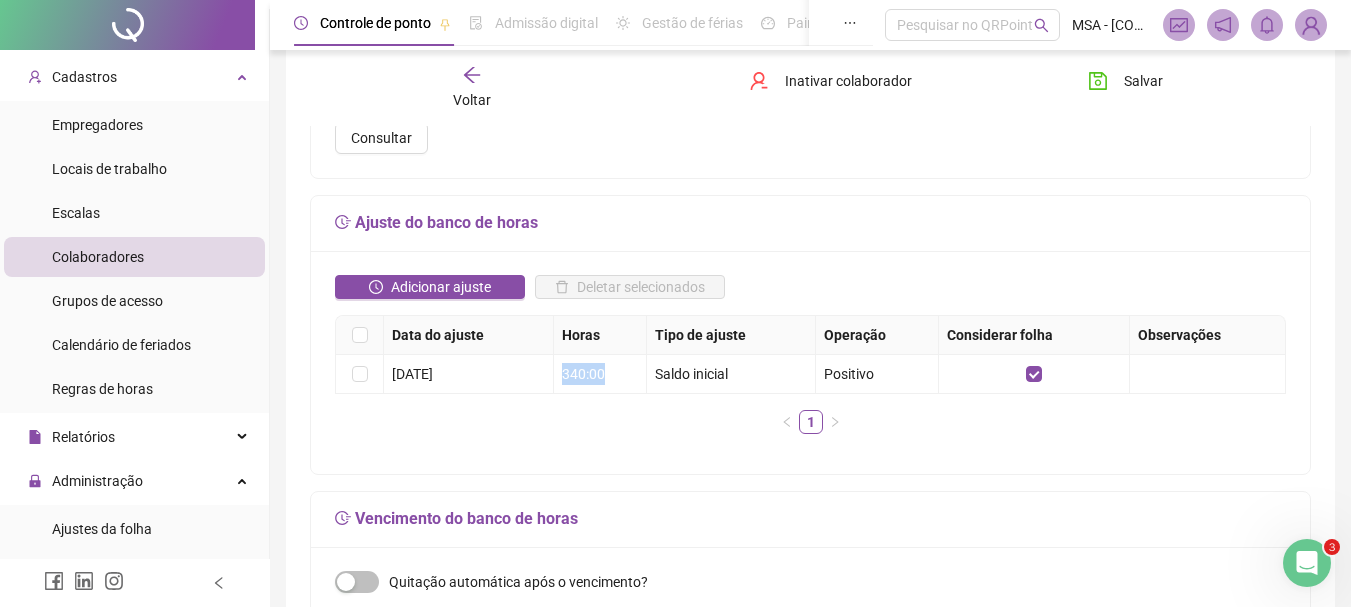 scroll, scrollTop: 312, scrollLeft: 0, axis: vertical 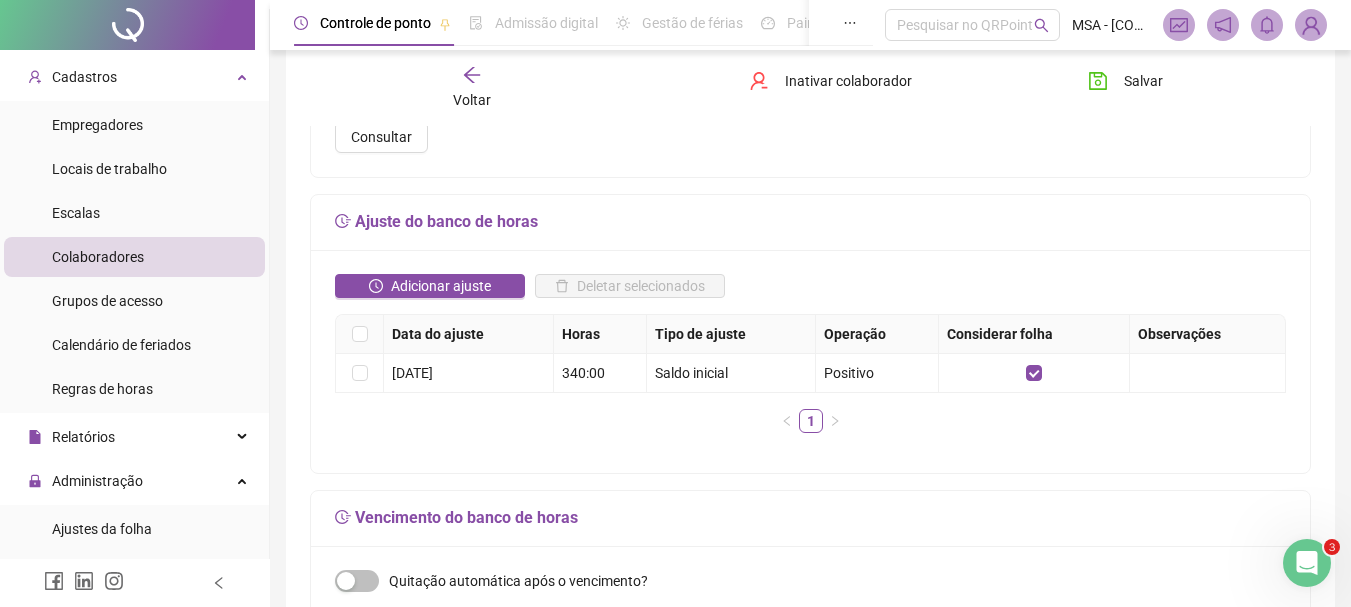 click on "Adicionar ajuste Deletar selecionados Data do ajuste Horas Tipo de ajuste Operação Considerar folha Observações               [DATE] 340:00 Saldo inicial Positivo 1" at bounding box center [810, 361] 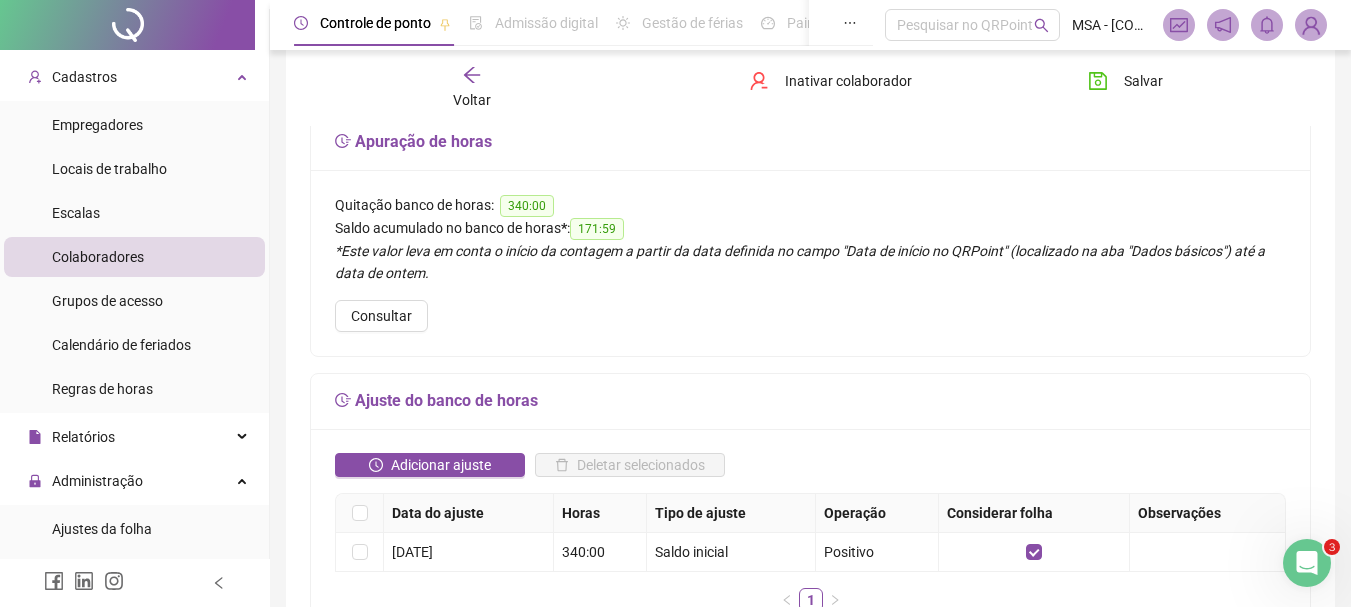 scroll, scrollTop: 134, scrollLeft: 0, axis: vertical 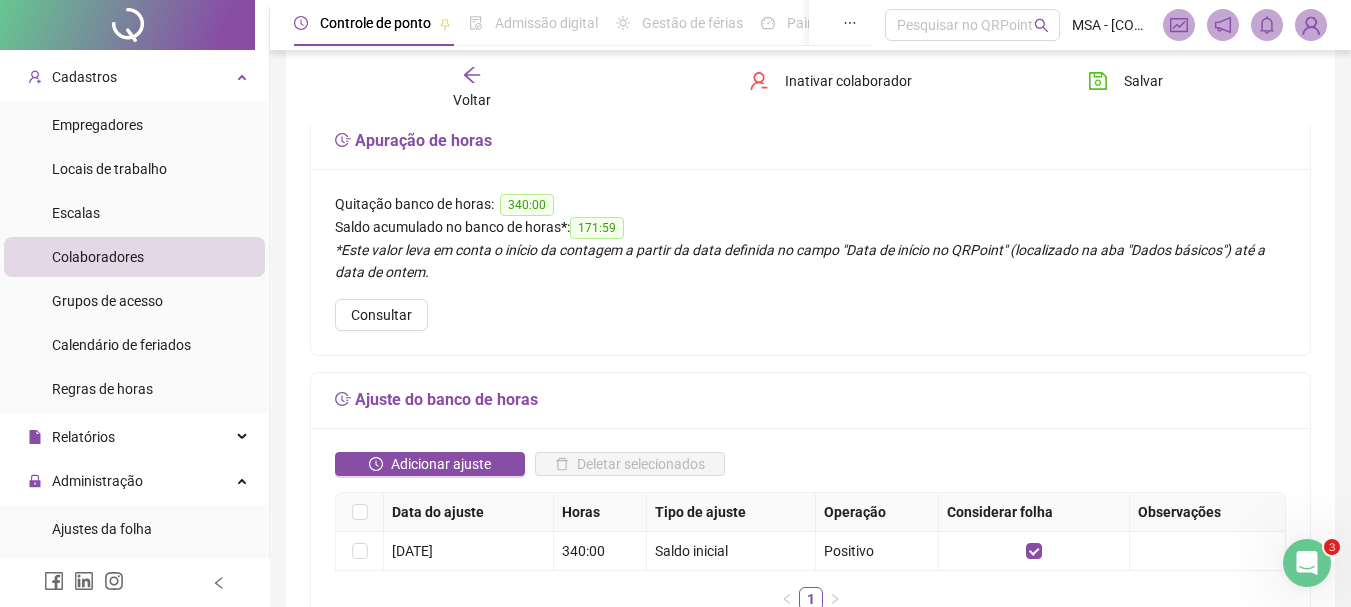 click on "Quitação banco de horas:   340:00 Saldo acumulado no banco de horas * :   171:59 *Este valor leva em conta o início da contagem a partir da data
definida no campo "Data de início no QRPoint" (localizado na
aba "Dados básicos") até a data de ontem. Consultar" at bounding box center (810, 262) 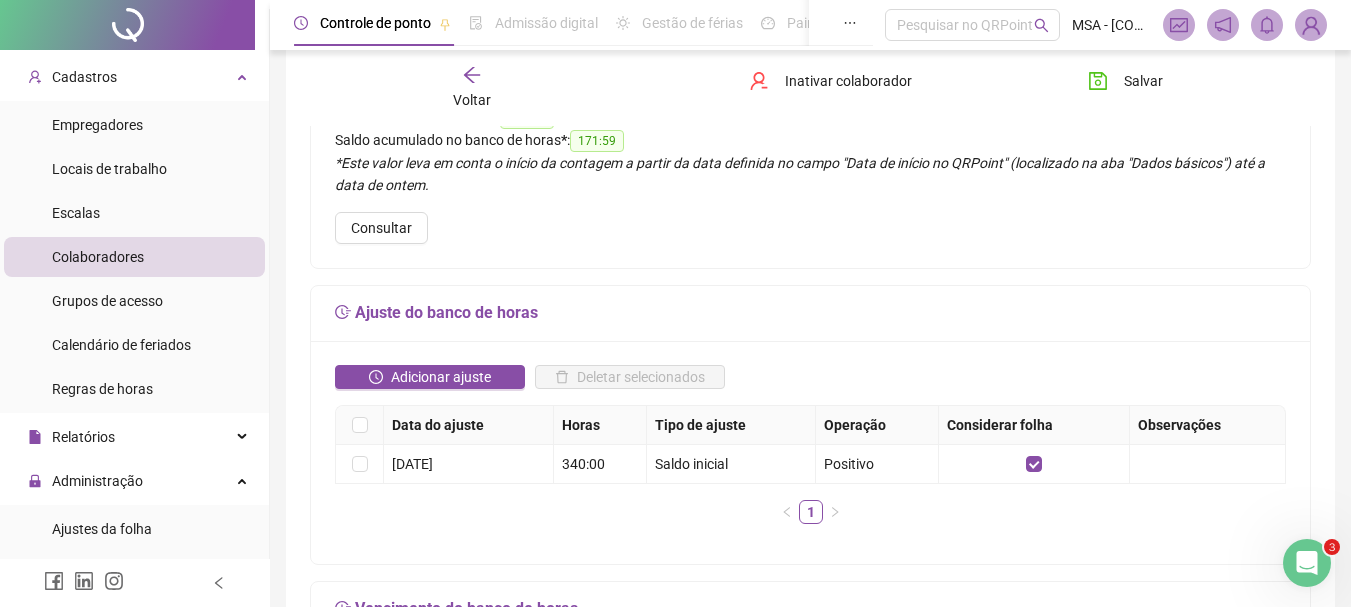 scroll, scrollTop: 222, scrollLeft: 0, axis: vertical 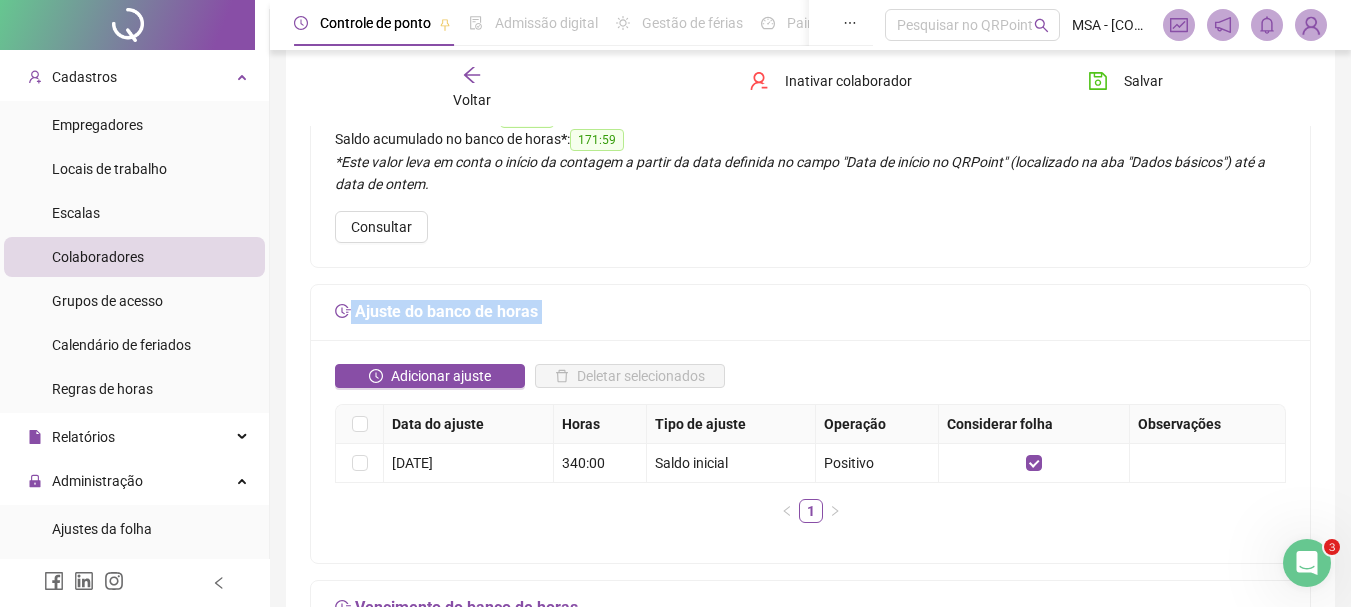 drag, startPoint x: 583, startPoint y: 302, endPoint x: 352, endPoint y: 290, distance: 231.31148 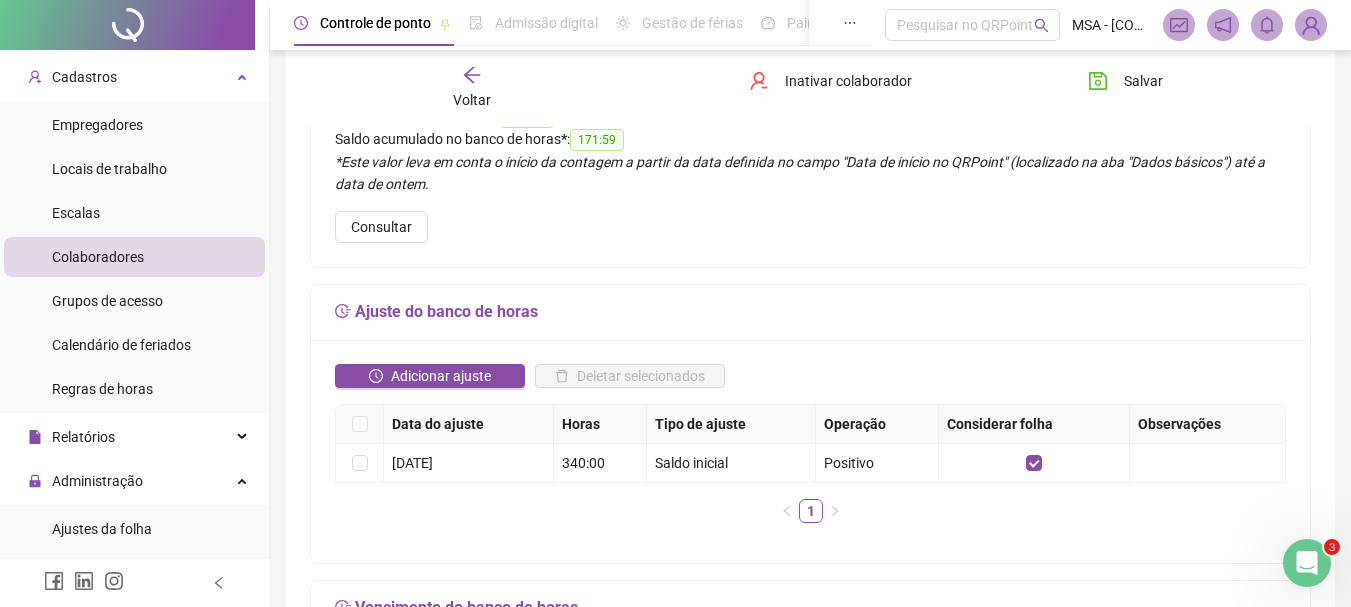 click on "Adicionar ajuste Deletar selecionados Data do ajuste Horas Tipo de ajuste Operação Considerar folha Observações               [DATE] 340:00 Saldo inicial Positivo 1" at bounding box center (810, 451) 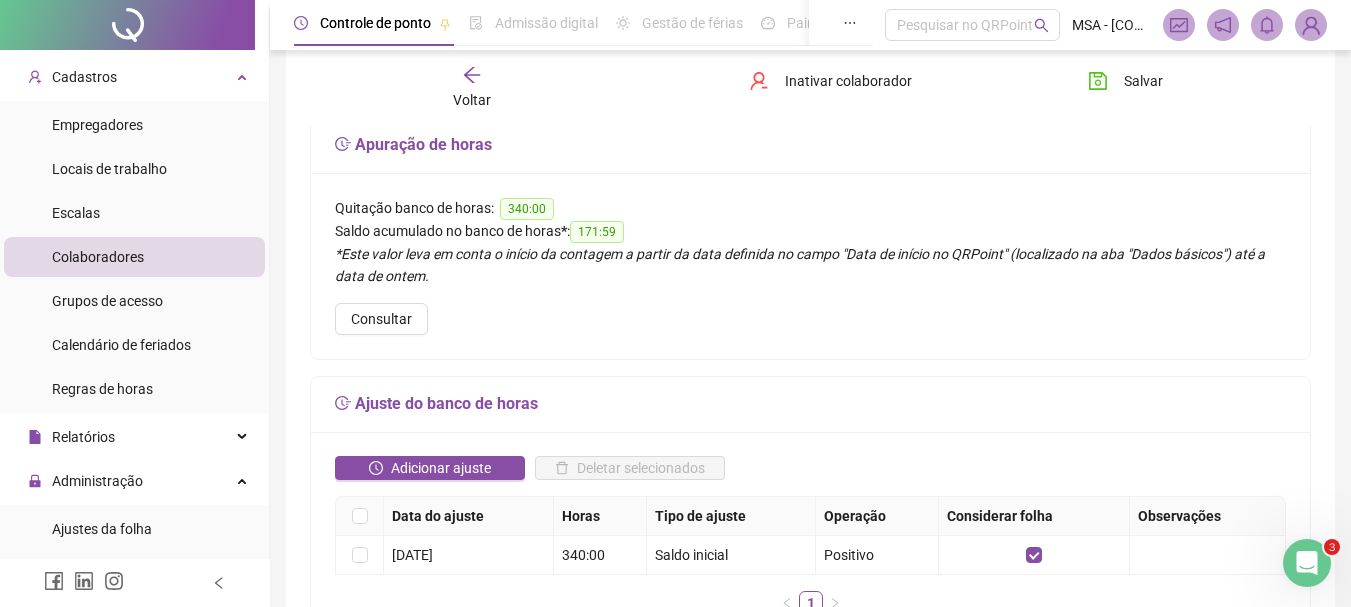 scroll, scrollTop: 133, scrollLeft: 0, axis: vertical 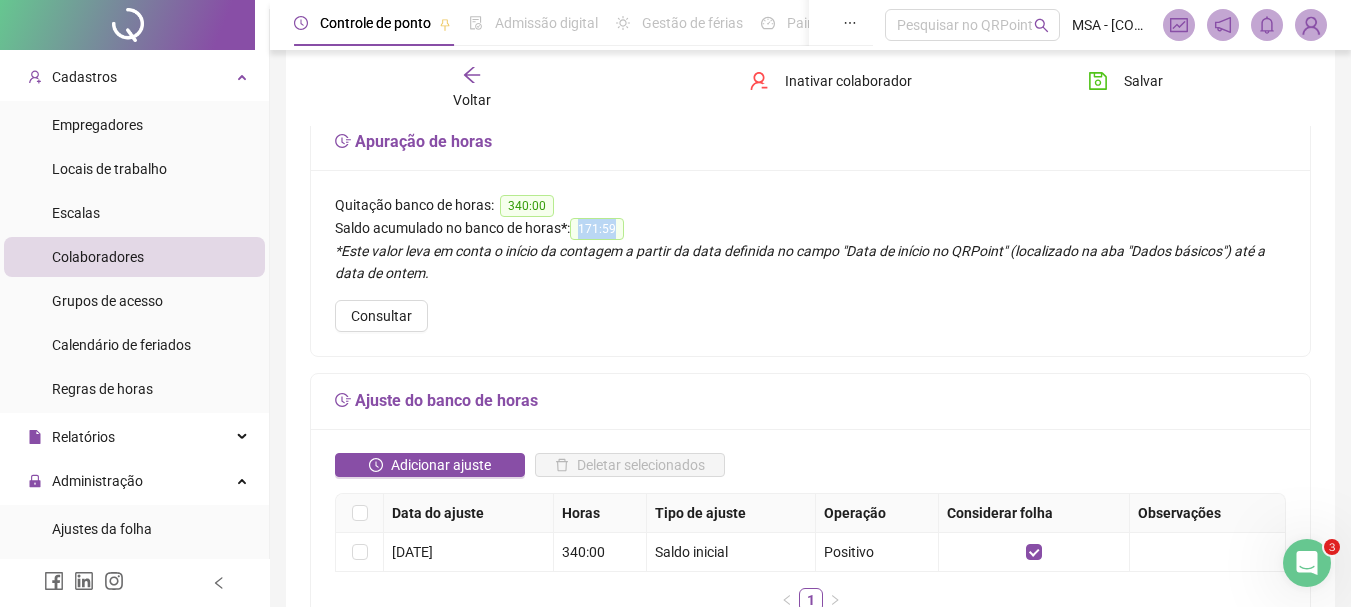 drag, startPoint x: 655, startPoint y: 227, endPoint x: 580, endPoint y: 220, distance: 75.32596 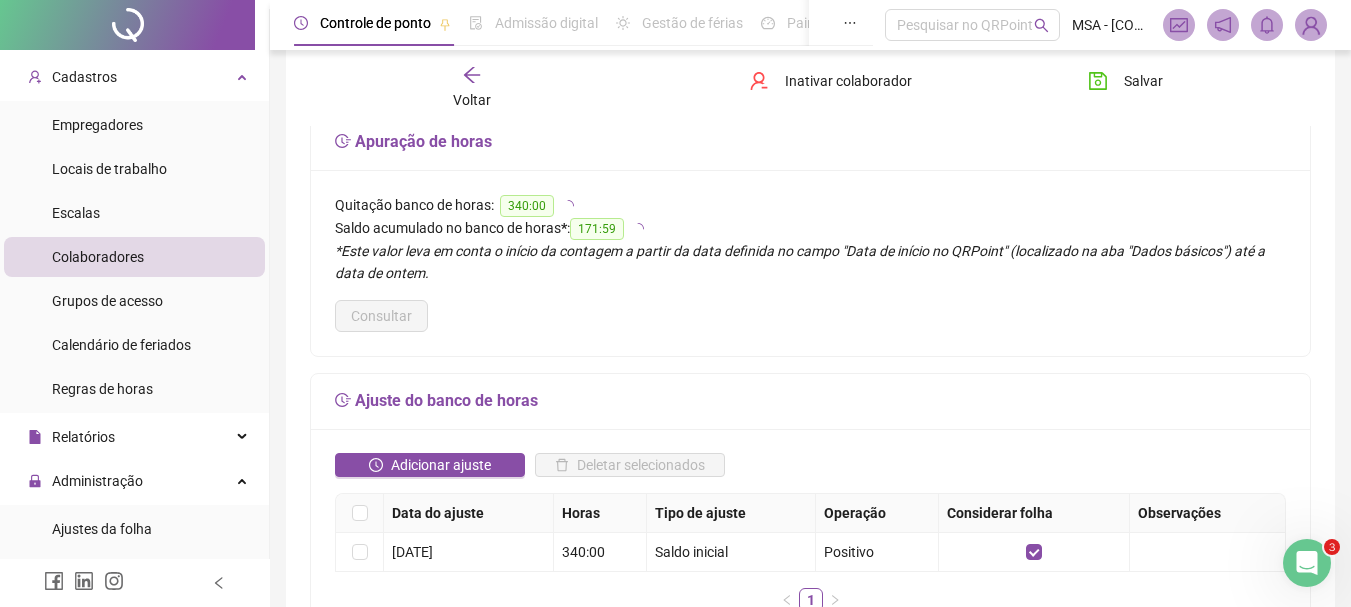 click on "Voltar" at bounding box center [472, 100] 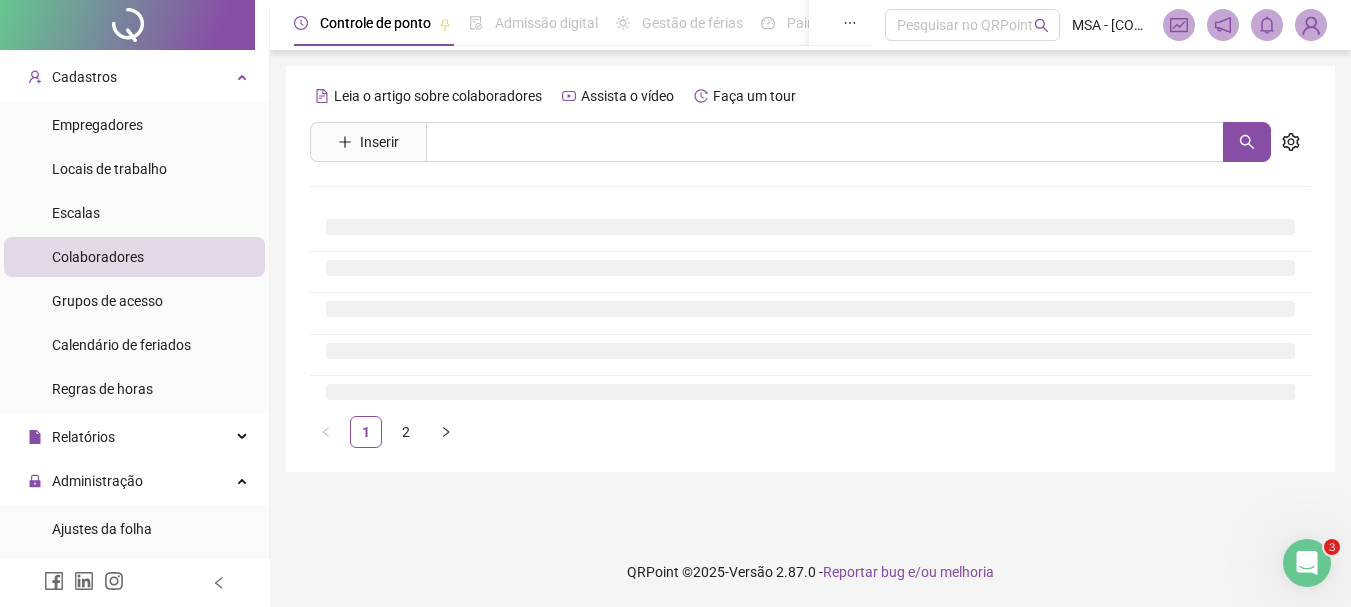 scroll, scrollTop: 0, scrollLeft: 0, axis: both 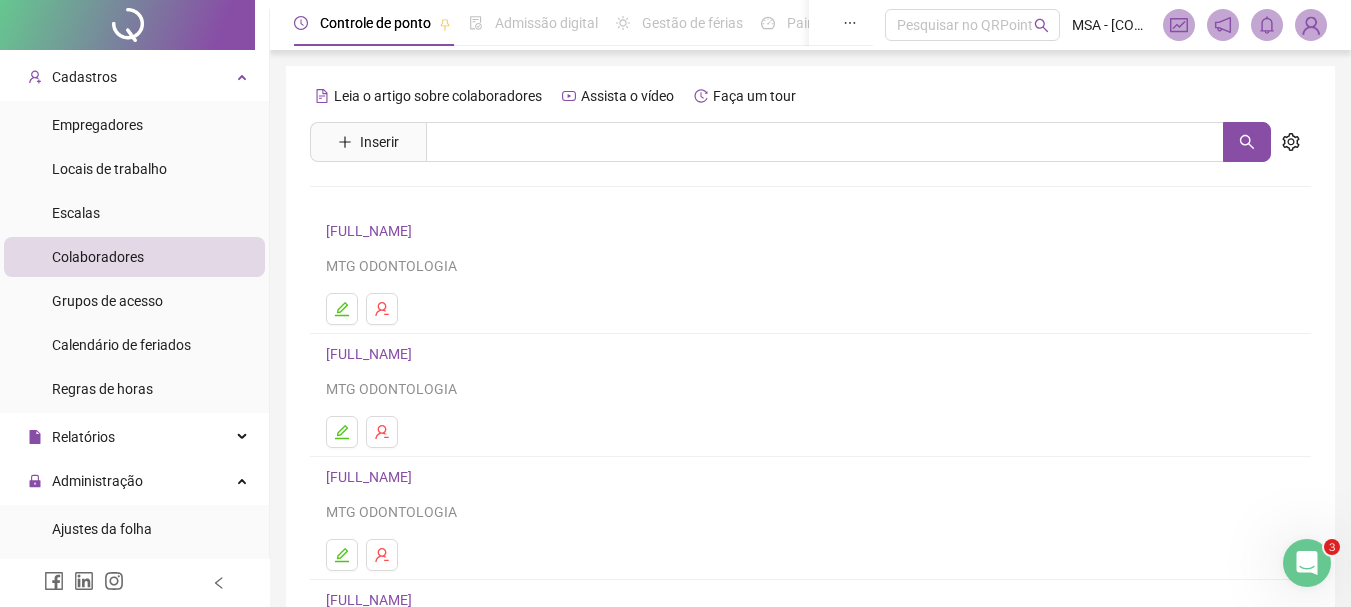 click on "[FULL_NAME]" at bounding box center (372, 231) 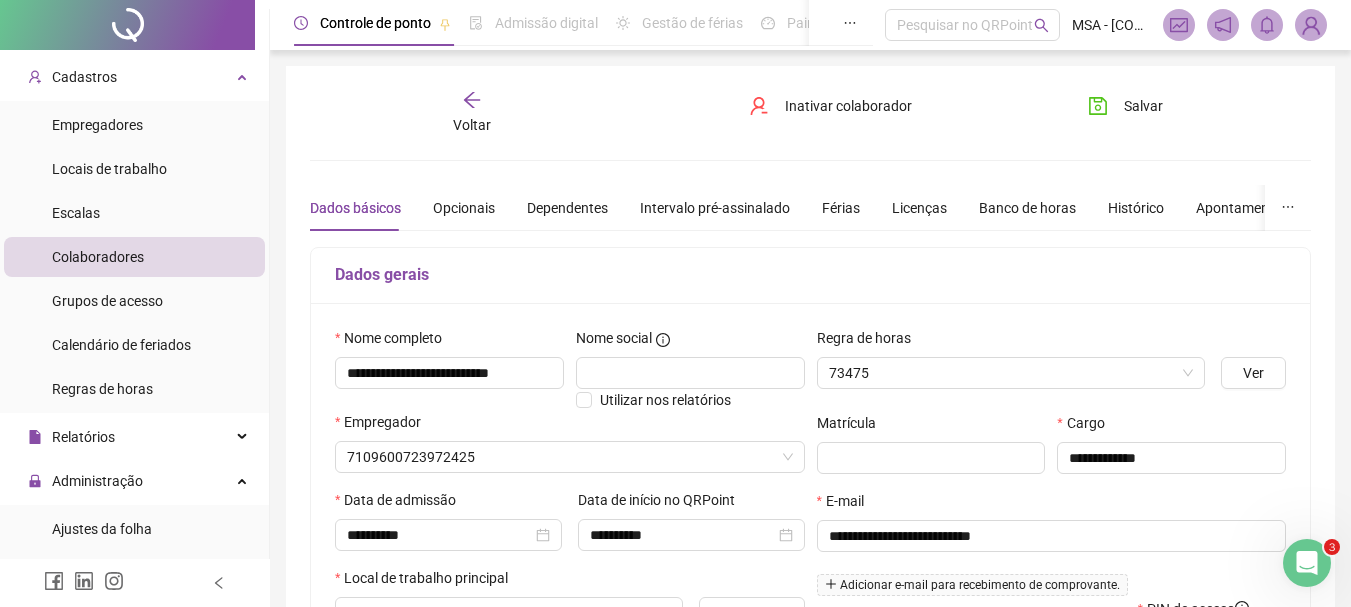 type on "**********" 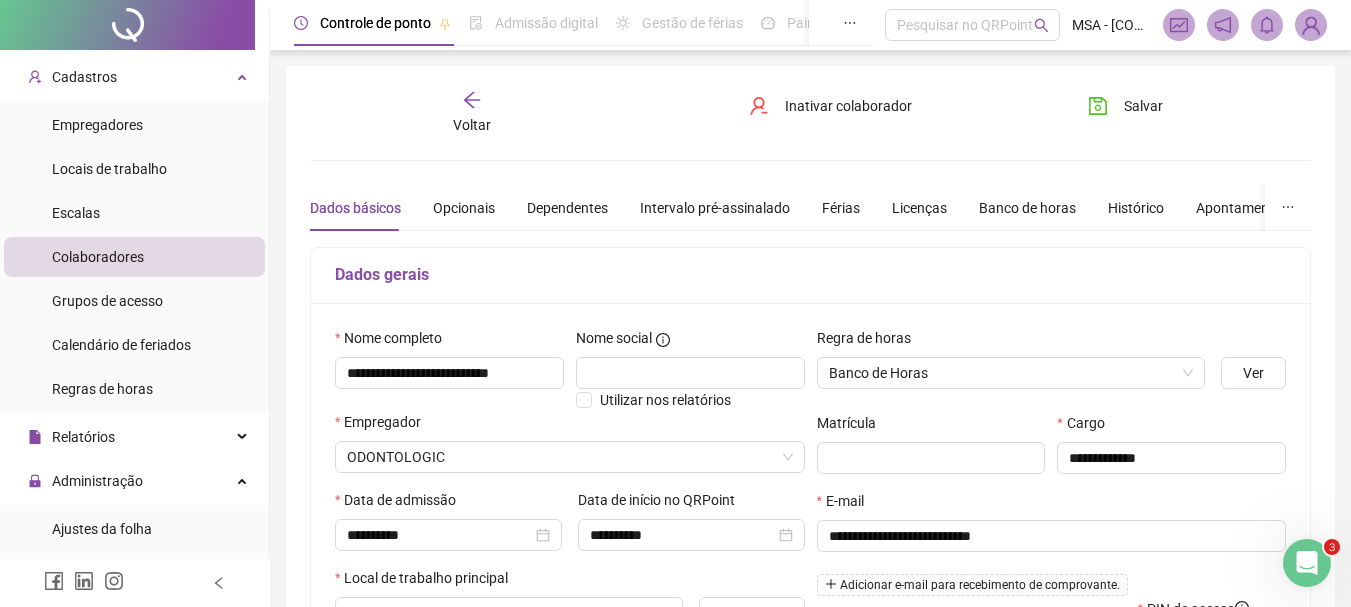 click on "Voltar" at bounding box center (472, 125) 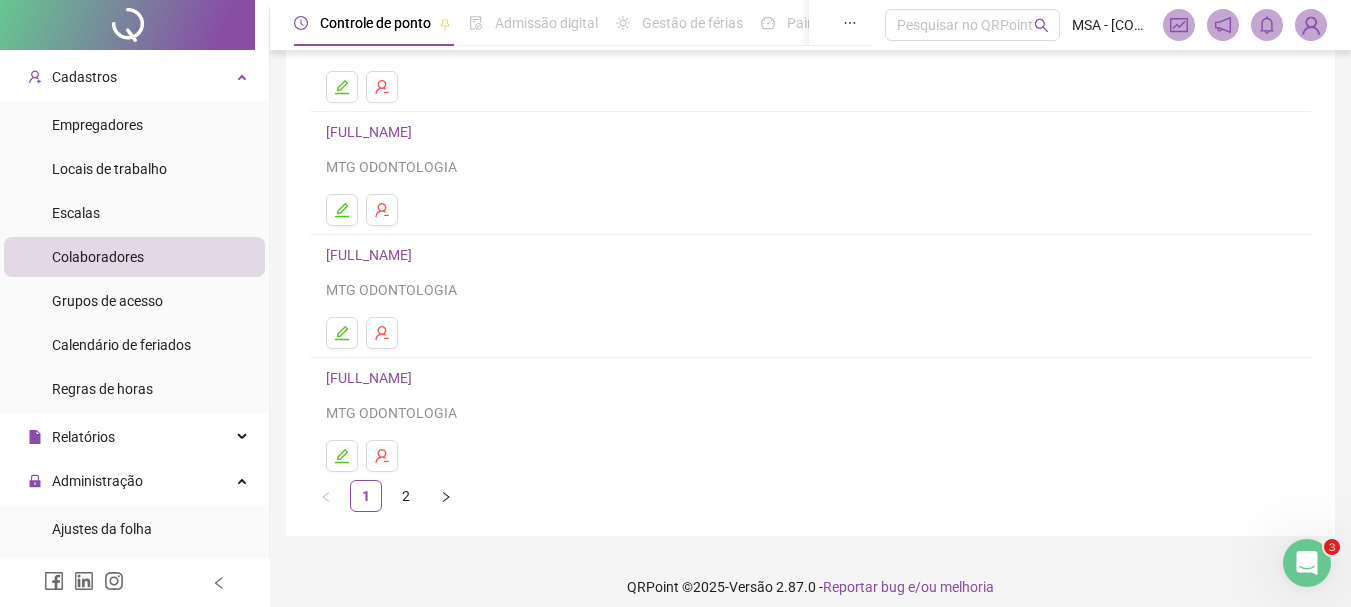 scroll, scrollTop: 346, scrollLeft: 0, axis: vertical 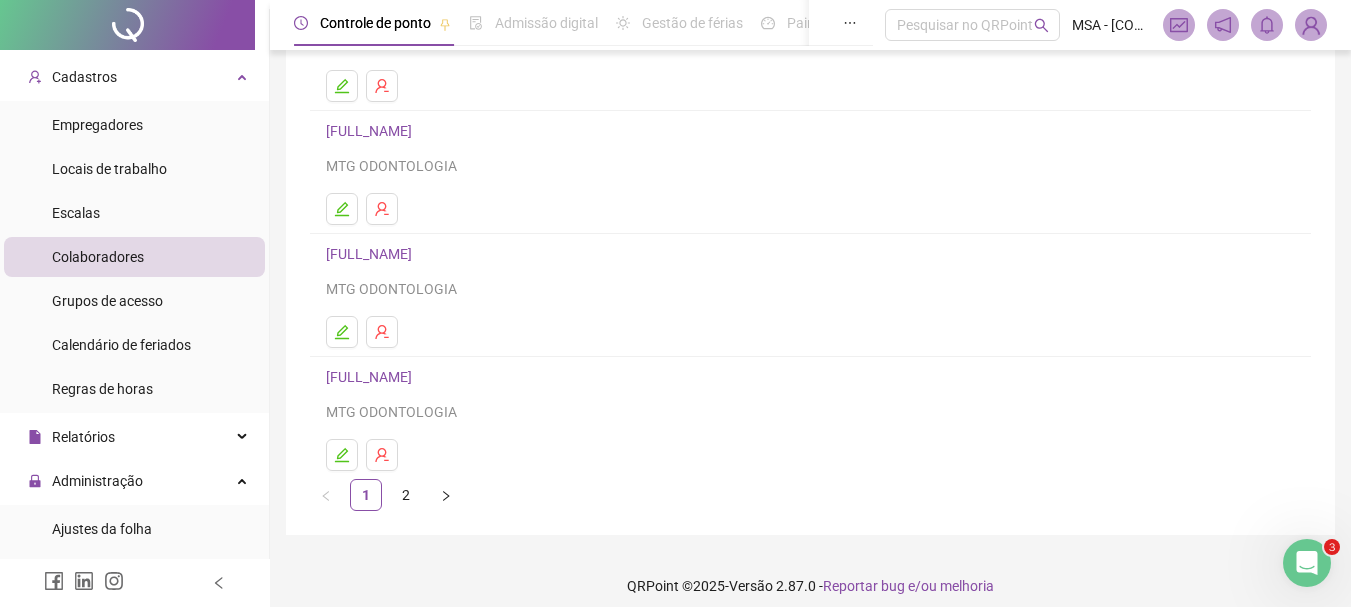 click on "[FULL_NAME]" at bounding box center [372, 377] 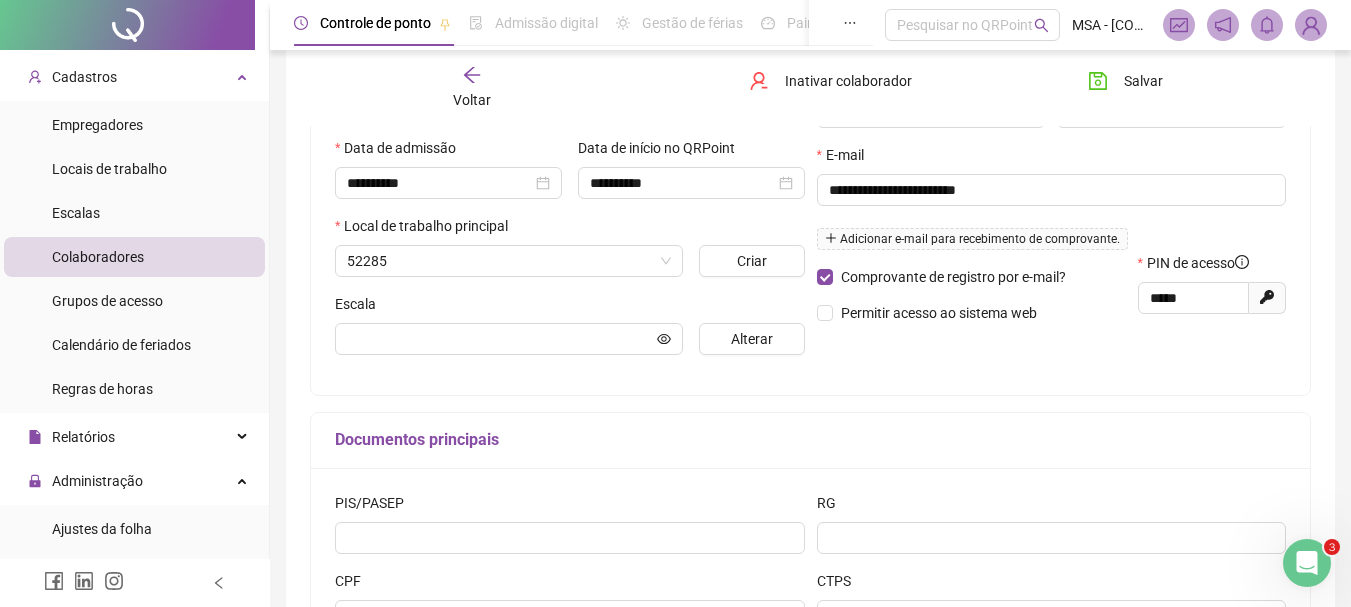 scroll, scrollTop: 356, scrollLeft: 0, axis: vertical 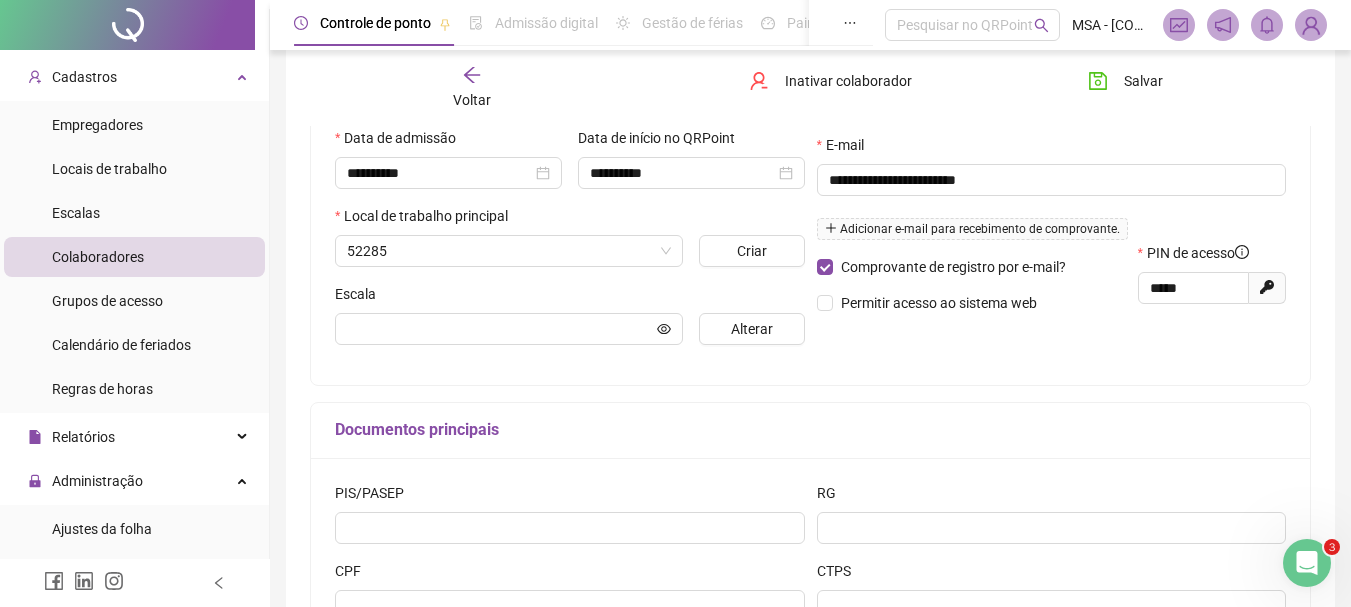 type on "**********" 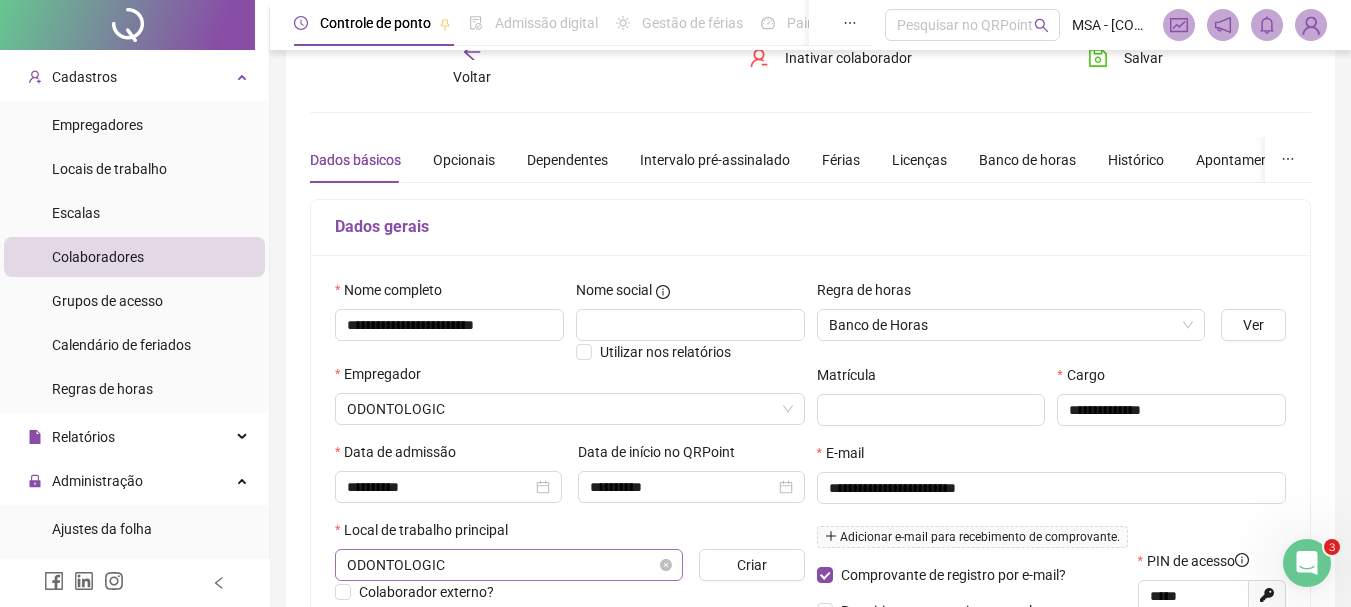 scroll, scrollTop: 0, scrollLeft: 0, axis: both 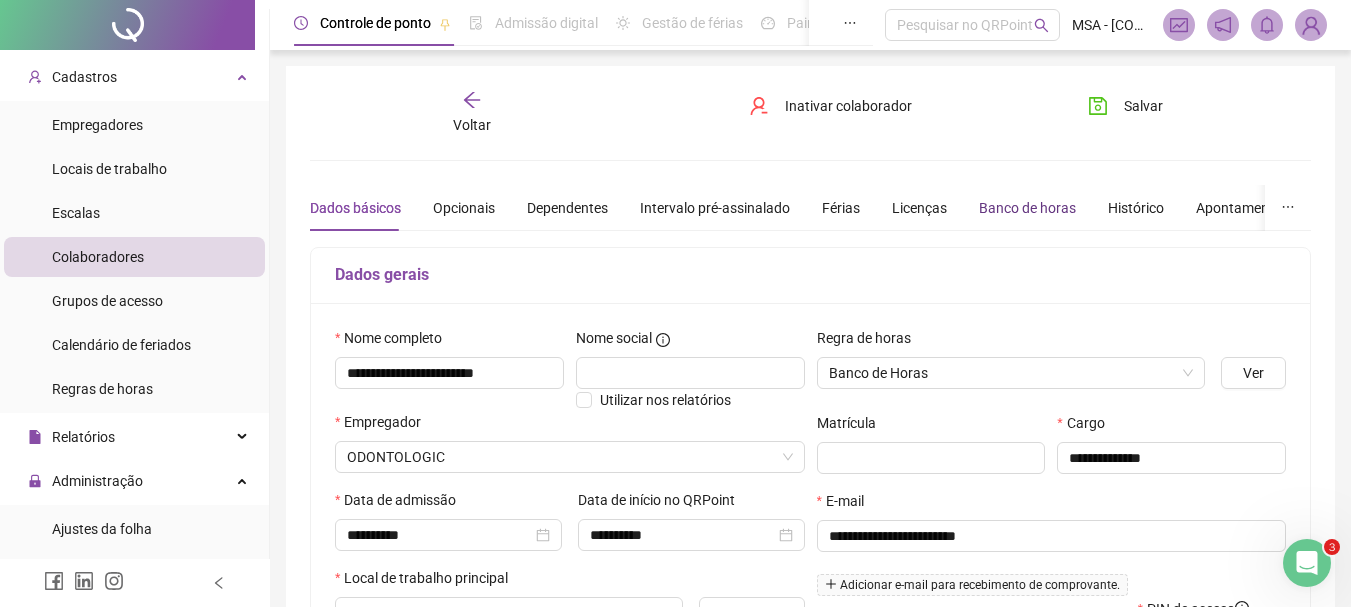 click on "Banco de horas" at bounding box center (1027, 208) 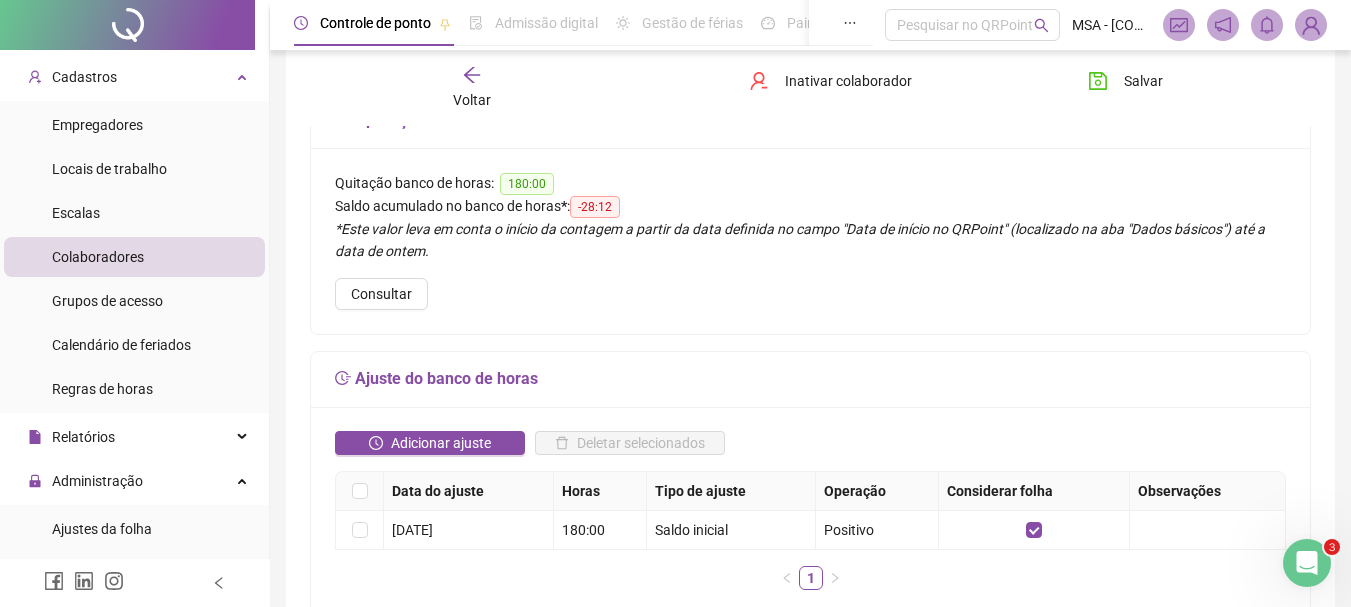 scroll, scrollTop: 156, scrollLeft: 0, axis: vertical 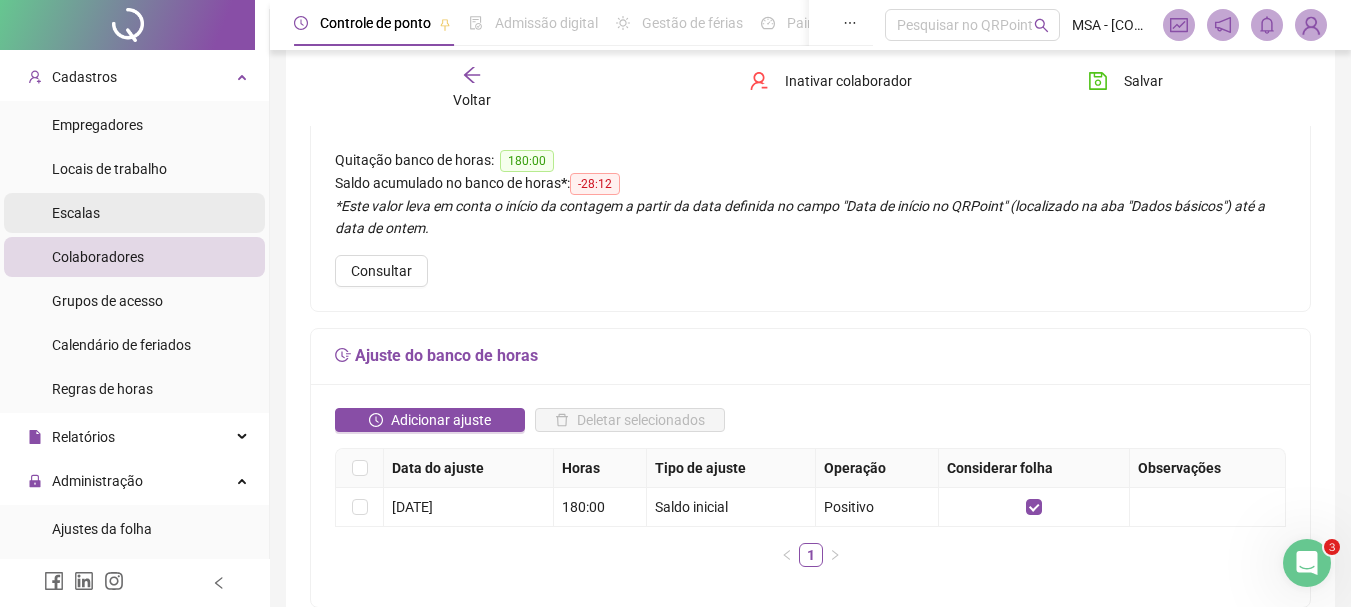 click on "Escalas" at bounding box center [134, 213] 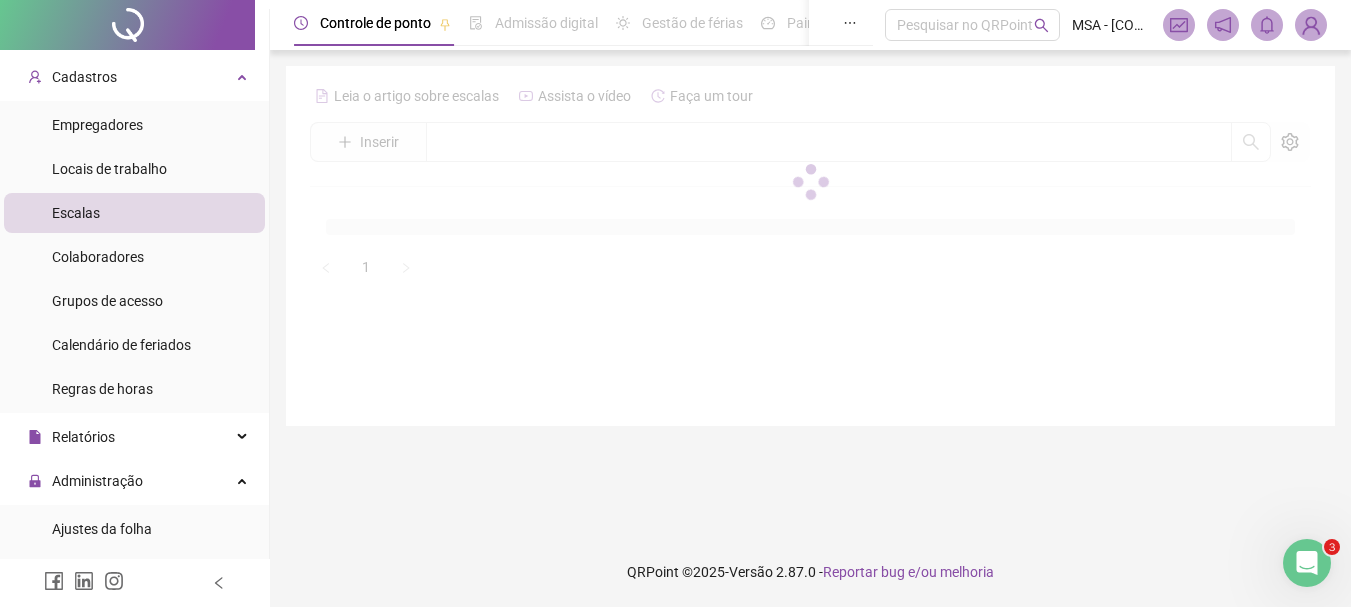 scroll, scrollTop: 0, scrollLeft: 0, axis: both 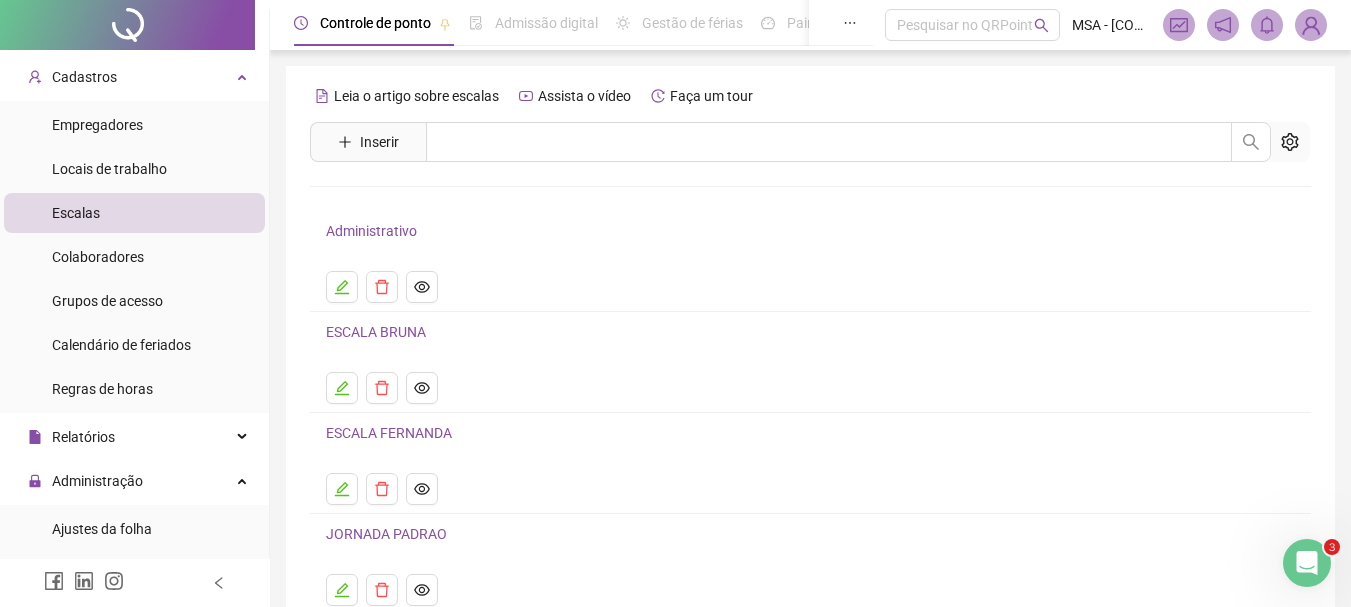 click on "Administrativo" at bounding box center [371, 231] 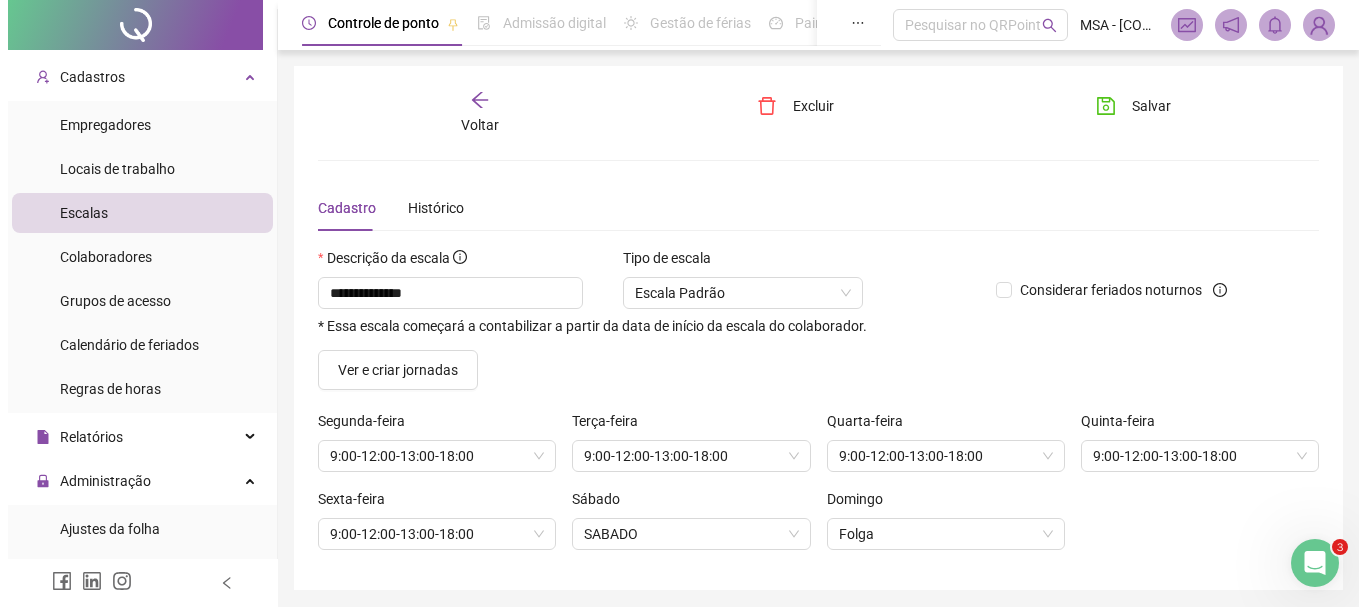 scroll, scrollTop: 36, scrollLeft: 0, axis: vertical 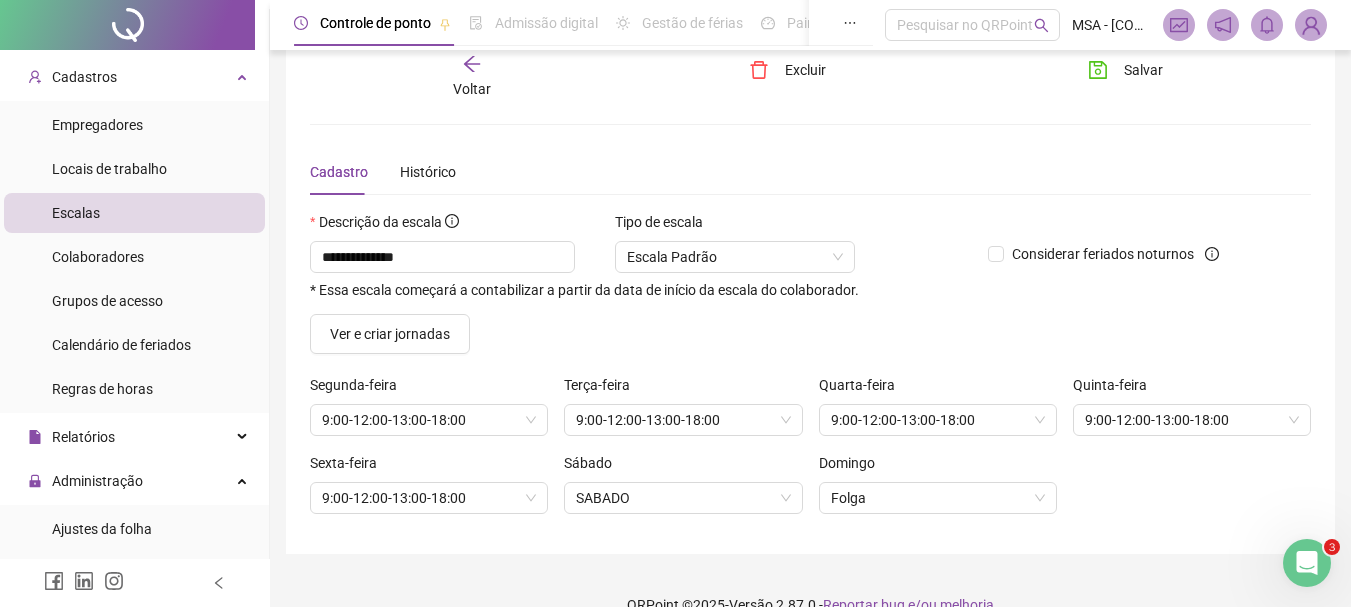 click 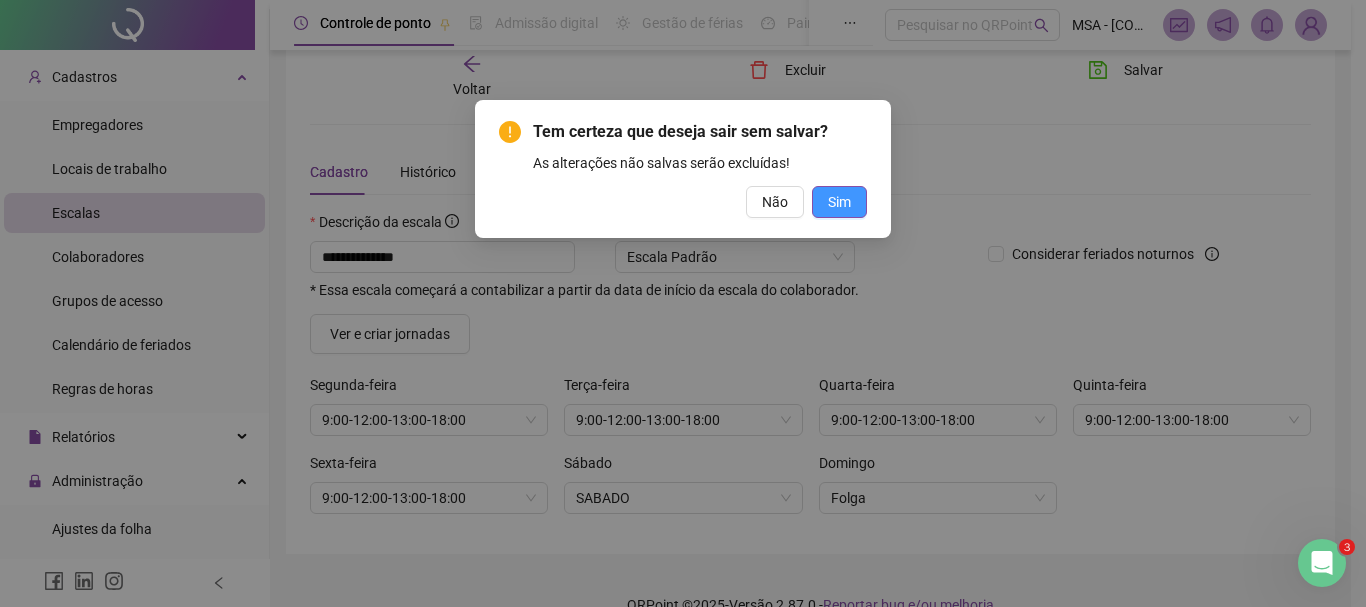 click on "Sim" at bounding box center [839, 202] 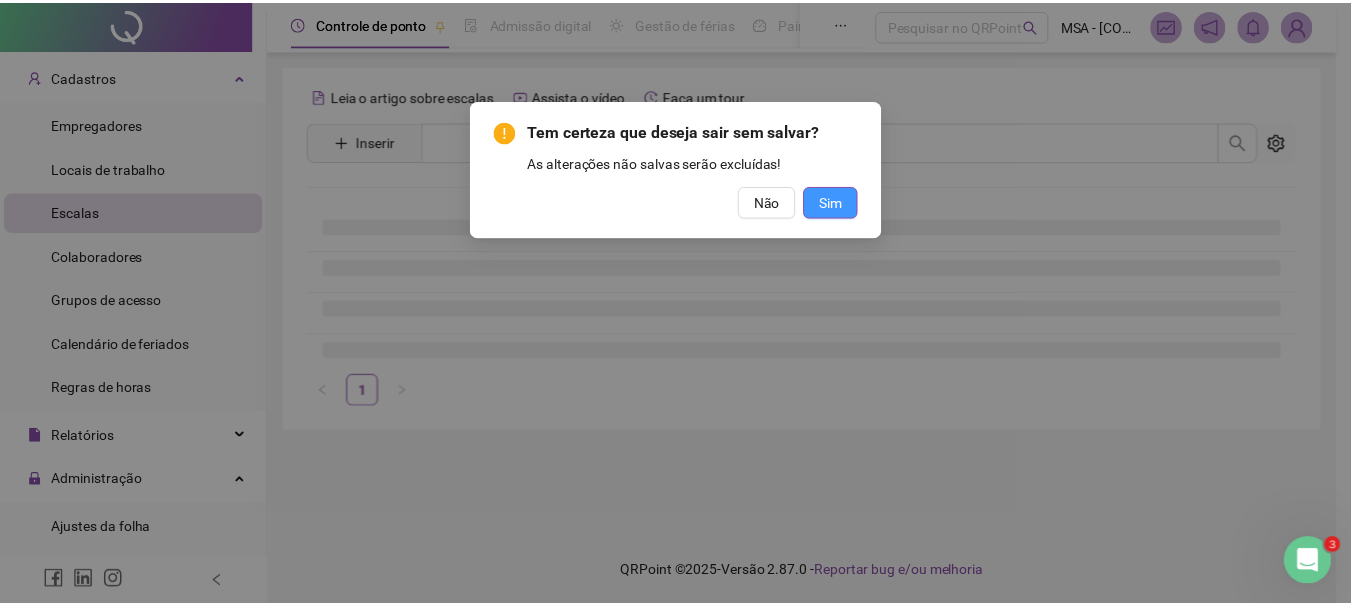 scroll, scrollTop: 0, scrollLeft: 0, axis: both 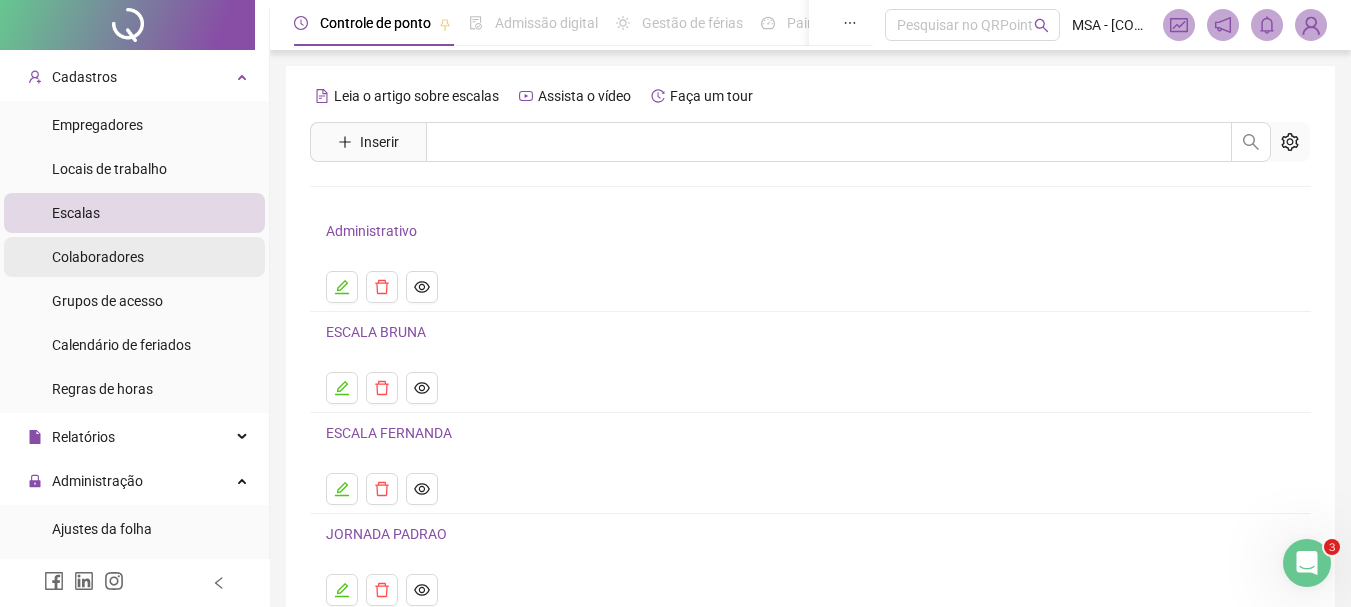click on "Colaboradores" at bounding box center [98, 257] 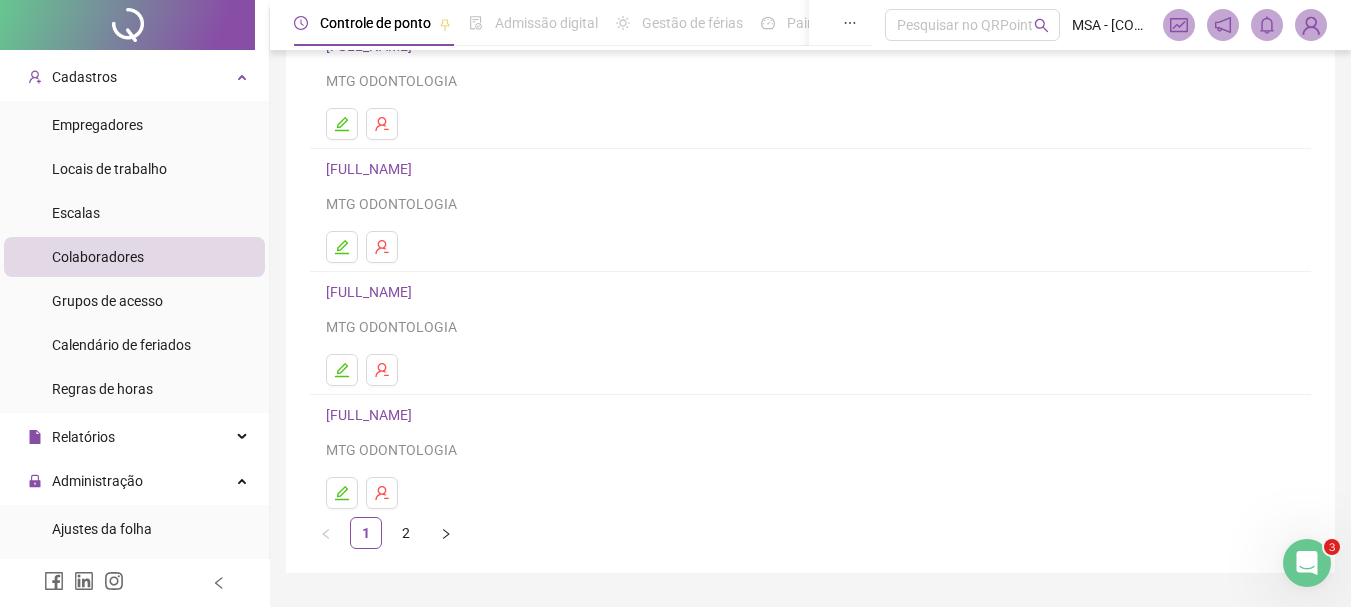 scroll, scrollTop: 360, scrollLeft: 0, axis: vertical 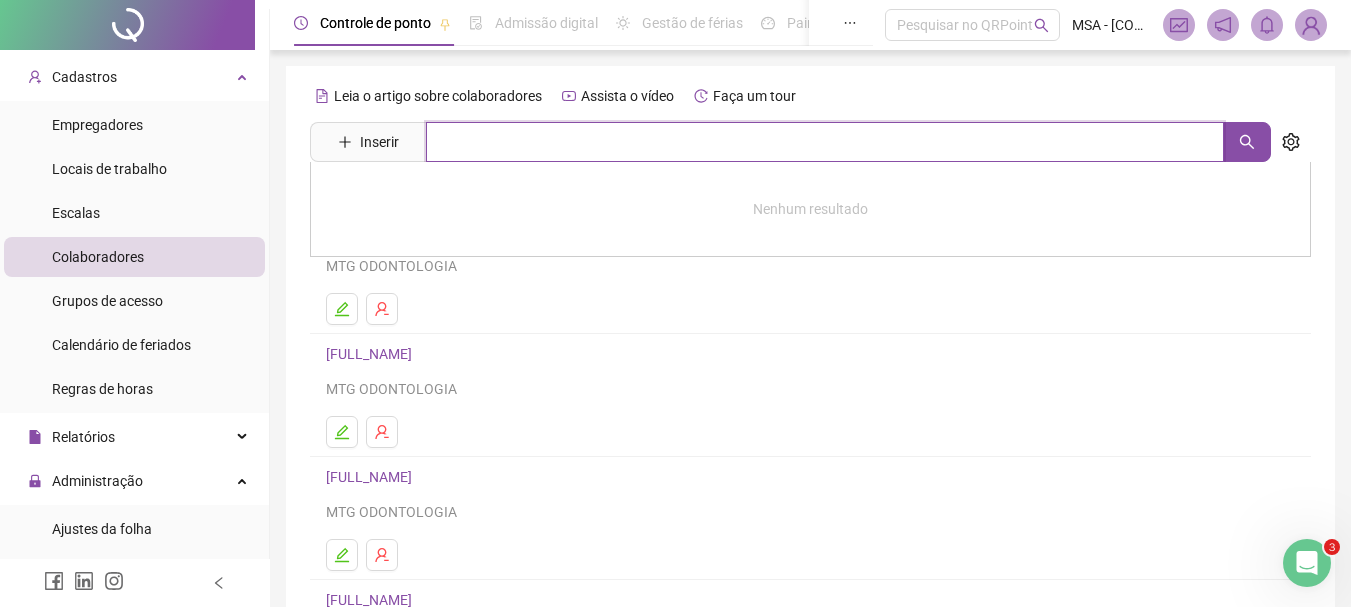 click at bounding box center [825, 142] 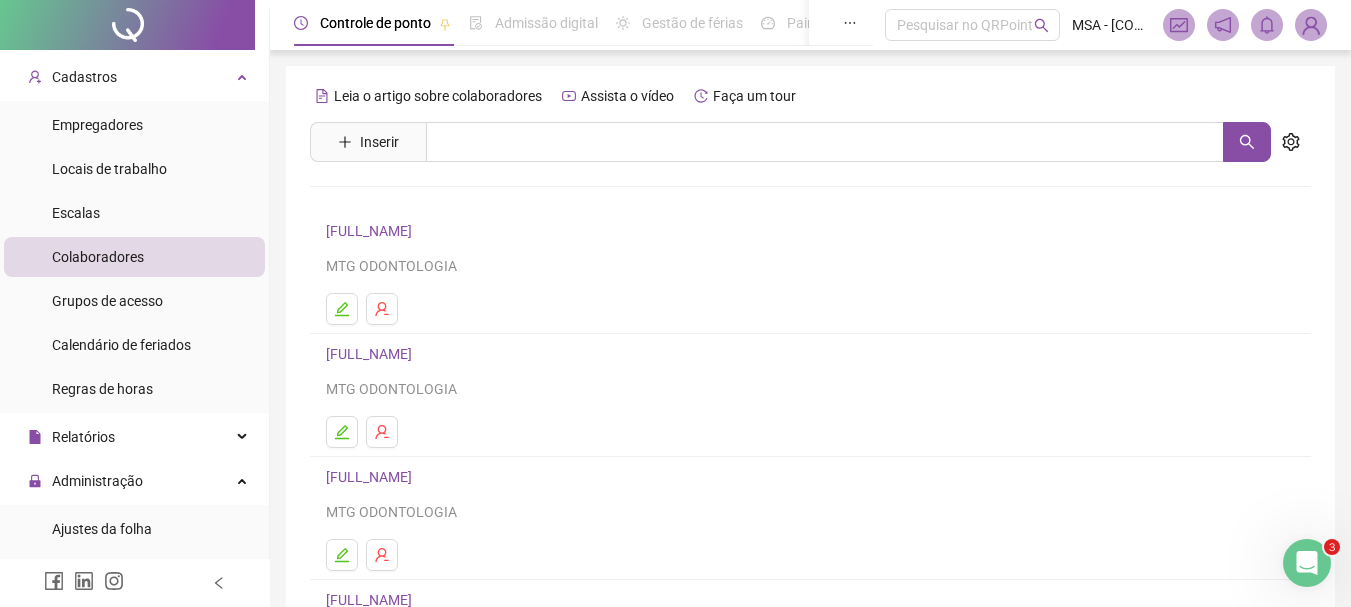 click on "Controle de ponto Admissão digital Gestão de férias Painel do DP Folha de pagamento   Pesquisar no QRPoint MSA - [COMPANY] - CS Leia o artigo sobre colaboradores Assista o vídeo Faça um tour Inserir Nenhum resultado [FULL_NAME]   MTG ODONTOLOGIA [FULL_NAME]   MTG ODONTOLOGIA [FULL_NAME]   MTG ODONTOLOGIA [FULL_NAME]   MTG ODONTOLOGIA [FULL_NAME]   MTG ODONTOLOGIA 1 2 QRPoint © 2025   -   Versão   2.87.0   -  Reportar bug e/ou melhoria" at bounding box center (810, 483) 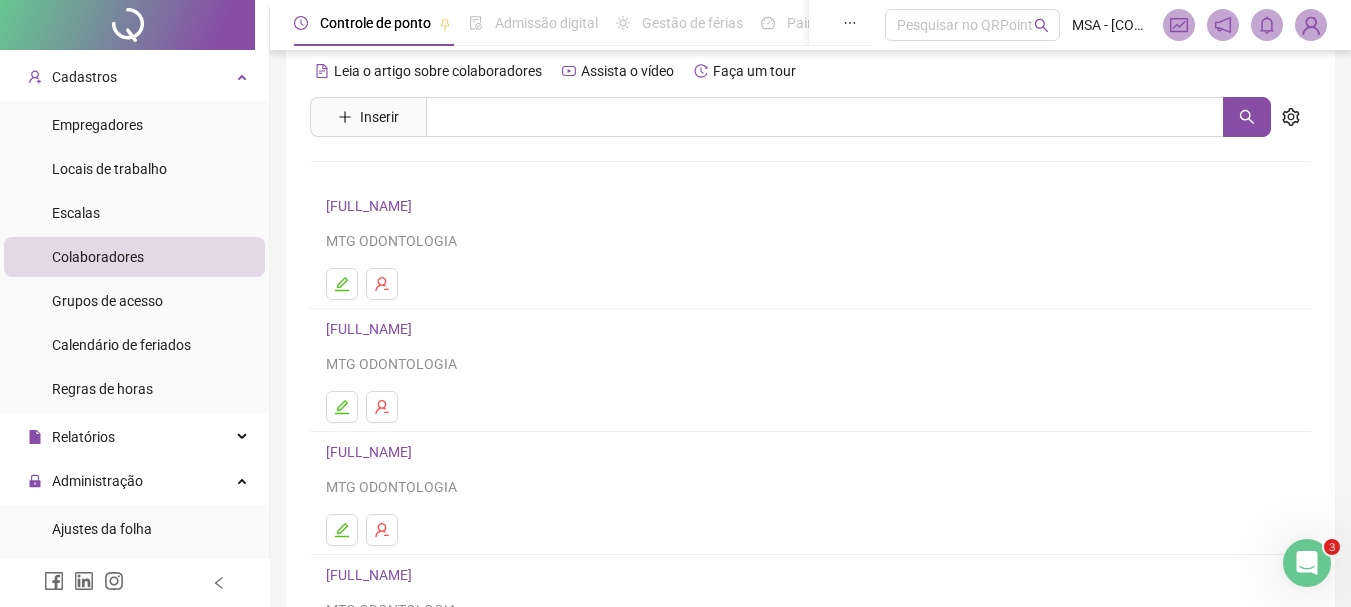 scroll, scrollTop: 0, scrollLeft: 0, axis: both 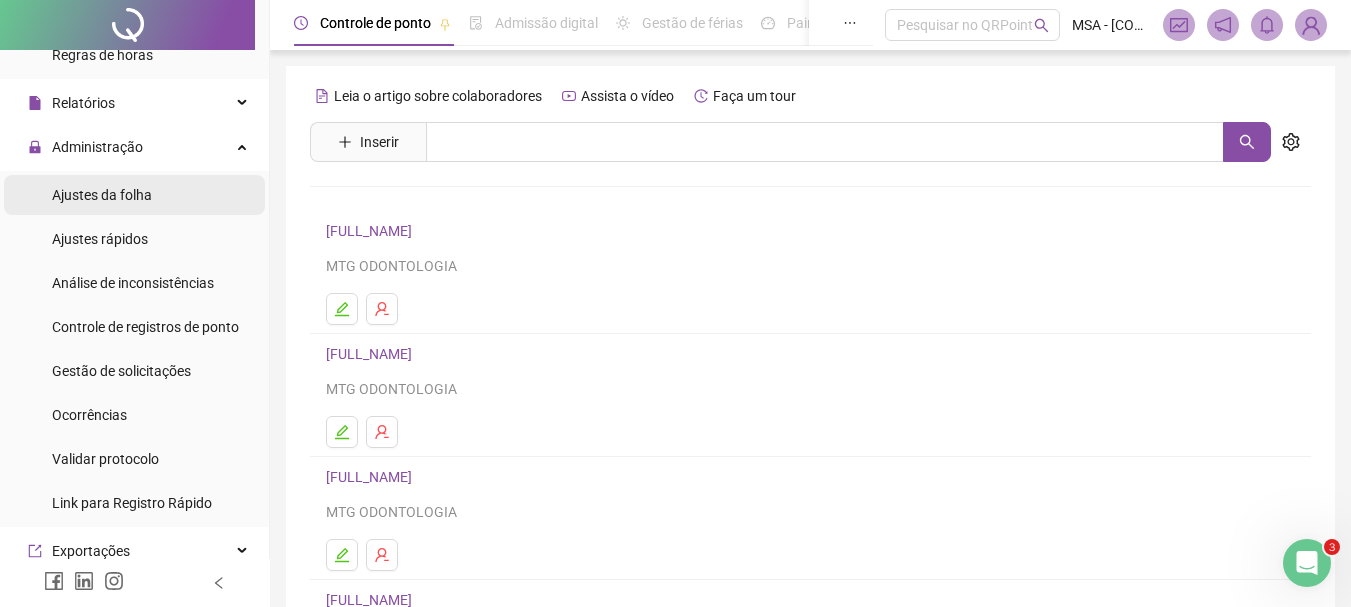 click on "Ajustes da folha" at bounding box center (134, 195) 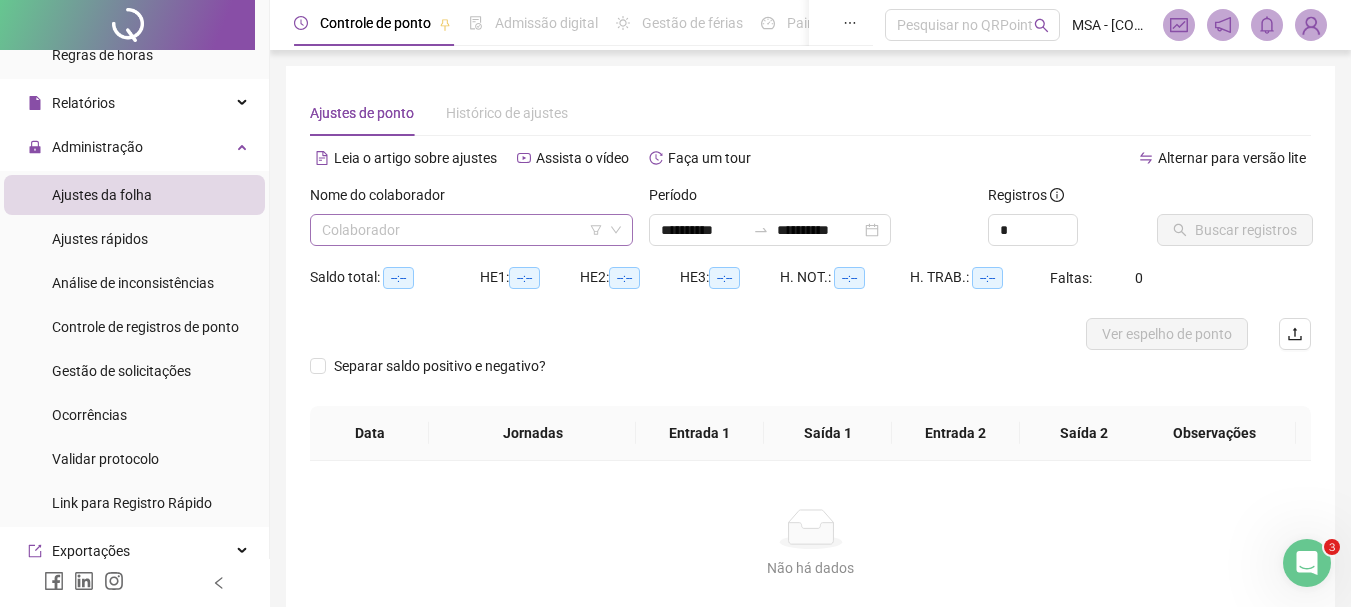 click at bounding box center [465, 230] 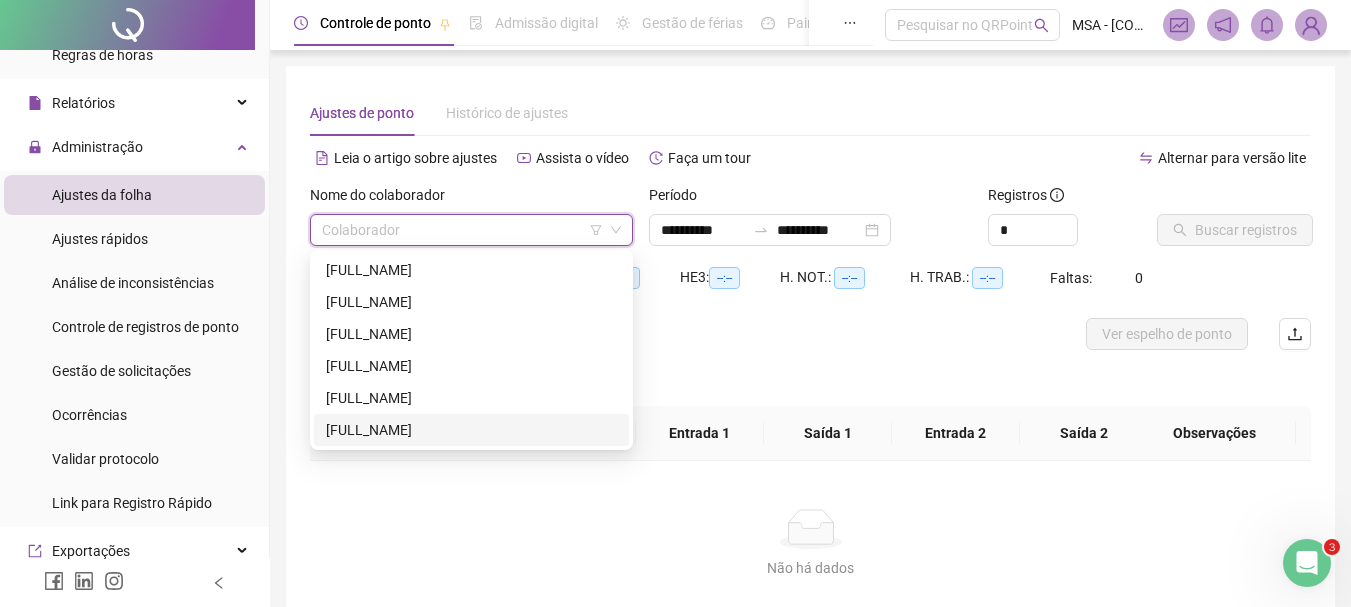 click on "[FULL_NAME]" at bounding box center [471, 430] 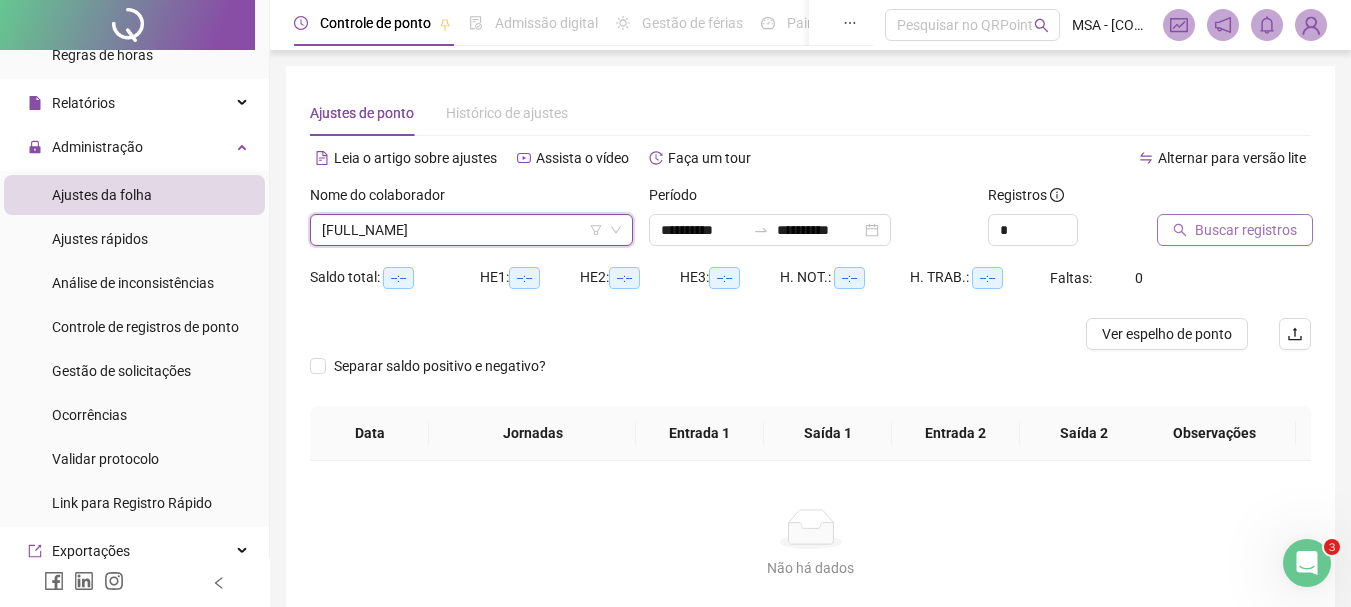click on "Buscar registros" at bounding box center [1235, 230] 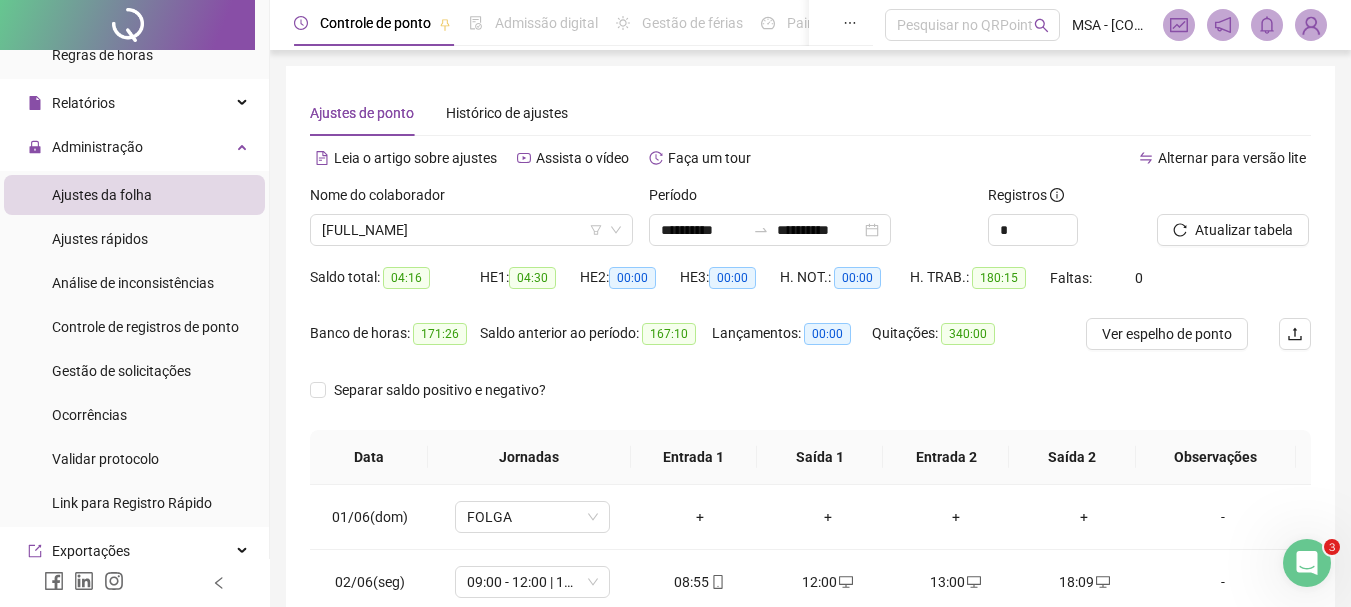 scroll, scrollTop: 223, scrollLeft: 0, axis: vertical 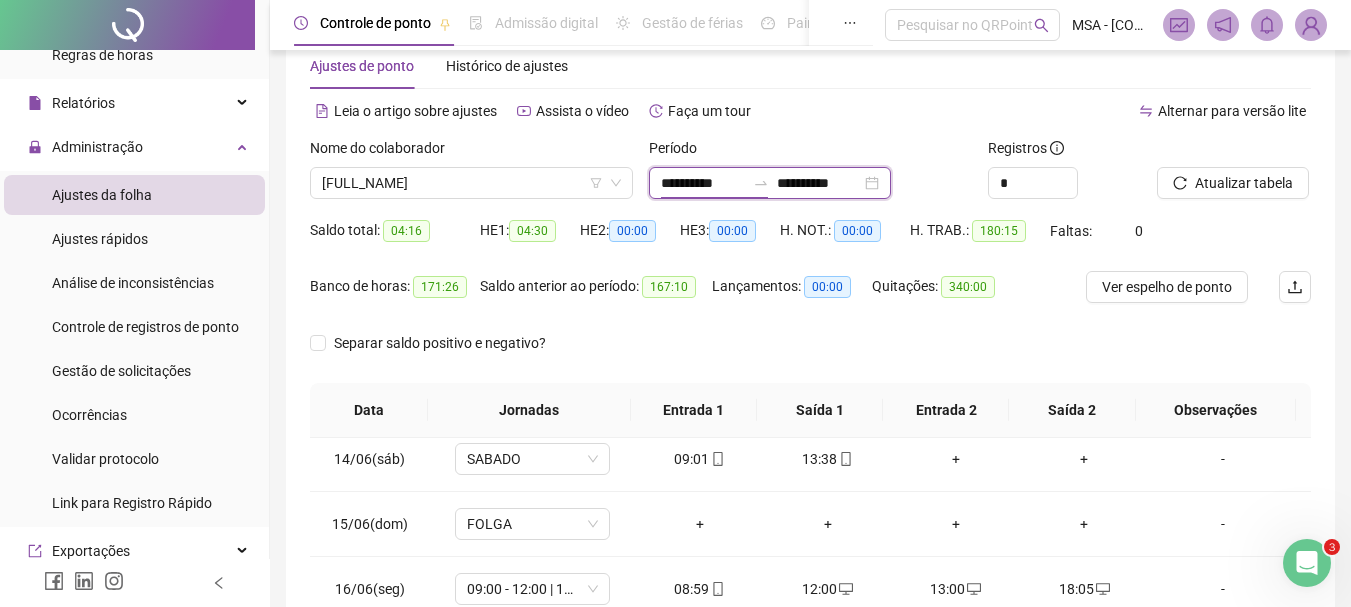 click on "**********" at bounding box center [703, 183] 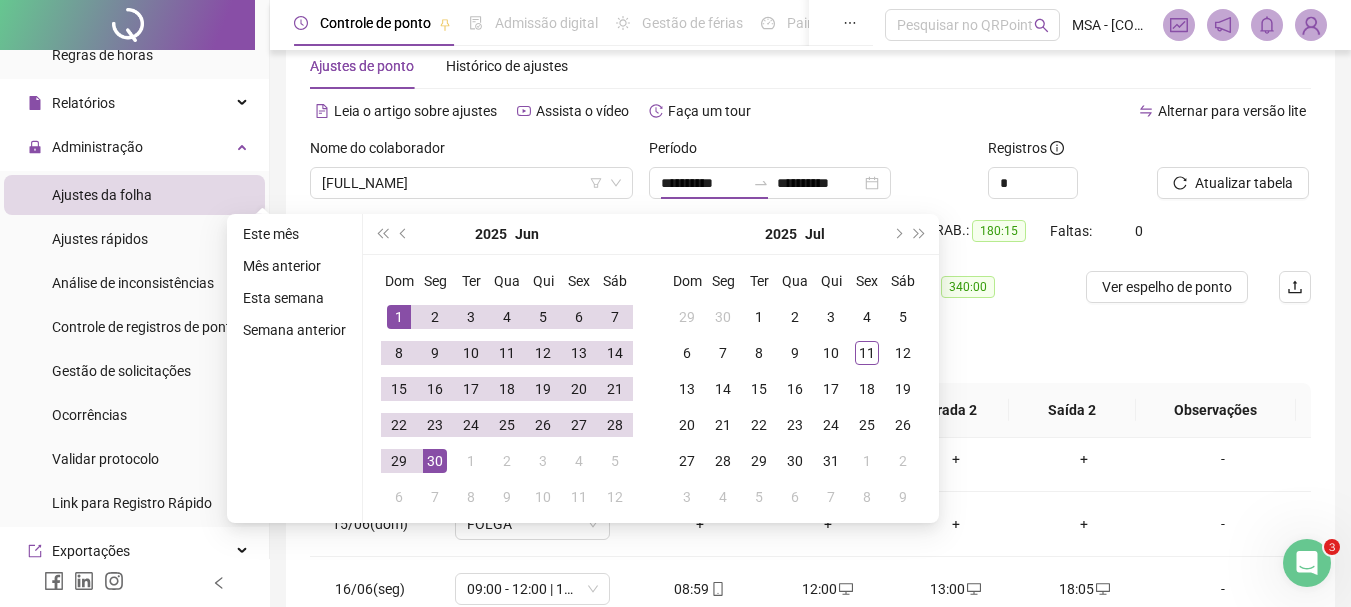 click on "Período" at bounding box center [810, 152] 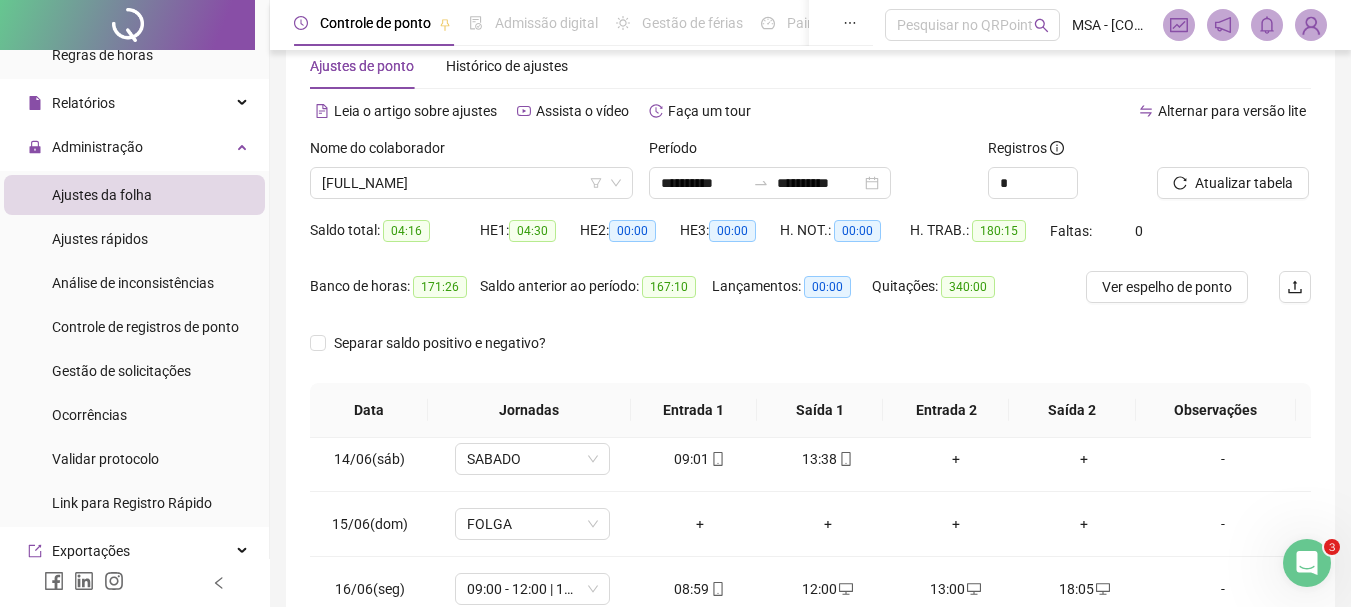 scroll, scrollTop: 0, scrollLeft: 0, axis: both 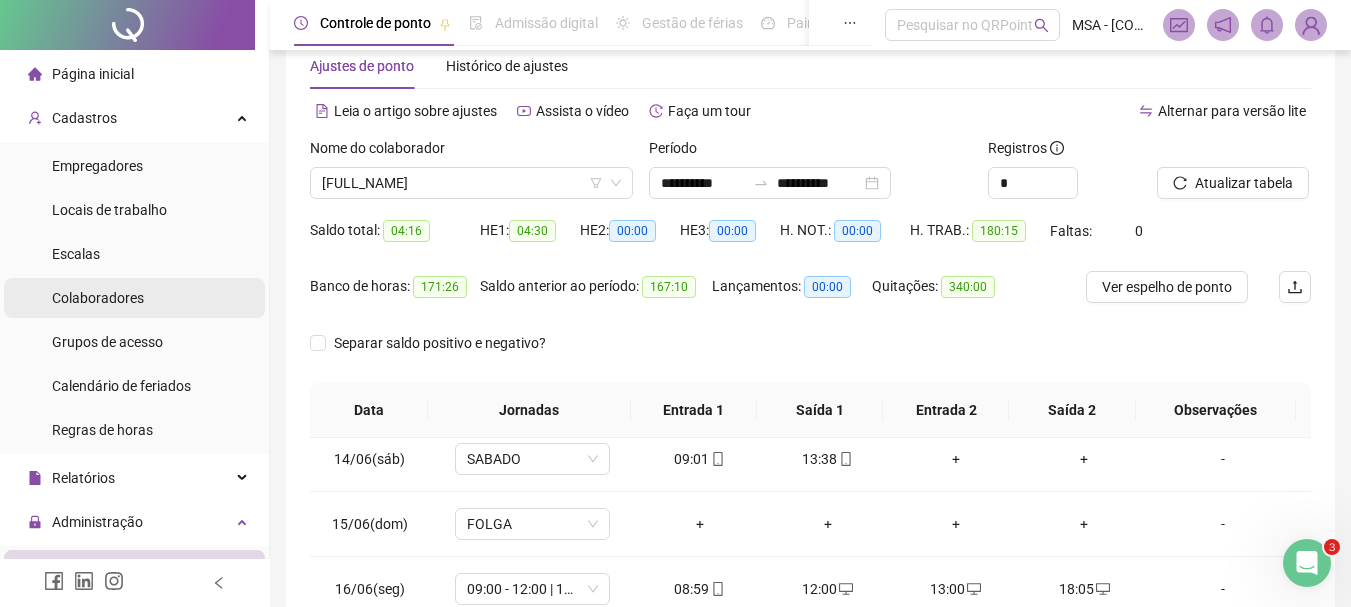 click on "Colaboradores" at bounding box center (98, 298) 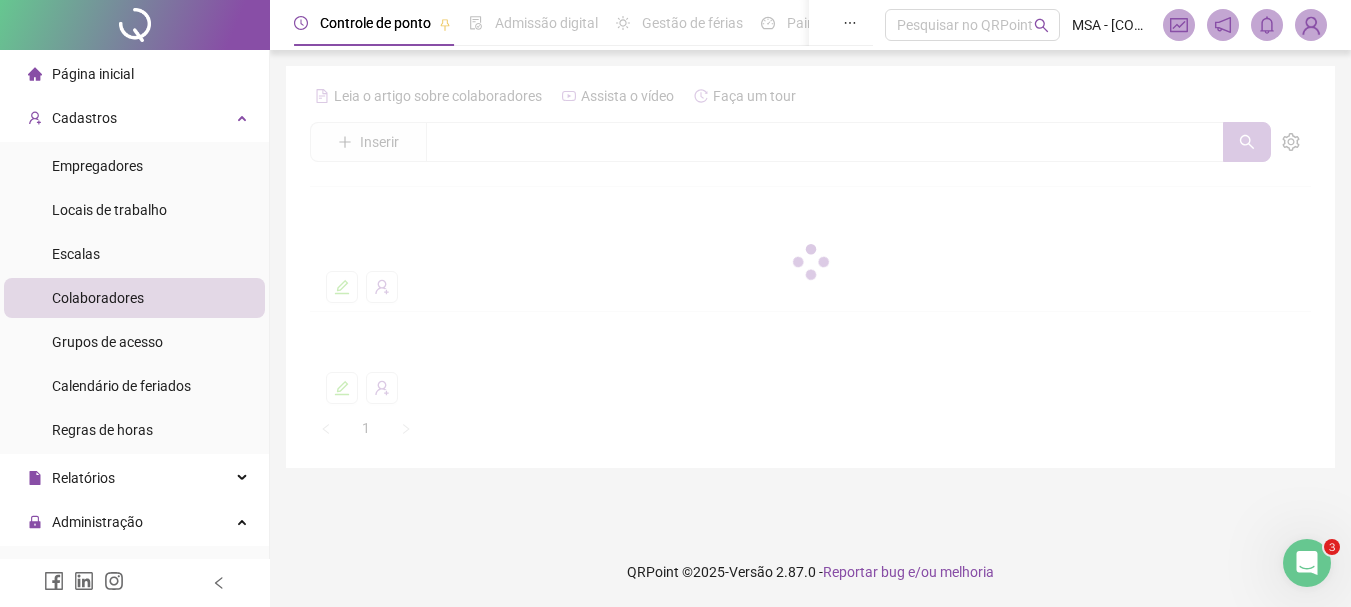 scroll, scrollTop: 0, scrollLeft: 0, axis: both 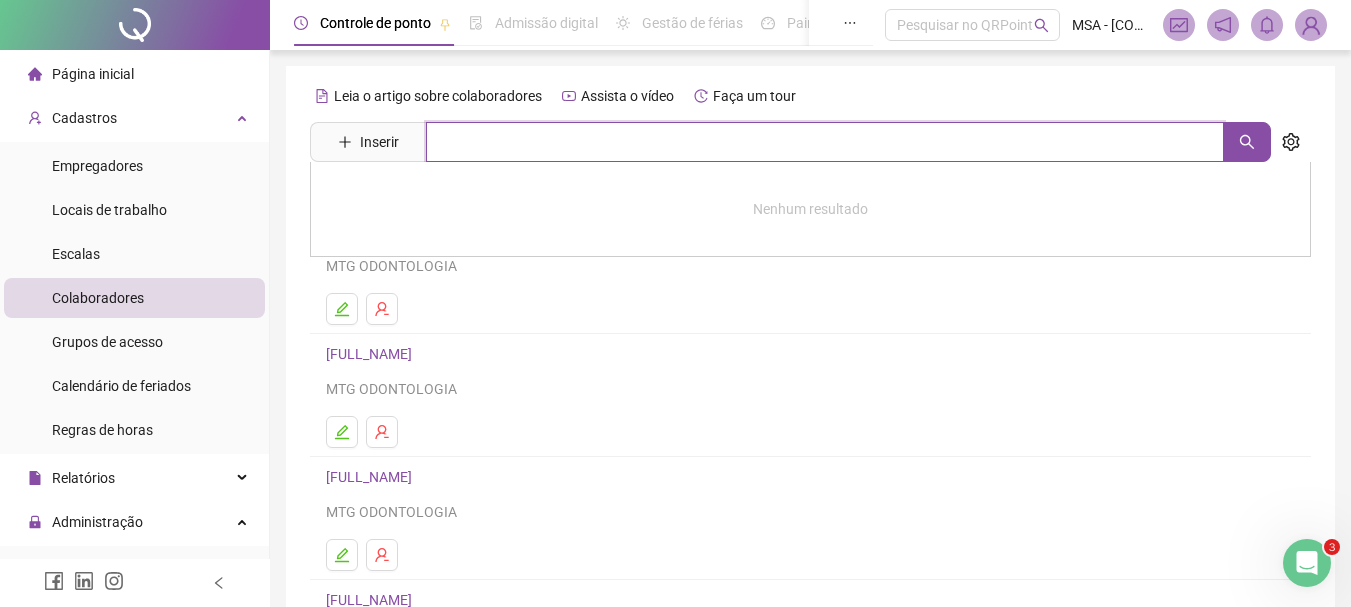 click at bounding box center [825, 142] 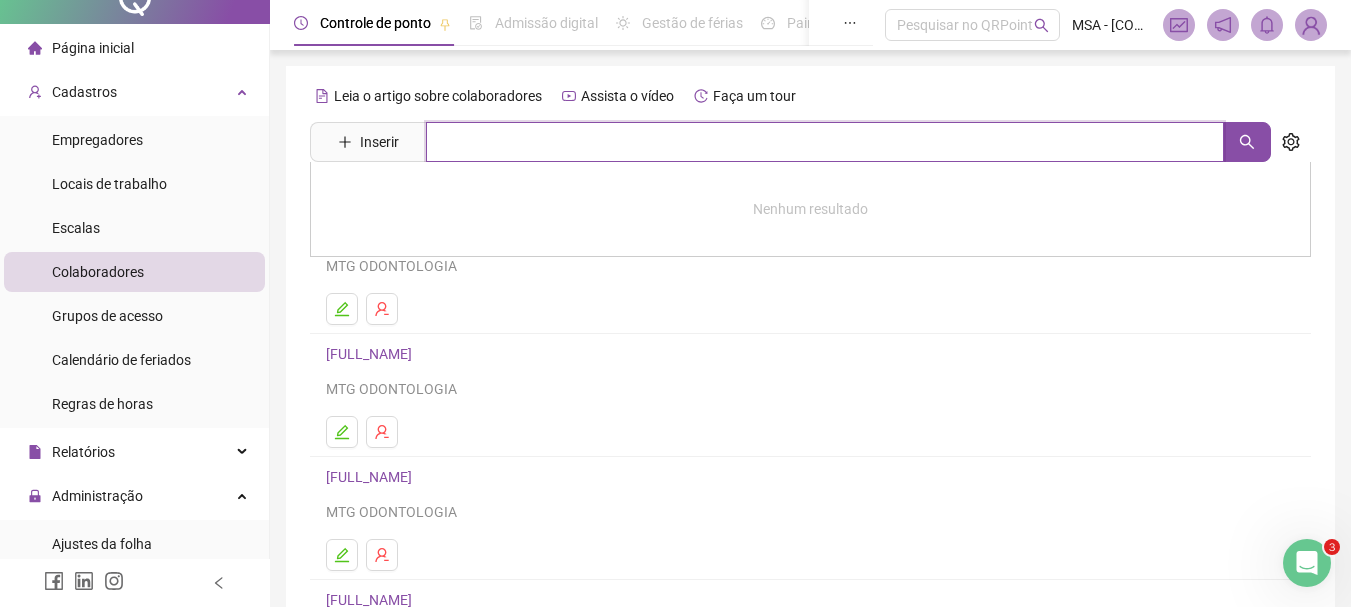 scroll, scrollTop: 0, scrollLeft: 0, axis: both 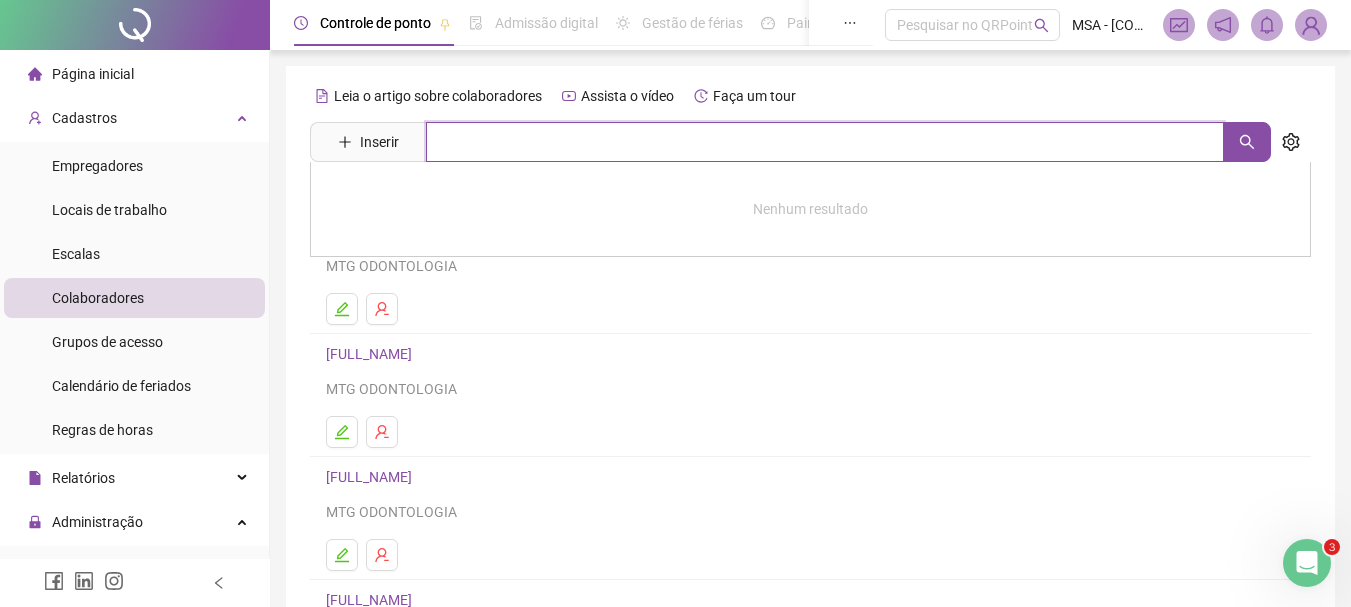 click at bounding box center [825, 142] 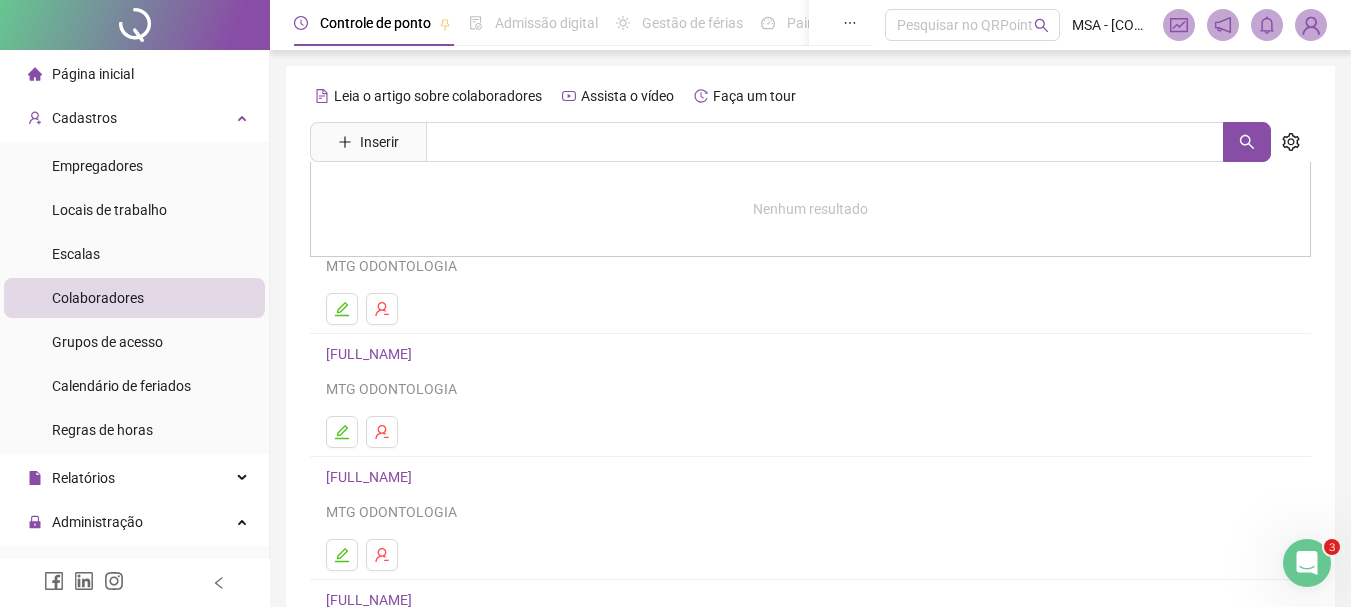 click on "Leia o artigo sobre colaboradores Assista o vídeo Faça um tour Inserir Nenhum resultado [FULL_NAME]   MTG ODONTOLOGIA [FULL_NAME]   MTG ODONTOLOGIA [FULL_NAME]   MTG ODONTOLOGIA [FULL_NAME]   MTG ODONTOLOGIA [FULL_NAME]   MTG ODONTOLOGIA 1 2" at bounding box center (810, 473) 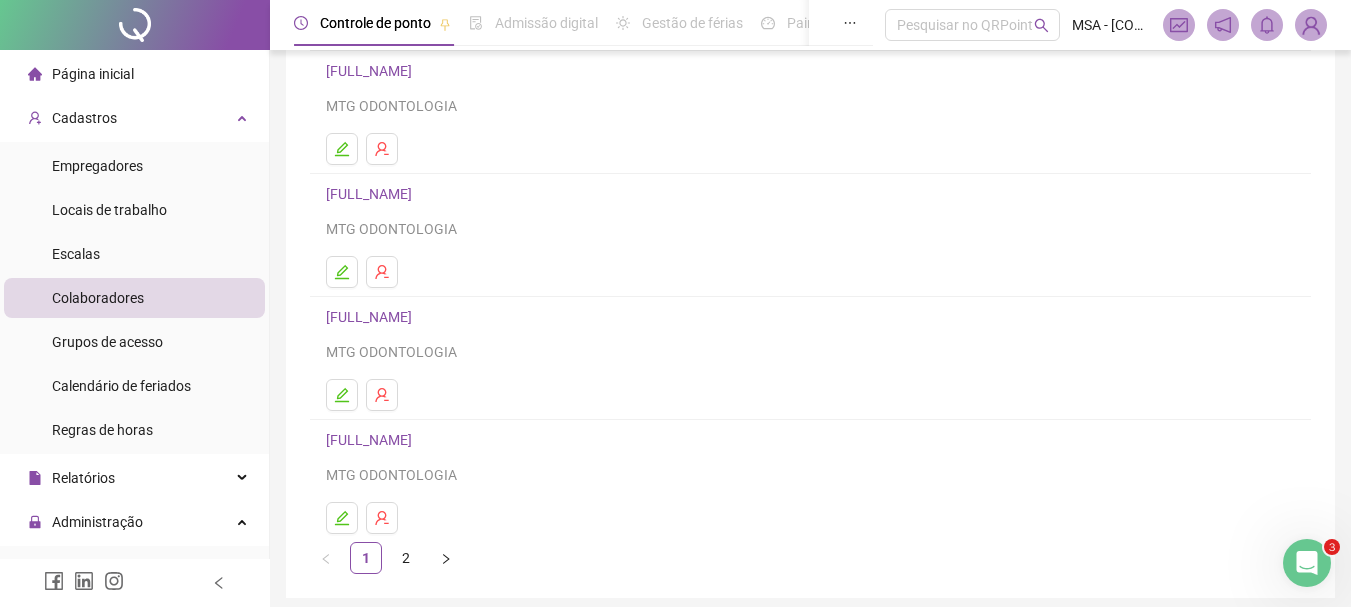 scroll, scrollTop: 360, scrollLeft: 0, axis: vertical 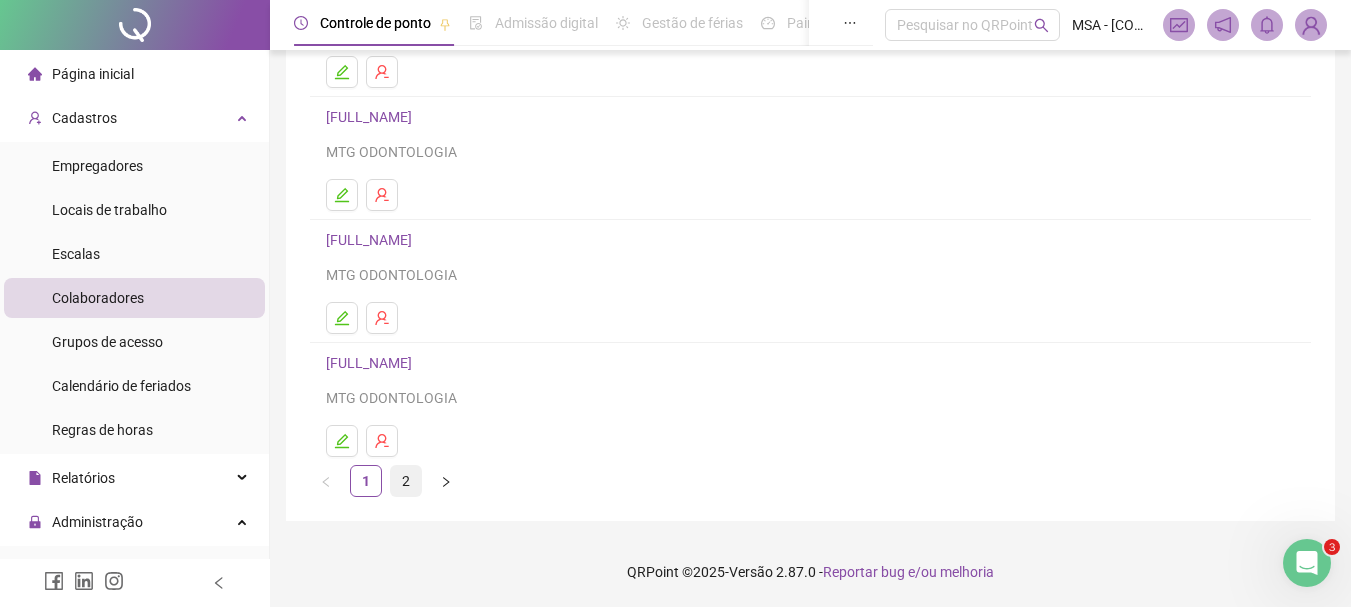 click on "2" at bounding box center (406, 481) 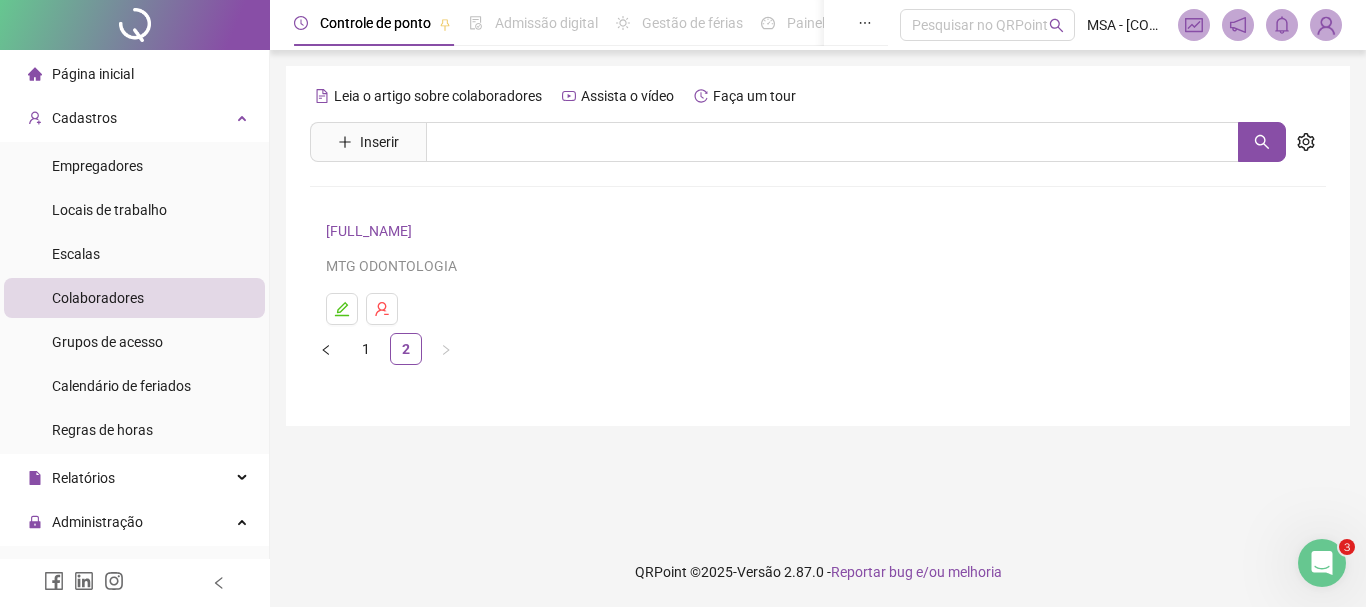 click on "[FULL_NAME]" at bounding box center (372, 231) 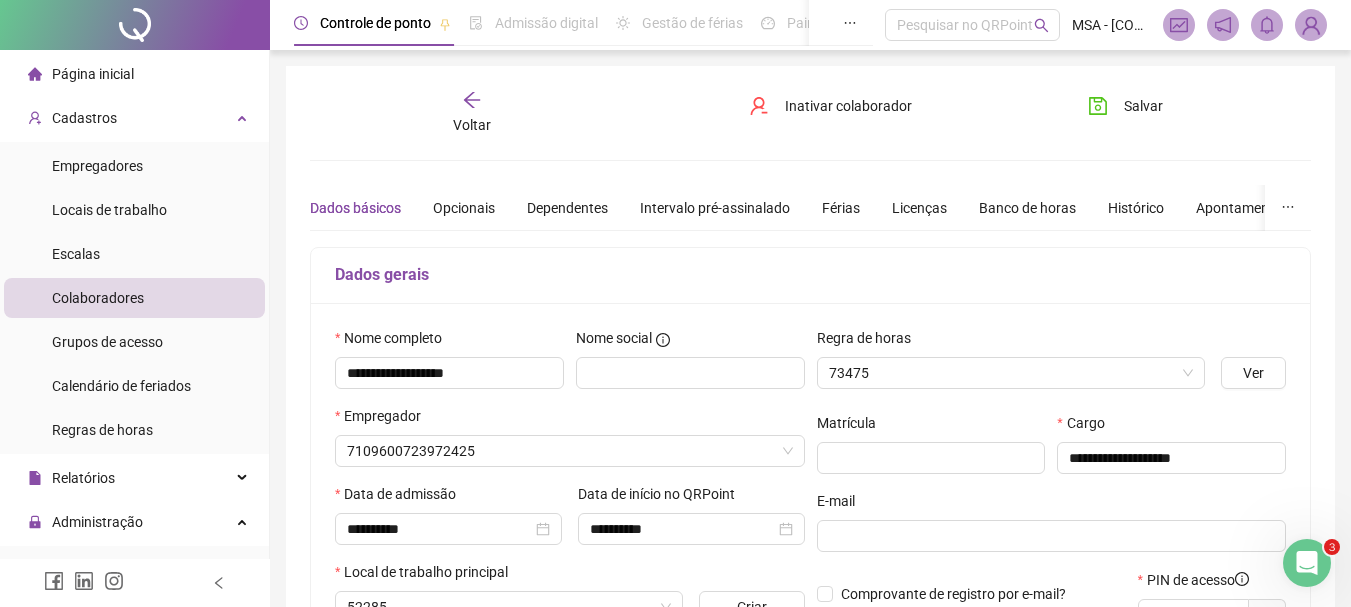 type on "**********" 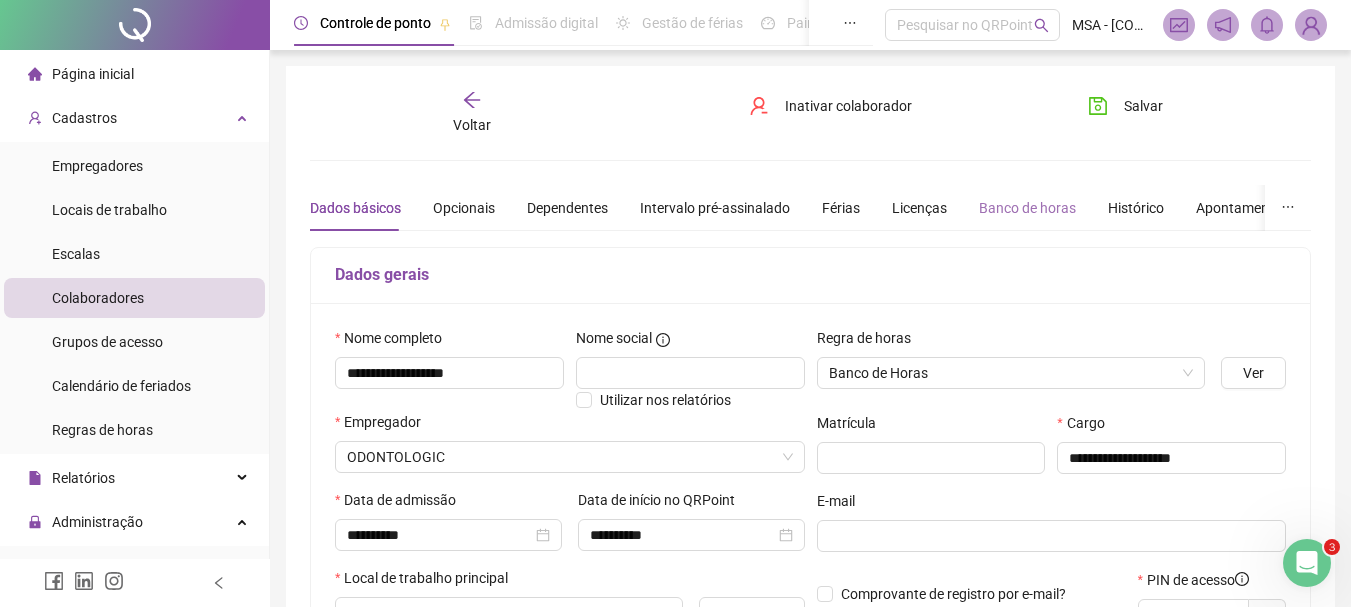 click on "Banco de horas" at bounding box center (1027, 208) 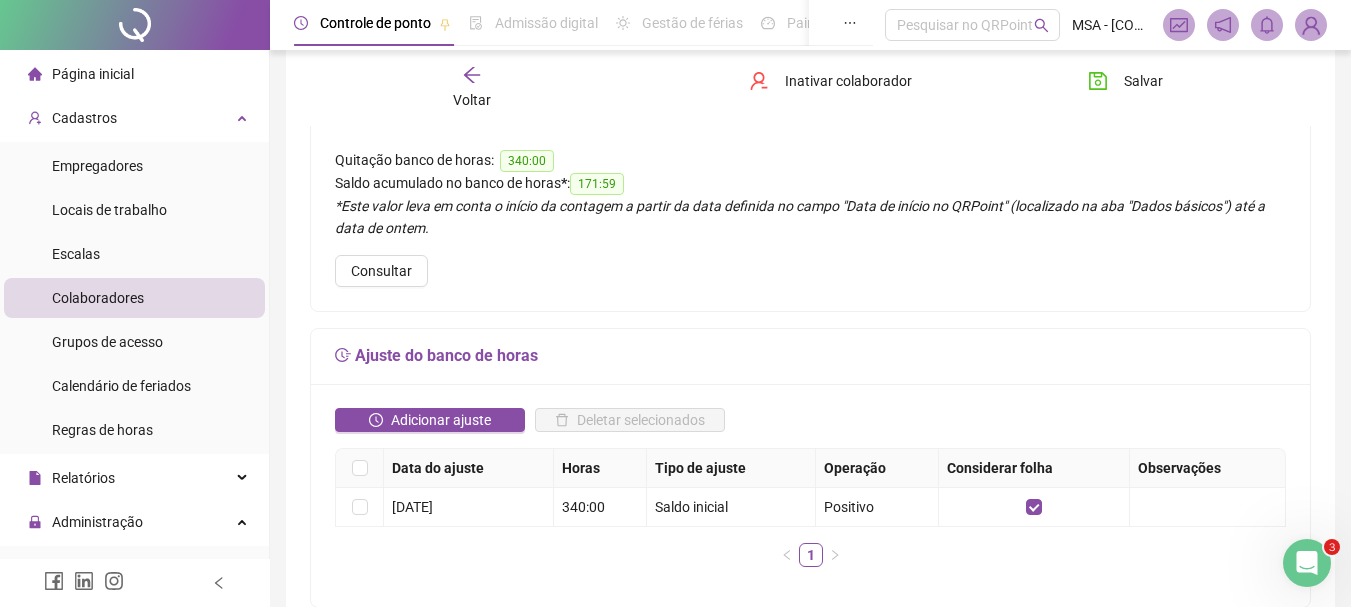 scroll, scrollTop: 196, scrollLeft: 0, axis: vertical 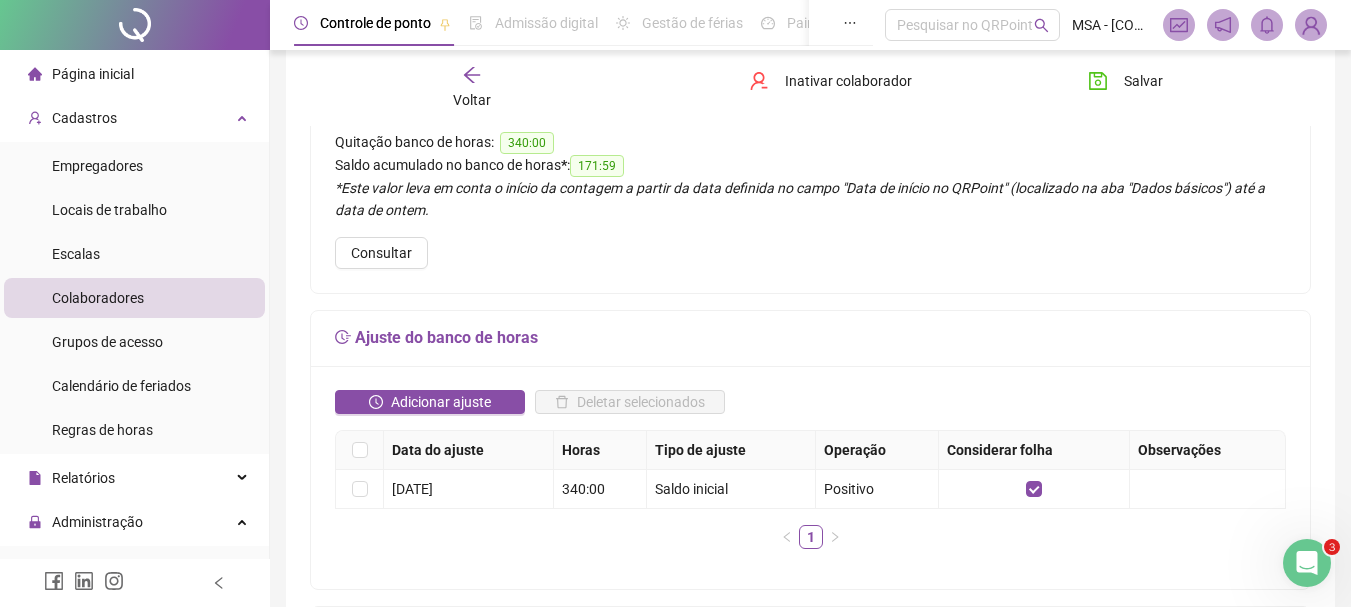 click on "Ajuste do banco de horas" at bounding box center [810, 338] 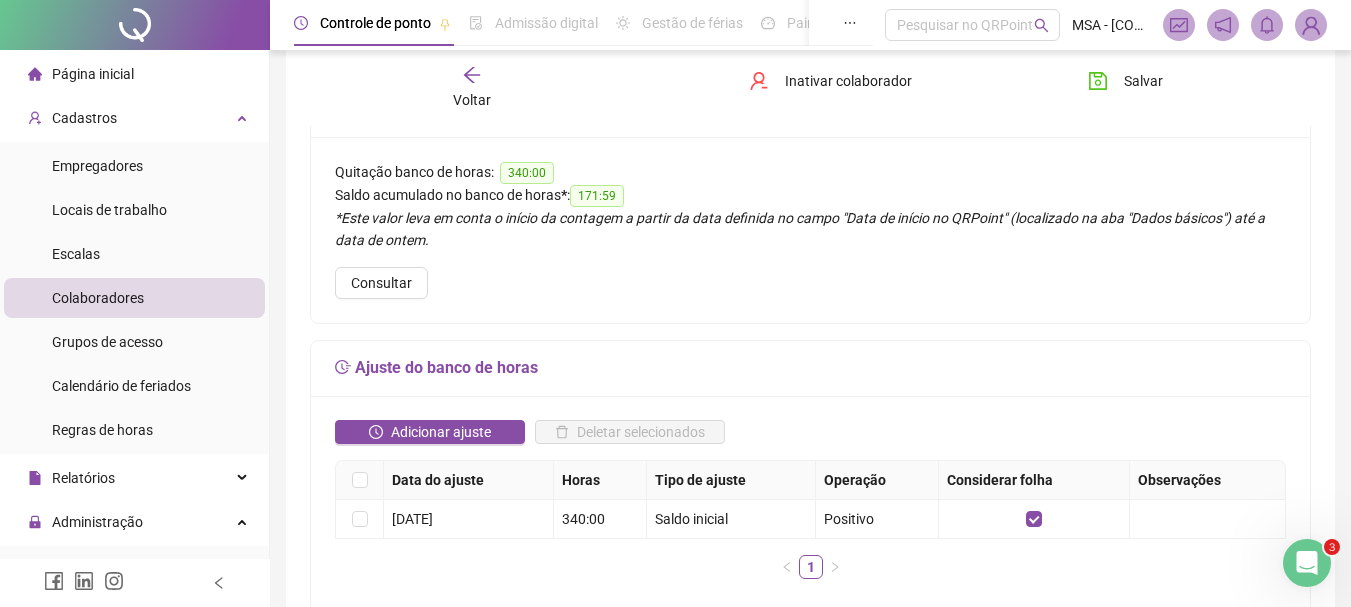 scroll, scrollTop: 166, scrollLeft: 0, axis: vertical 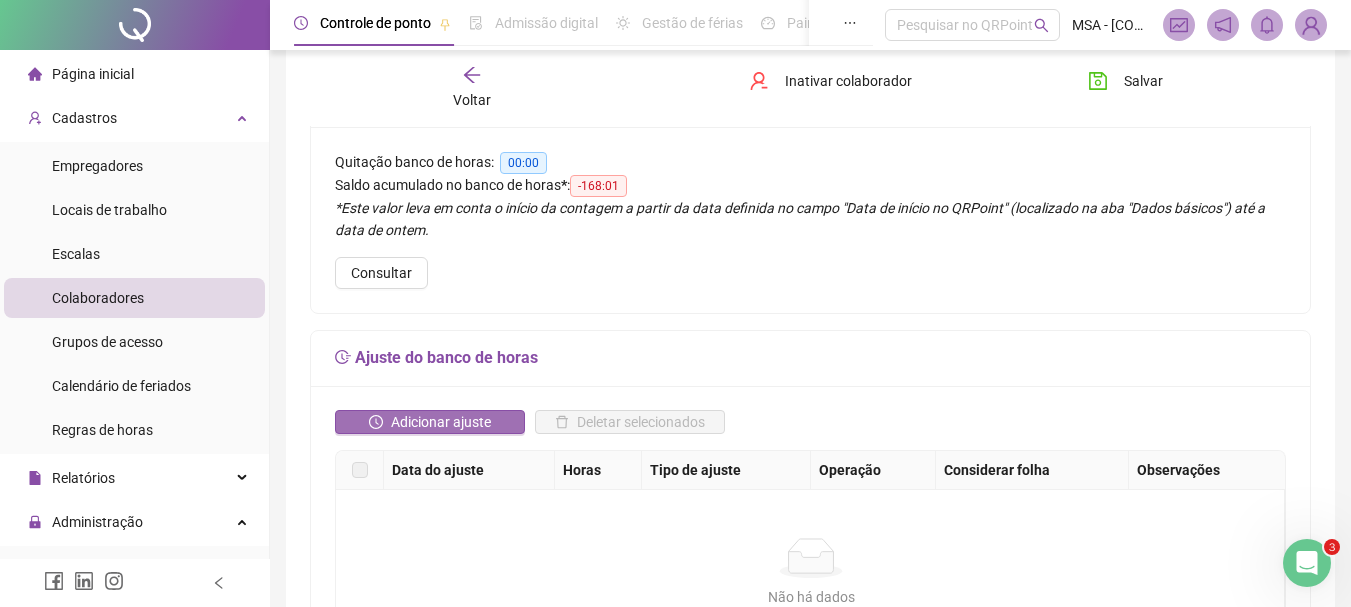 click on "Adicionar ajuste" at bounding box center [441, 422] 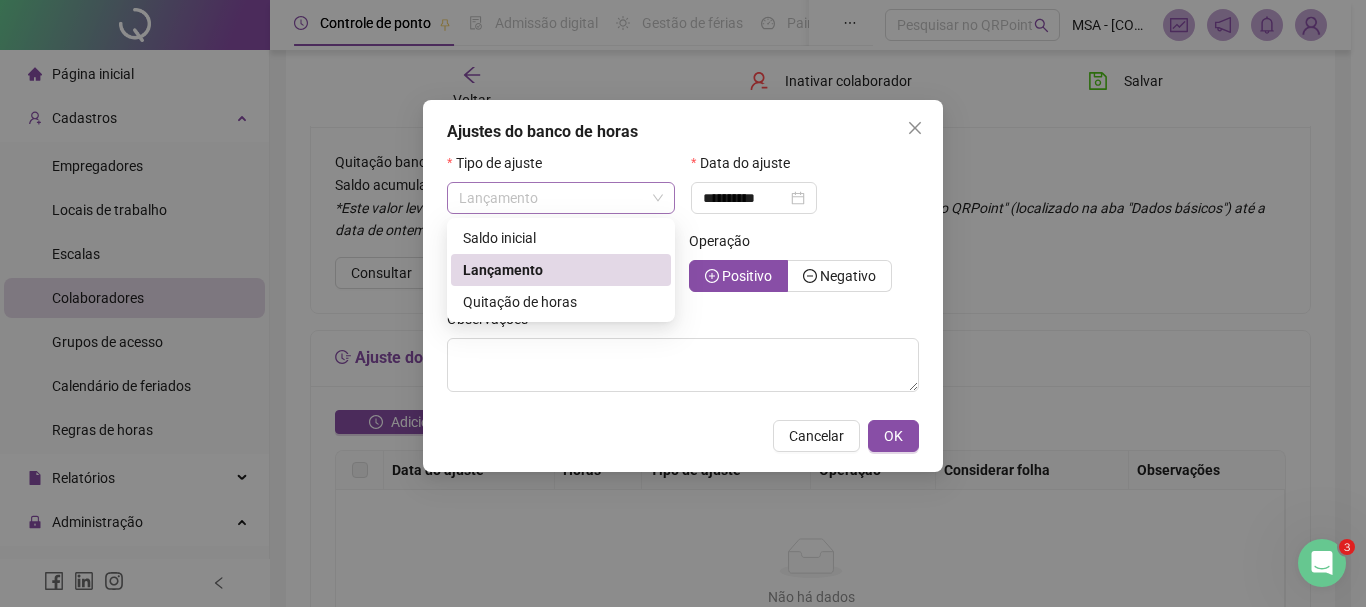 click on "Lançamento" at bounding box center [561, 198] 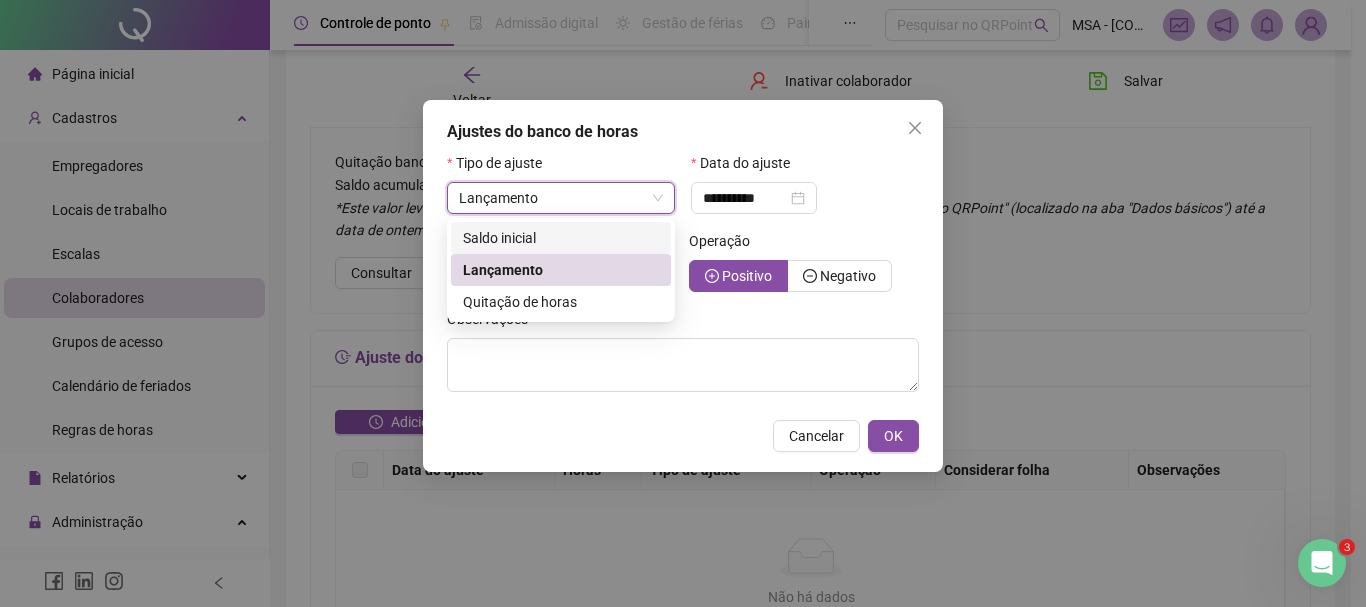 click on "**********" at bounding box center [683, 286] 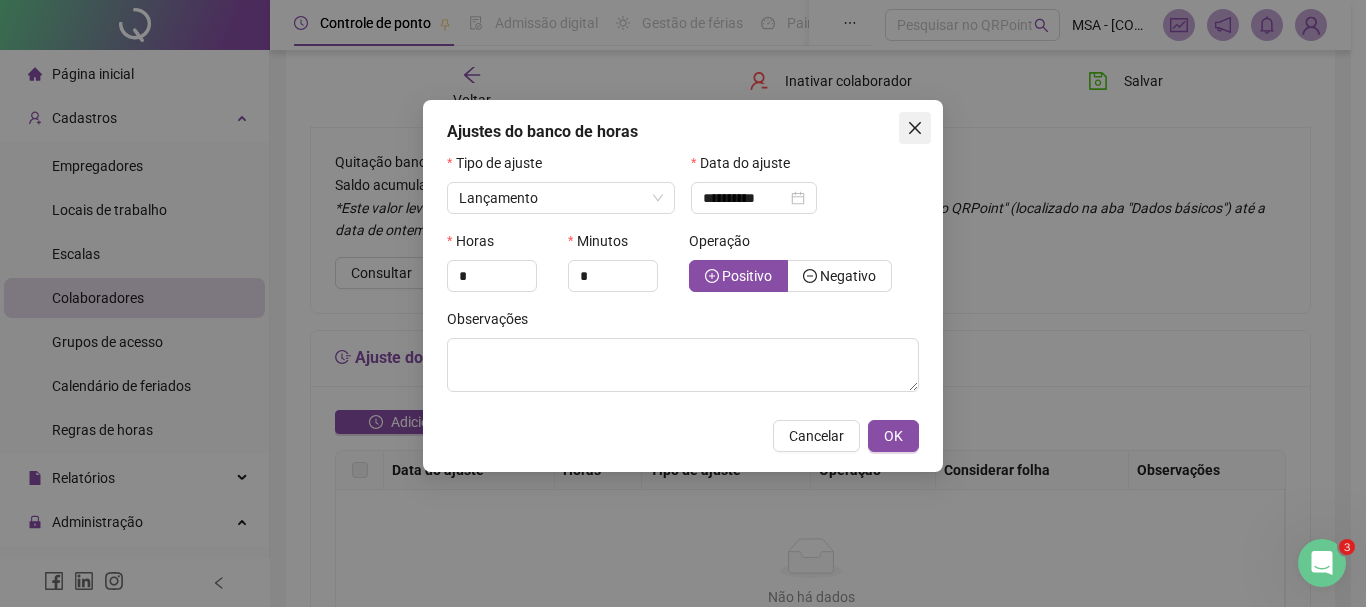 click at bounding box center [915, 128] 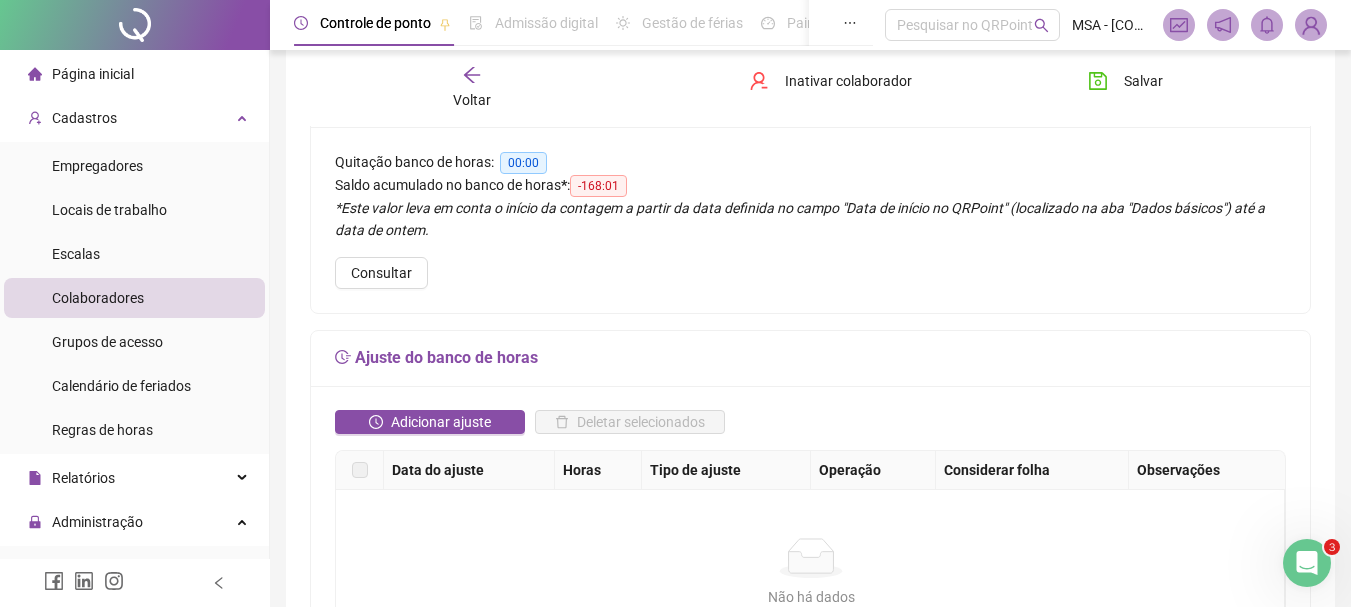 scroll, scrollTop: 133, scrollLeft: 0, axis: vertical 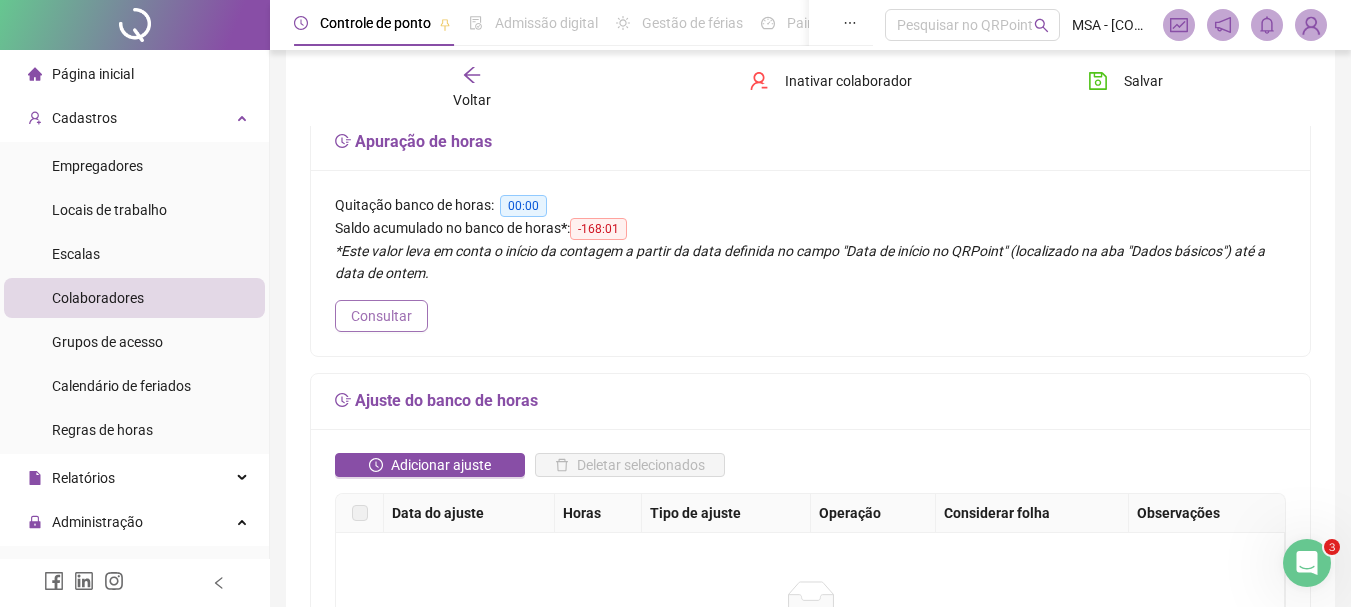 click on "Consultar" at bounding box center [381, 316] 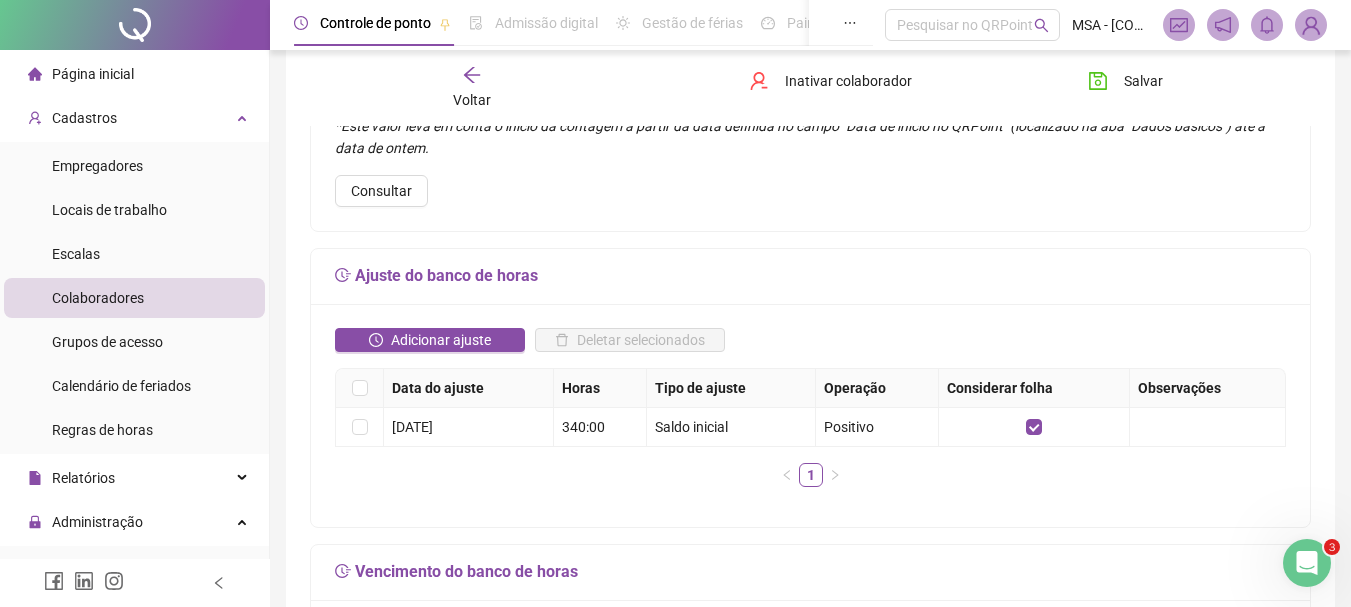 scroll, scrollTop: 259, scrollLeft: 0, axis: vertical 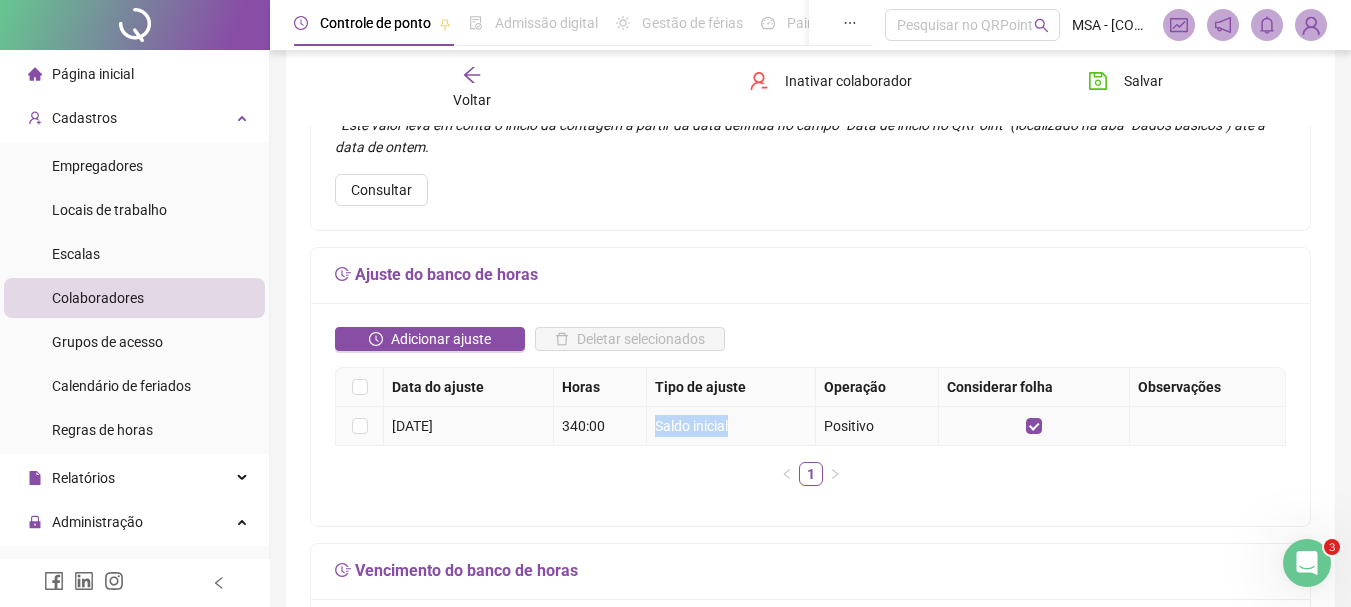 drag, startPoint x: 645, startPoint y: 422, endPoint x: 739, endPoint y: 438, distance: 95.35198 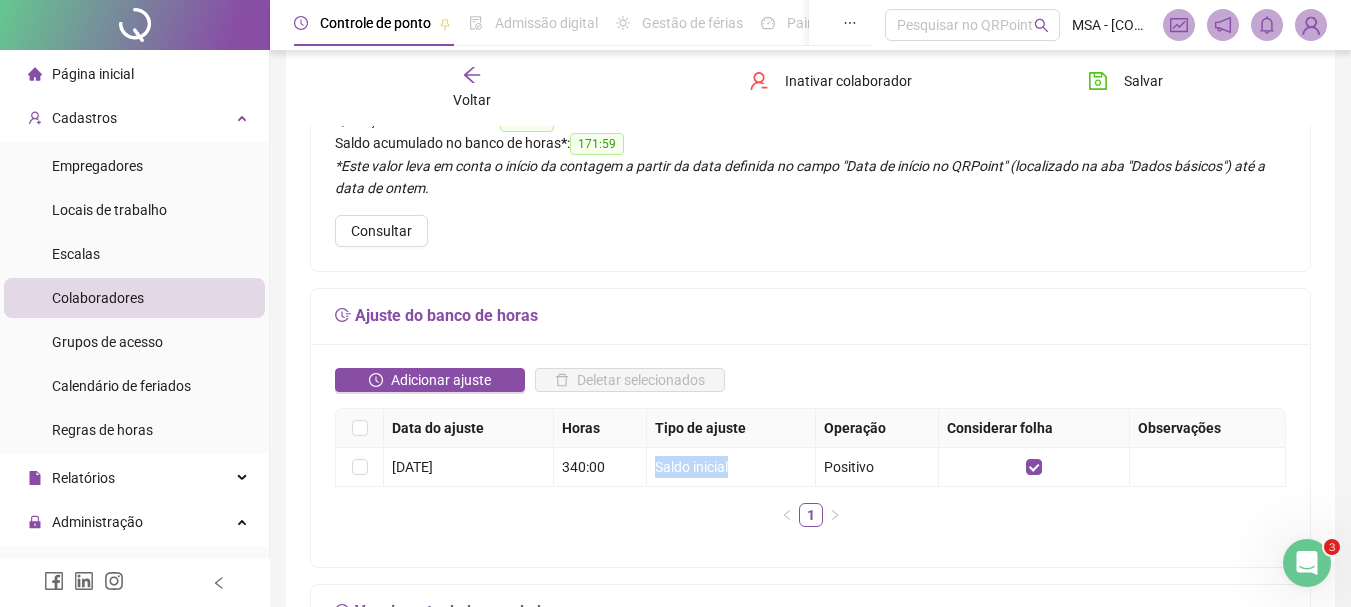 scroll, scrollTop: 157, scrollLeft: 0, axis: vertical 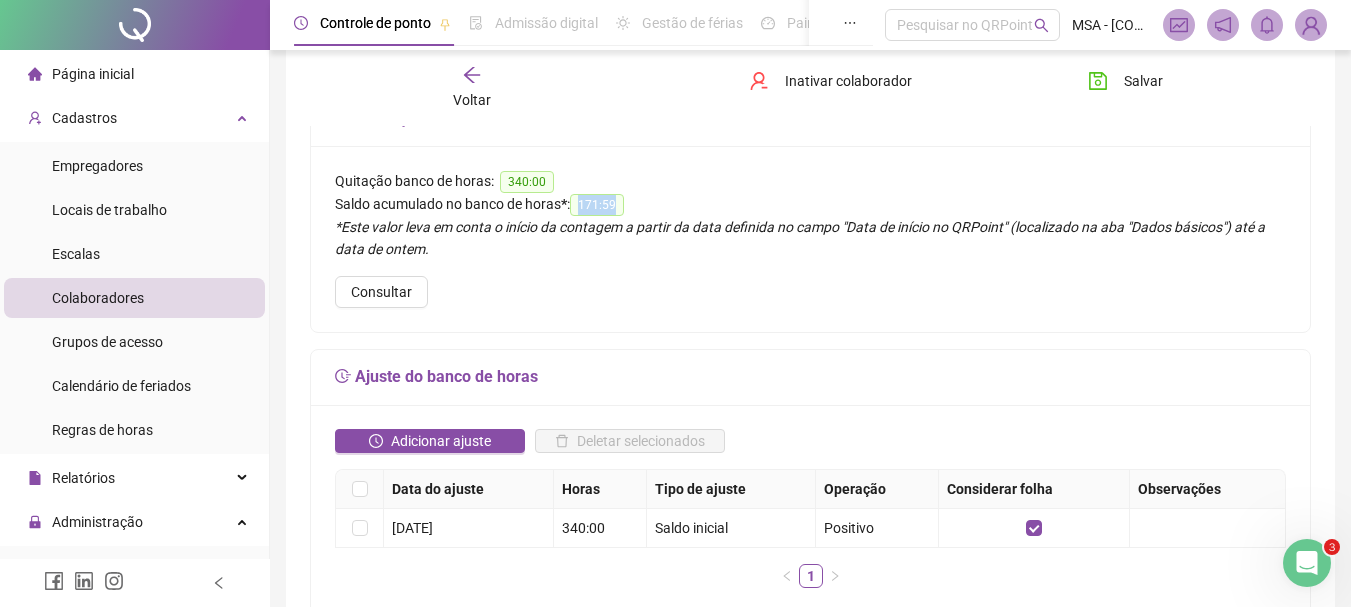 drag, startPoint x: 628, startPoint y: 203, endPoint x: 578, endPoint y: 203, distance: 50 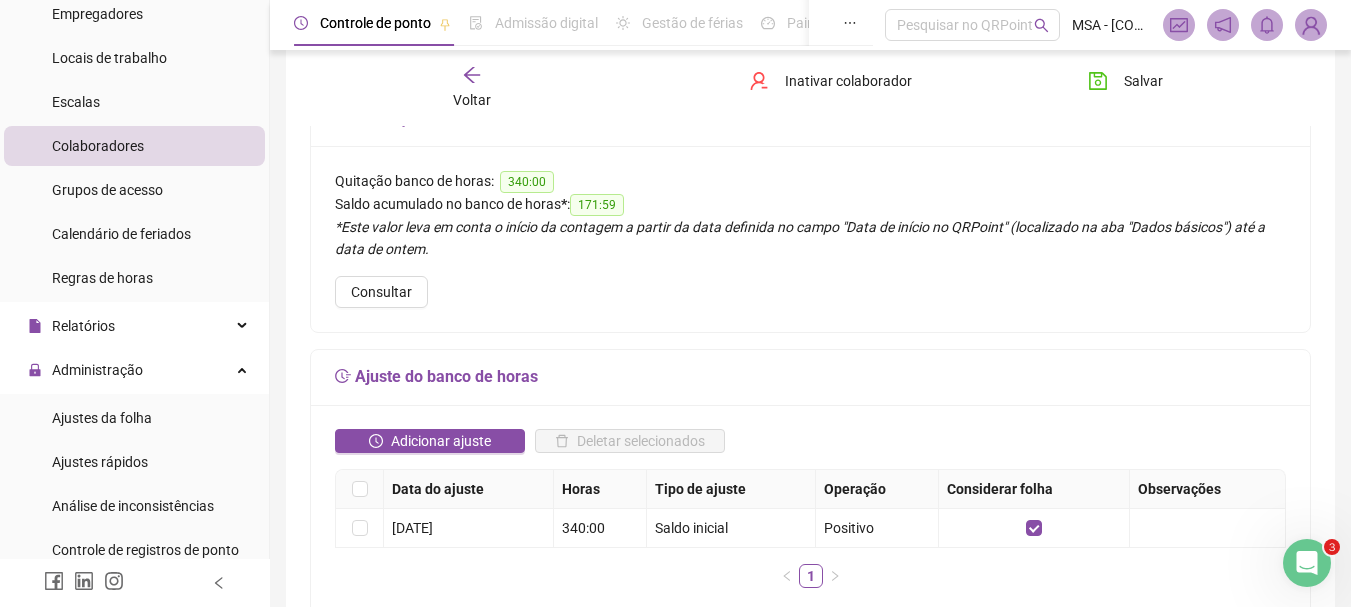 scroll, scrollTop: 154, scrollLeft: 0, axis: vertical 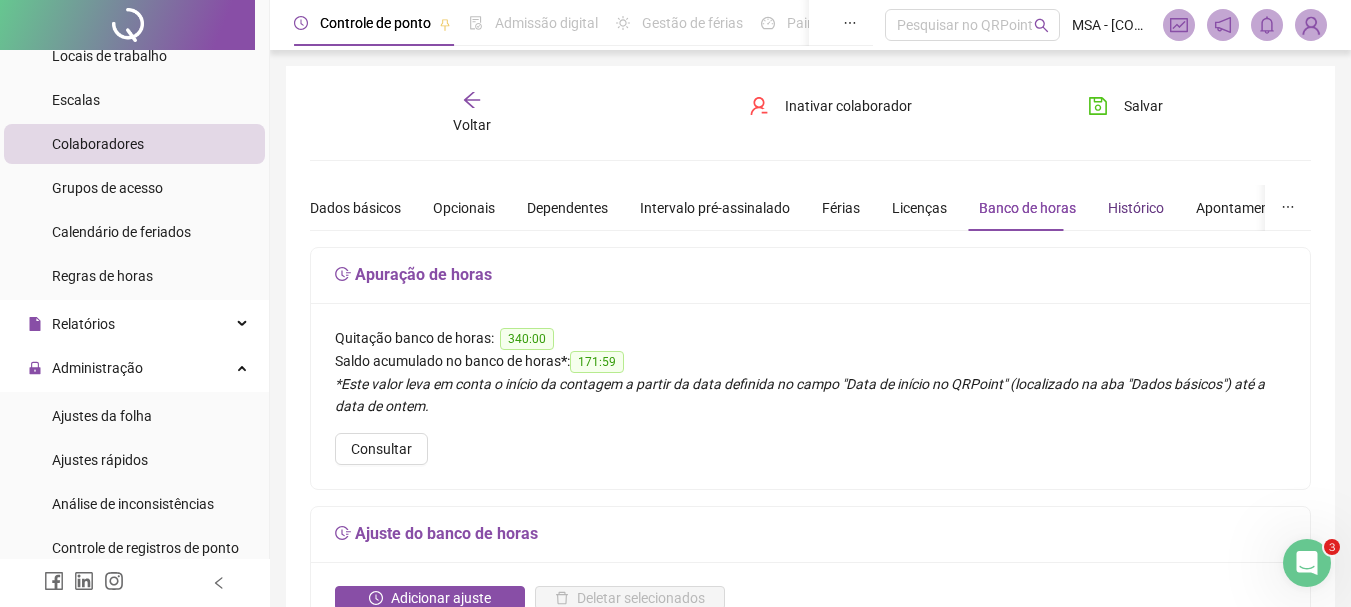 click on "Histórico" at bounding box center [1136, 208] 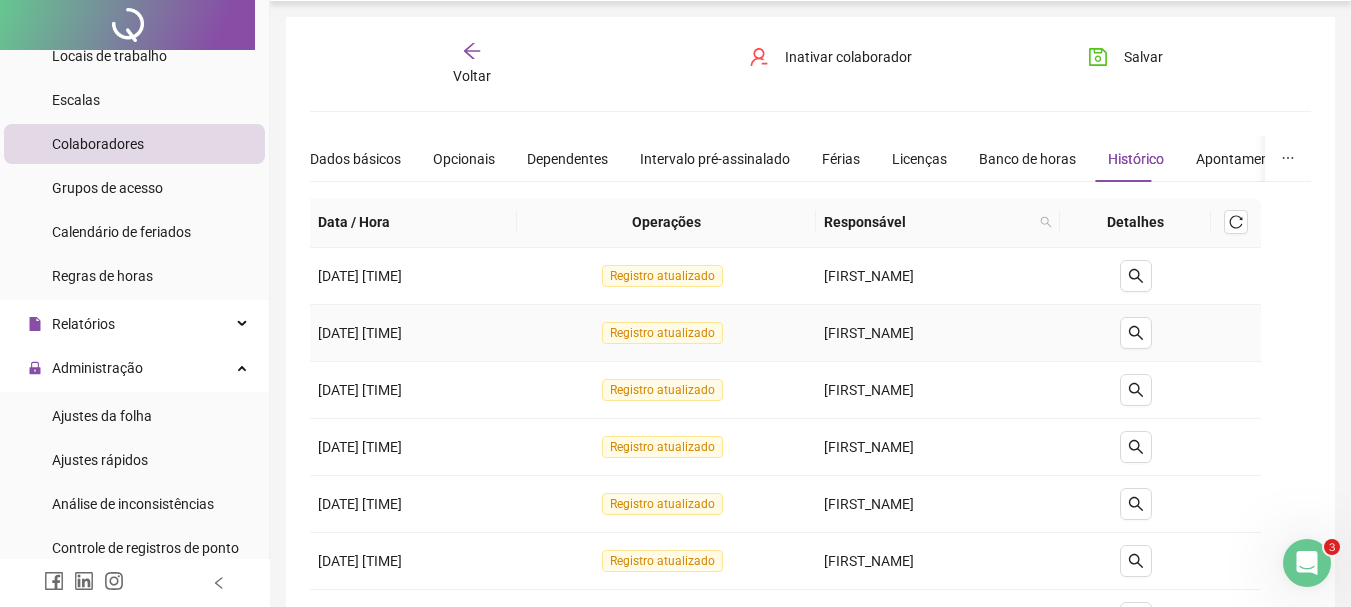 scroll, scrollTop: 0, scrollLeft: 0, axis: both 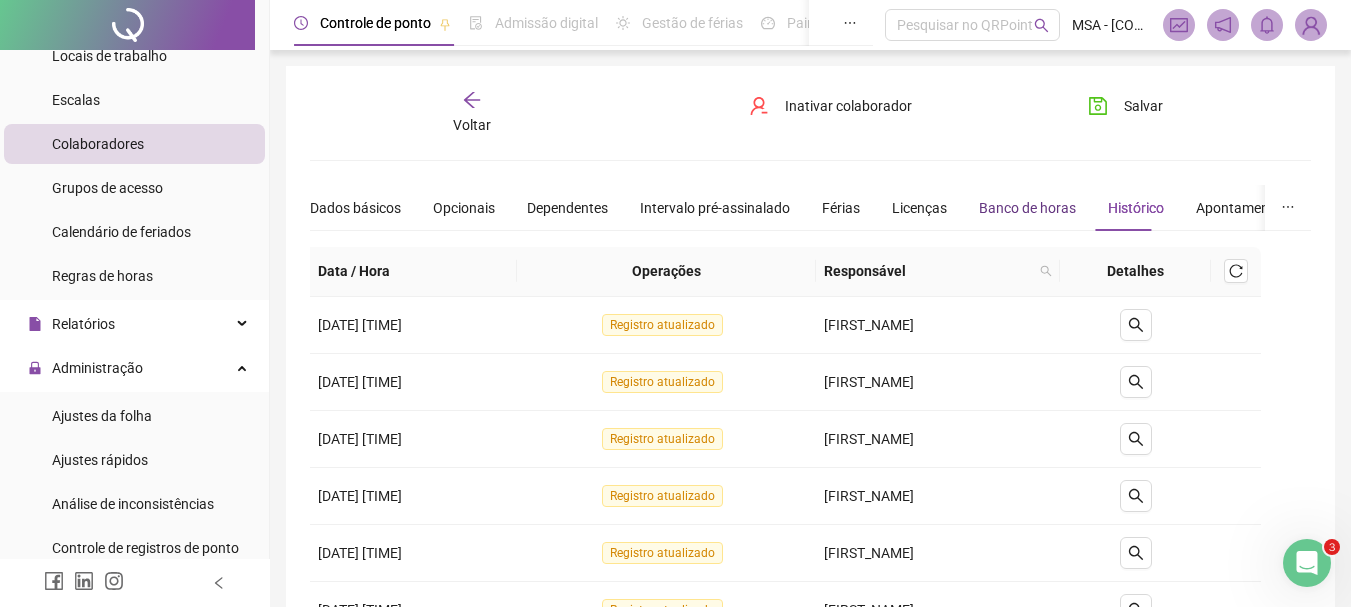 click on "Banco de horas" at bounding box center (1027, 208) 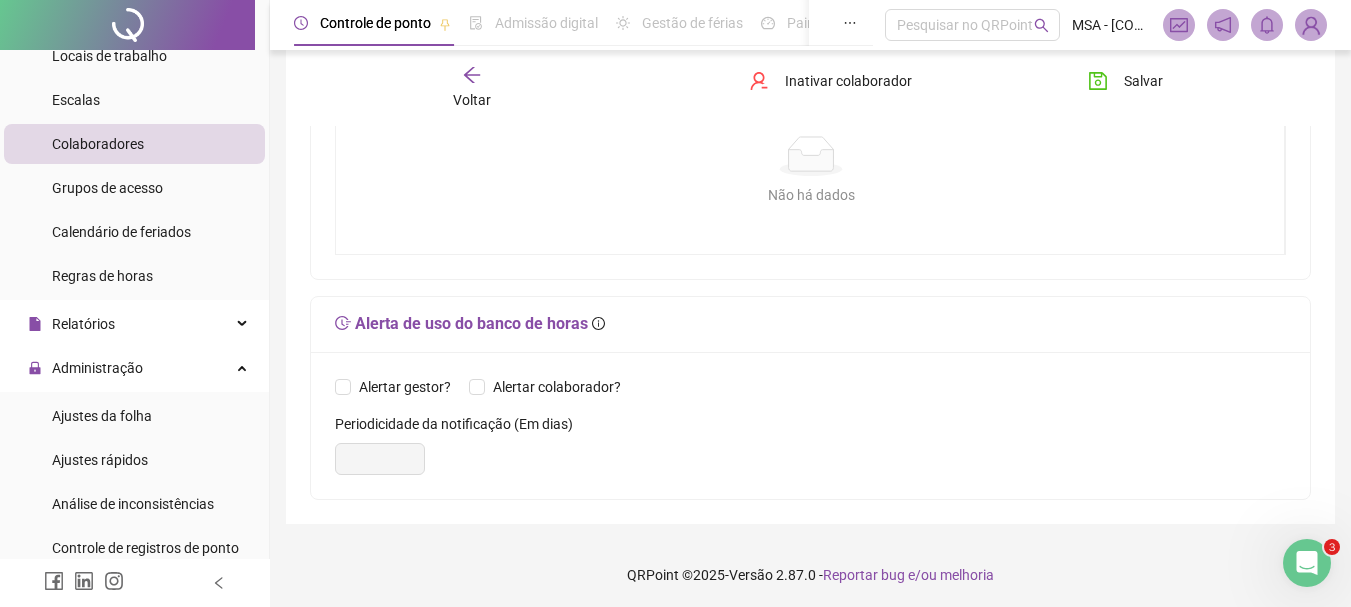 scroll, scrollTop: 980, scrollLeft: 0, axis: vertical 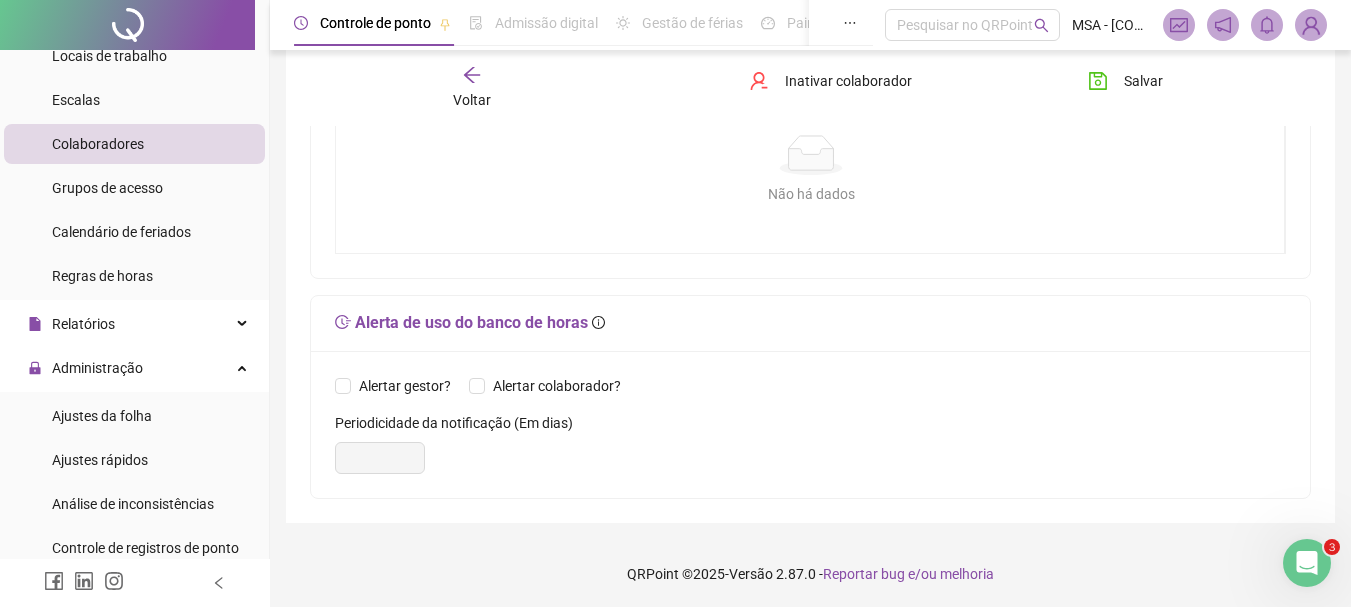 click on "Voltar" at bounding box center (472, 88) 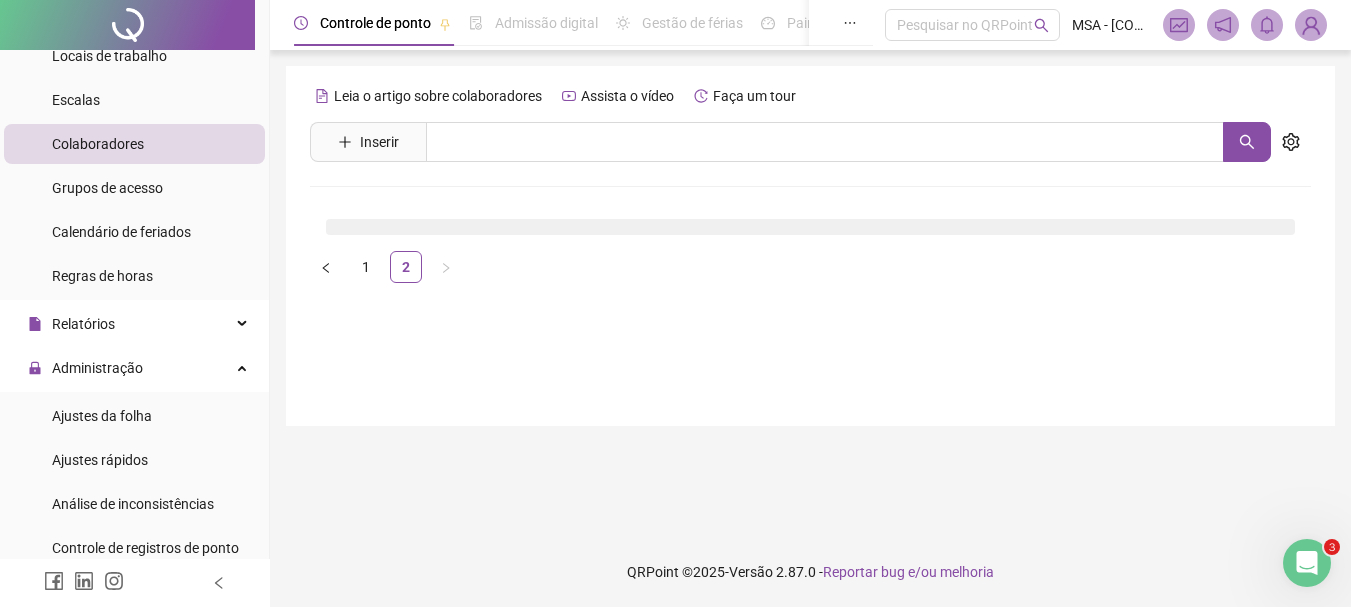 scroll, scrollTop: 0, scrollLeft: 0, axis: both 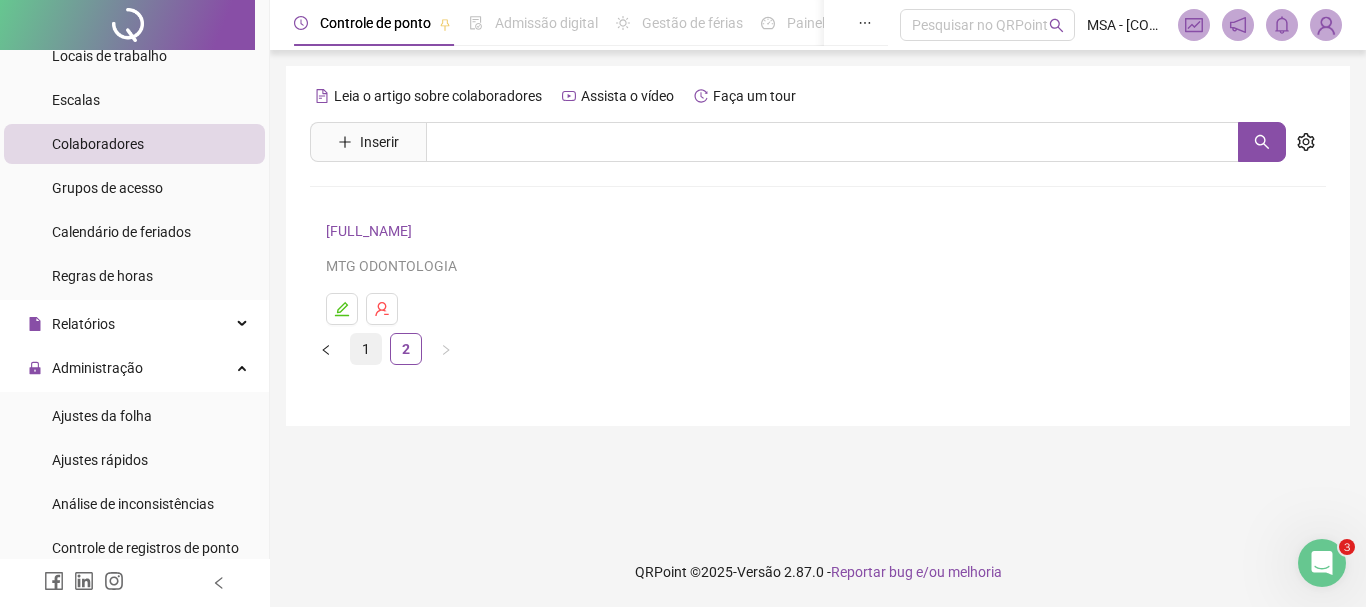 click on "1" at bounding box center [366, 349] 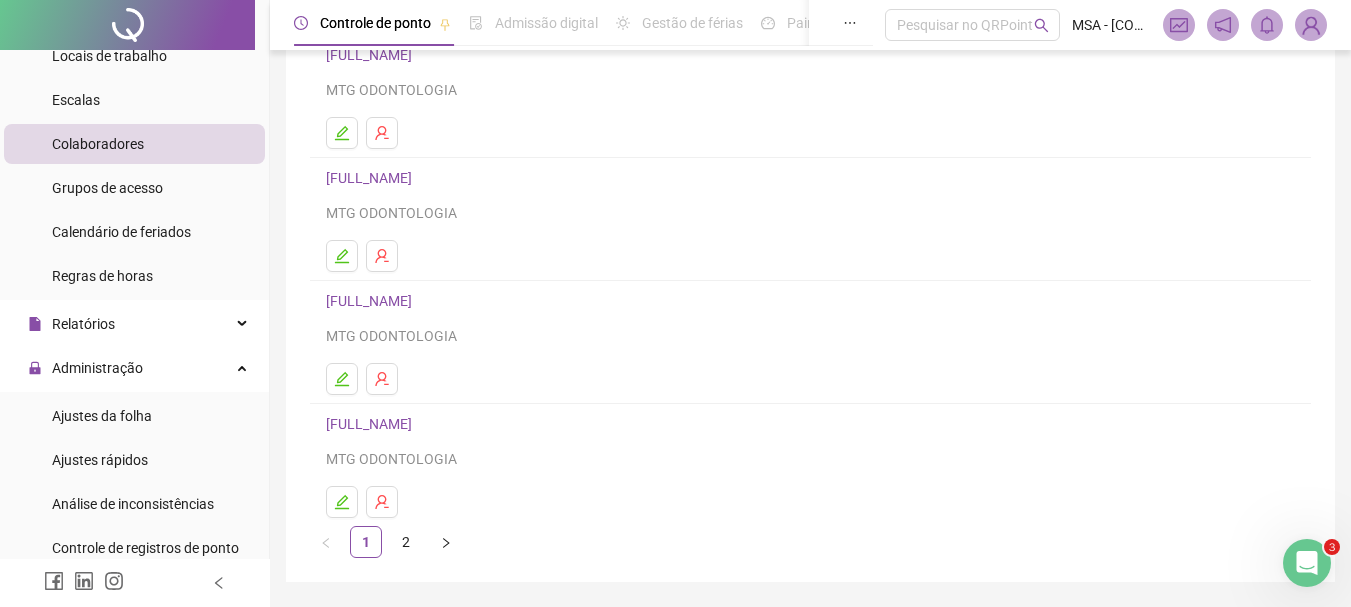 scroll, scrollTop: 300, scrollLeft: 0, axis: vertical 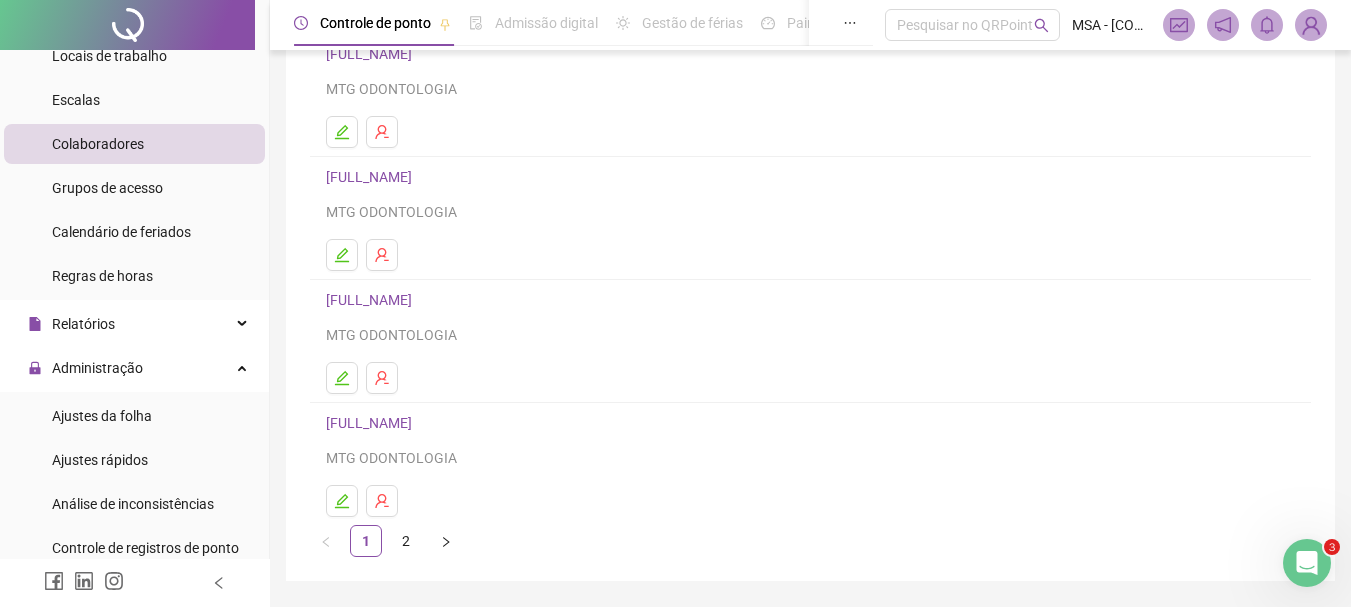 click on "[FULL_NAME]" at bounding box center (372, 423) 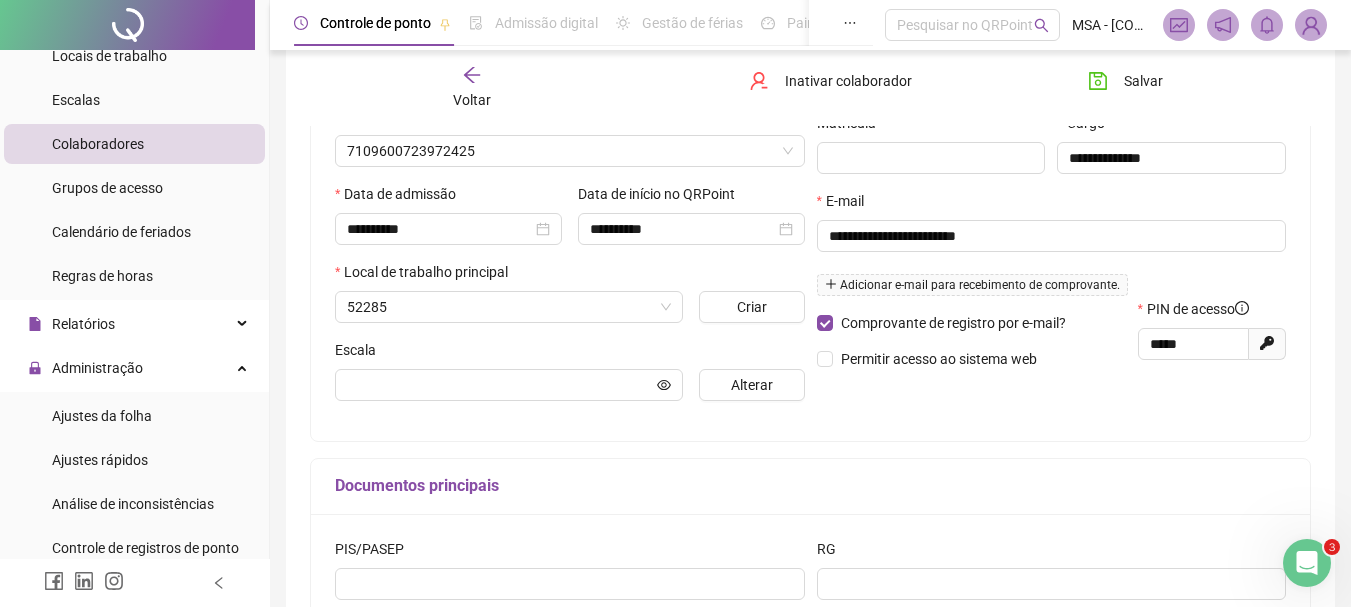 scroll, scrollTop: 310, scrollLeft: 0, axis: vertical 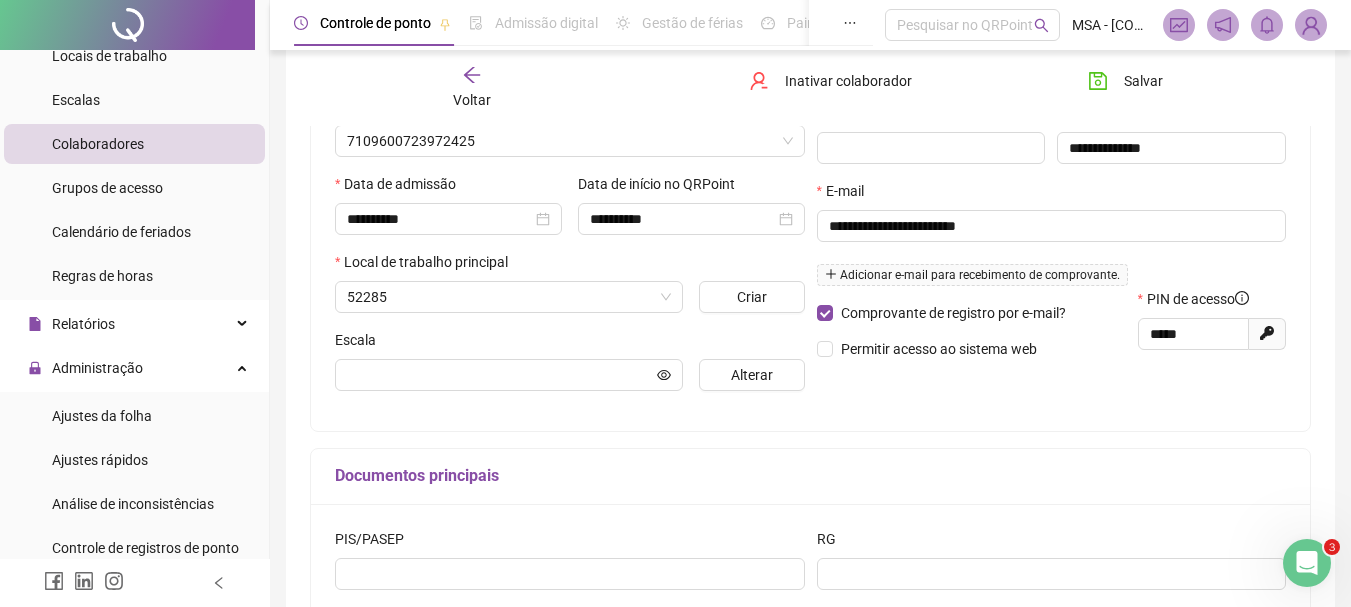 type on "**********" 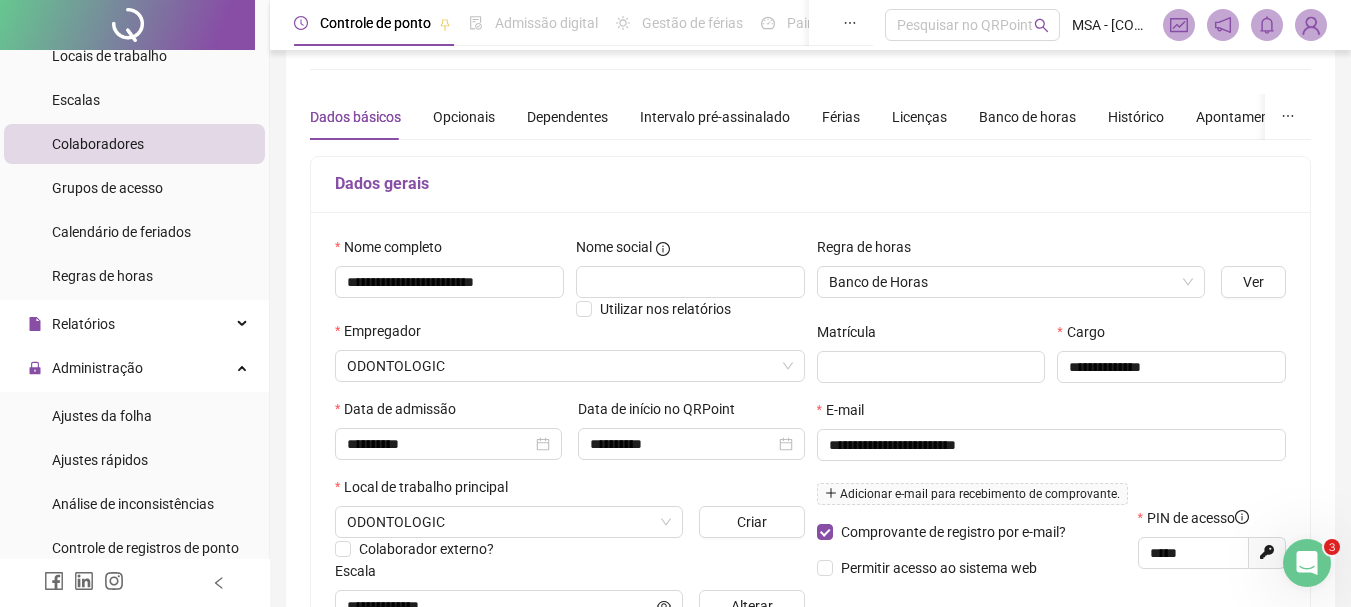 scroll, scrollTop: 0, scrollLeft: 0, axis: both 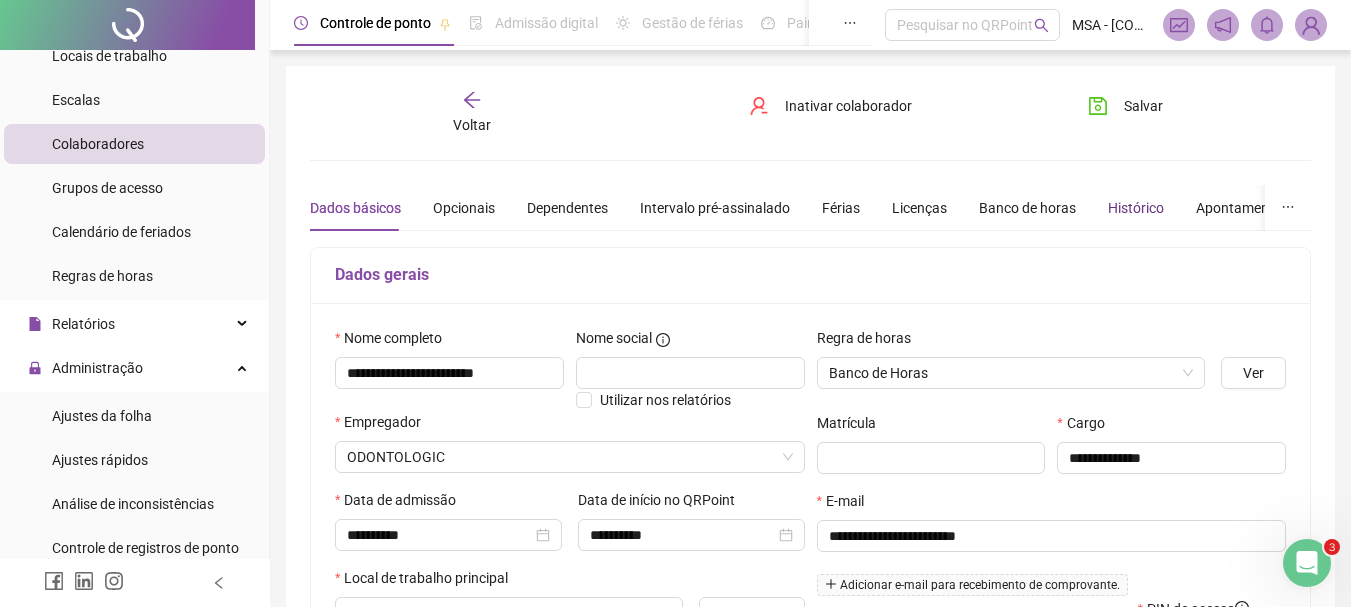 click on "Histórico" at bounding box center (1136, 208) 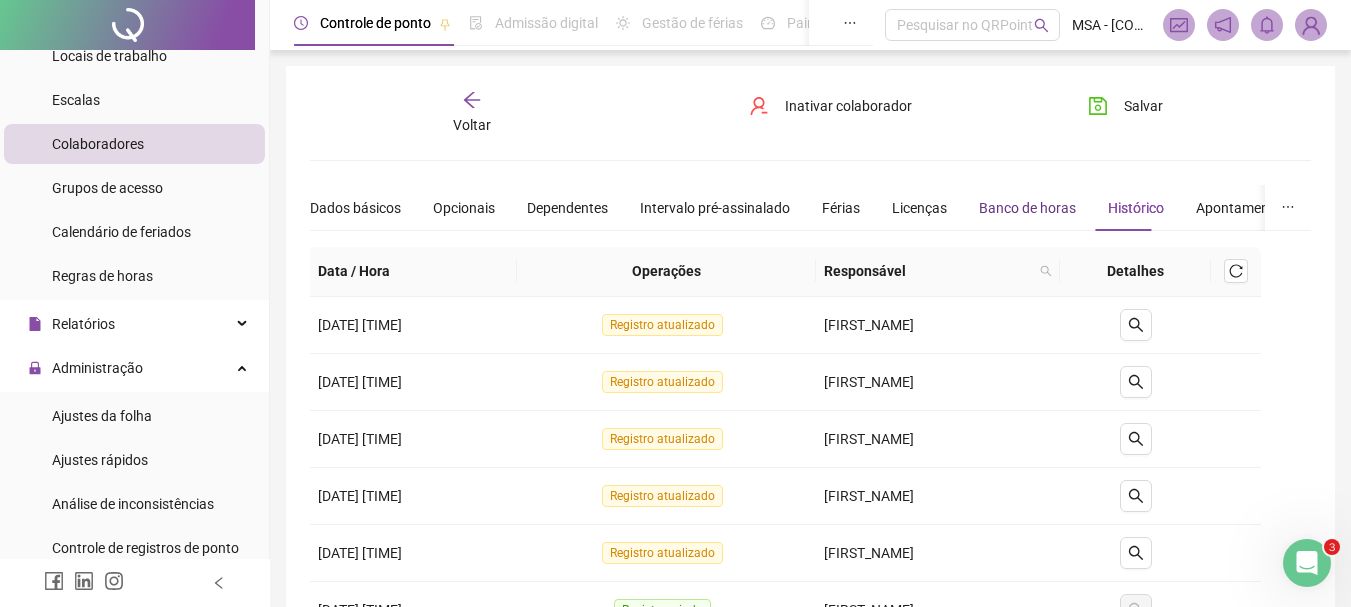 click on "Banco de horas" at bounding box center (1027, 208) 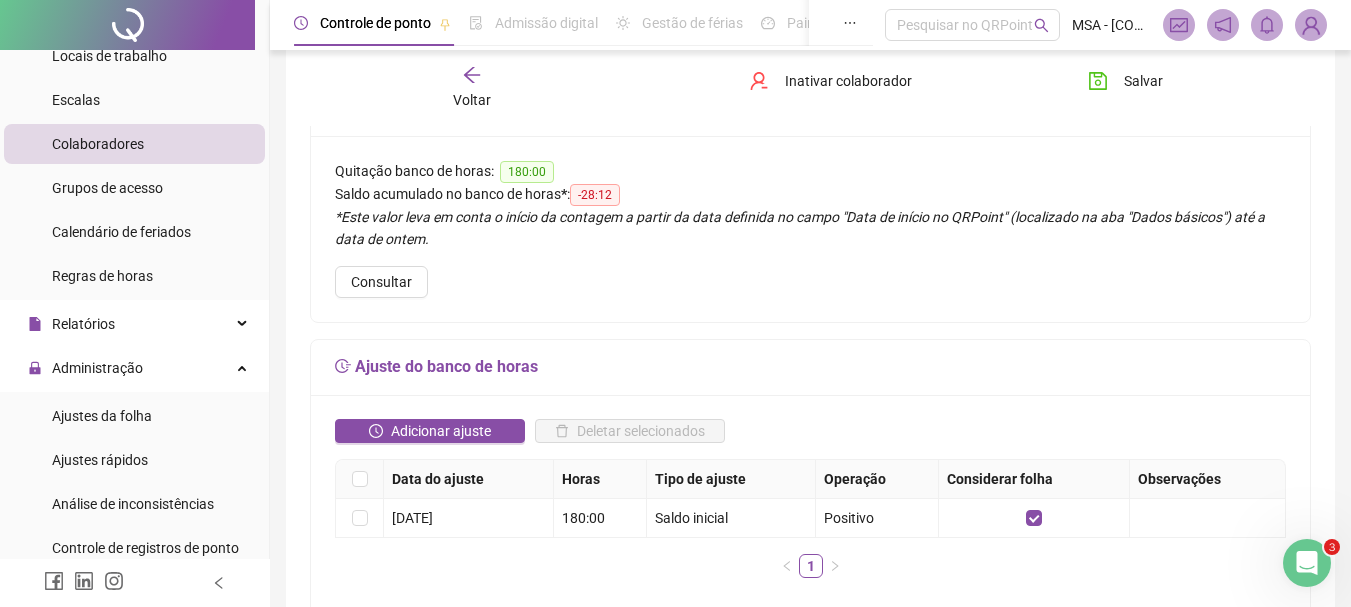 scroll, scrollTop: 166, scrollLeft: 0, axis: vertical 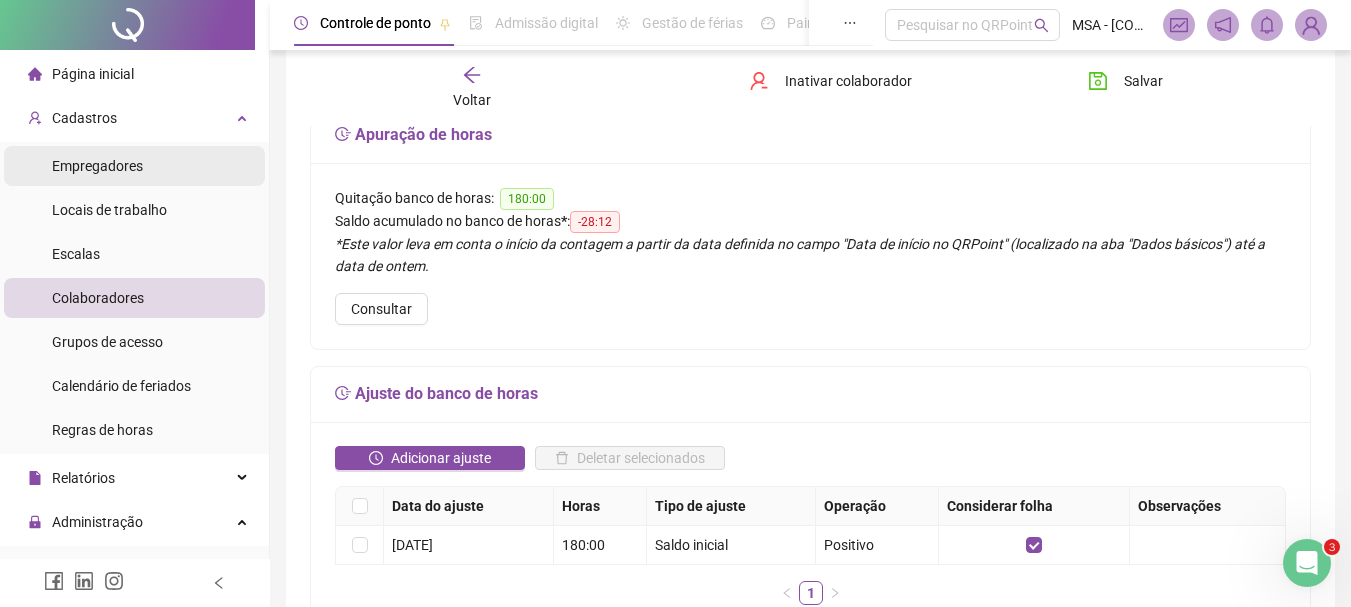 click on "Empregadores" at bounding box center [97, 166] 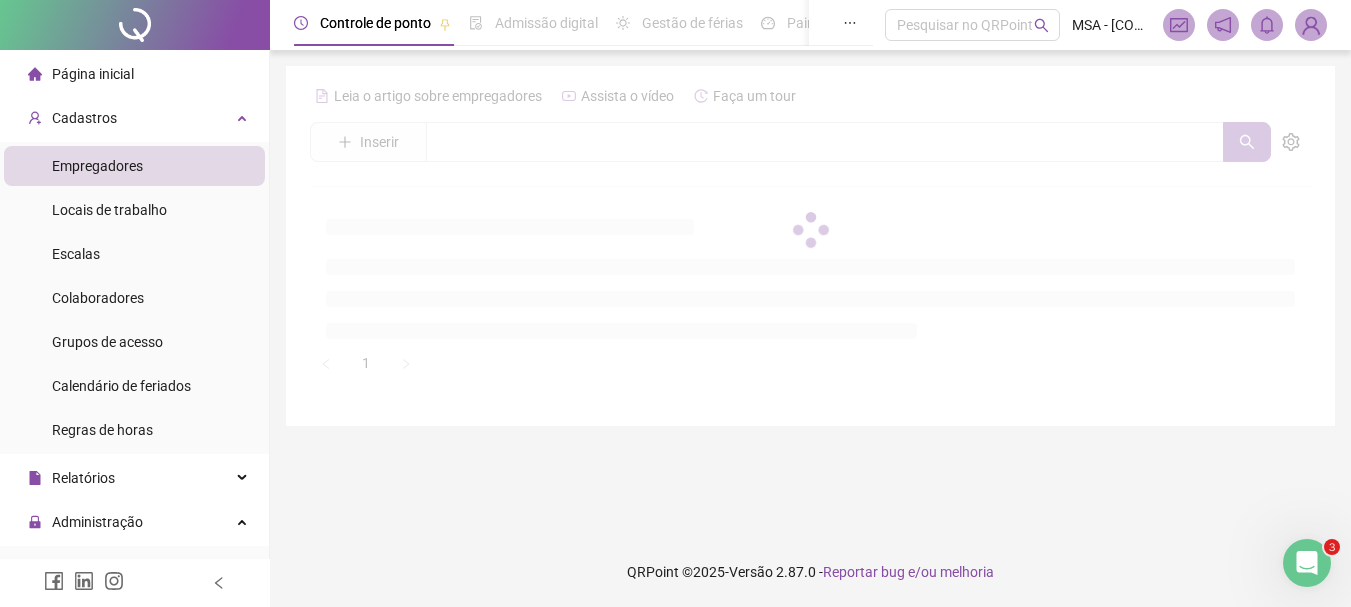 scroll, scrollTop: 0, scrollLeft: 0, axis: both 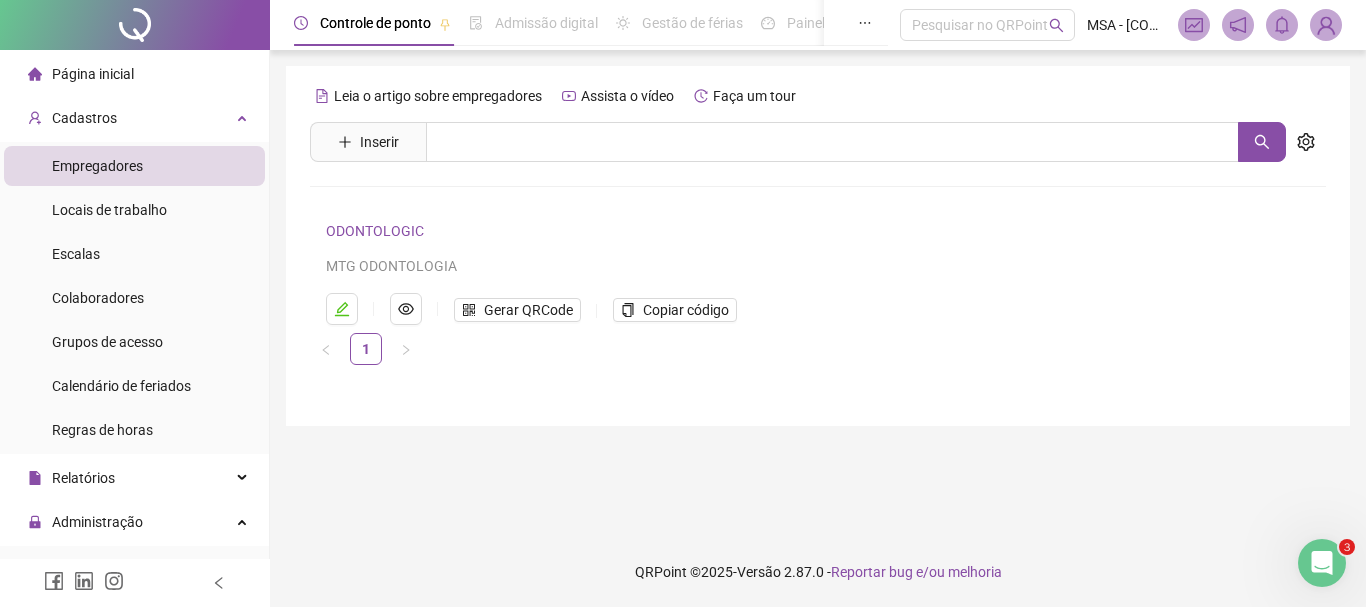 click at bounding box center [1326, 25] 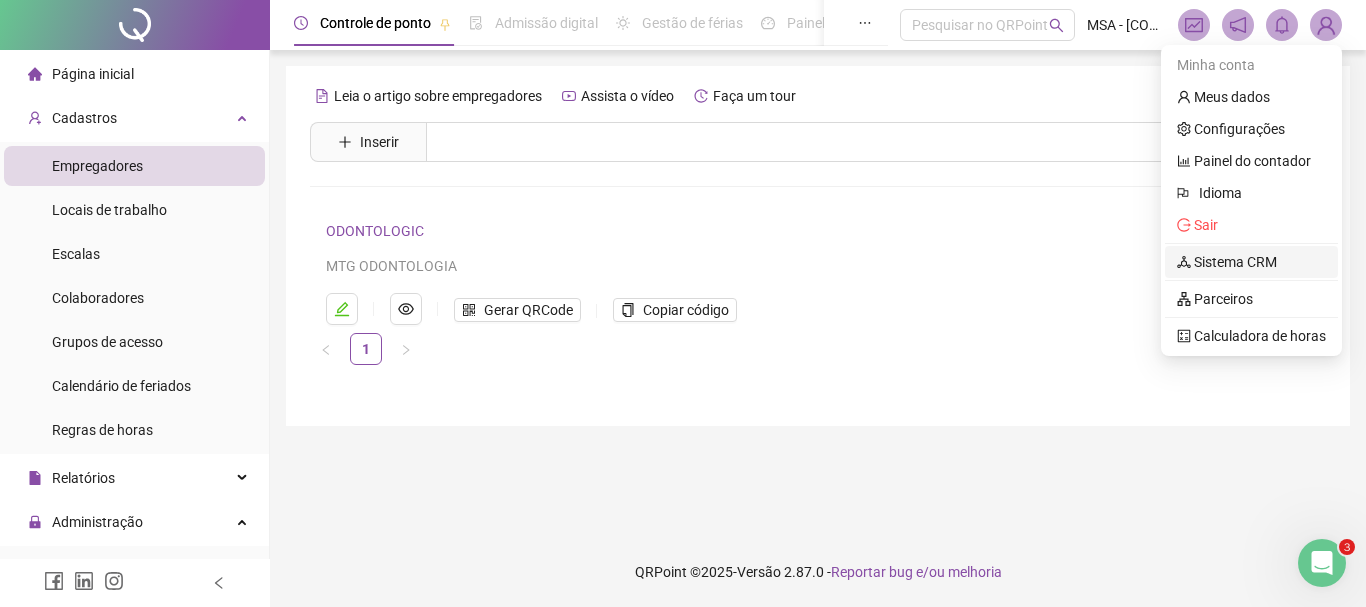 click on "Sistema CRM" at bounding box center [1227, 262] 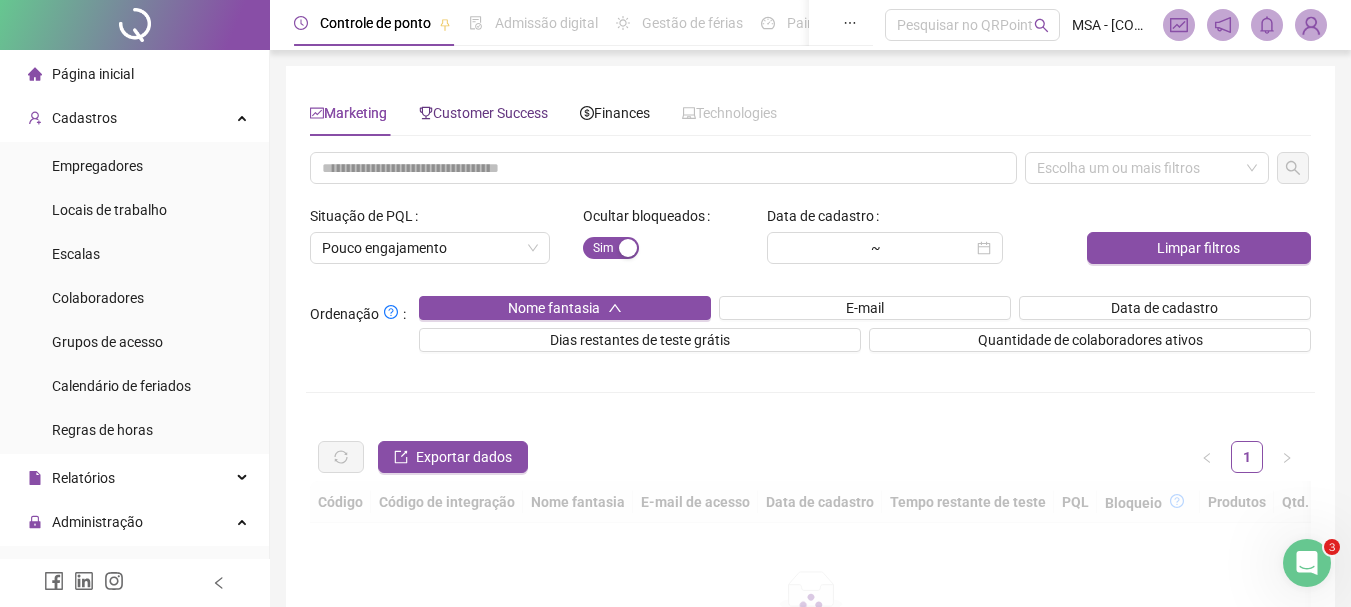 click on "Customer Success" at bounding box center [483, 113] 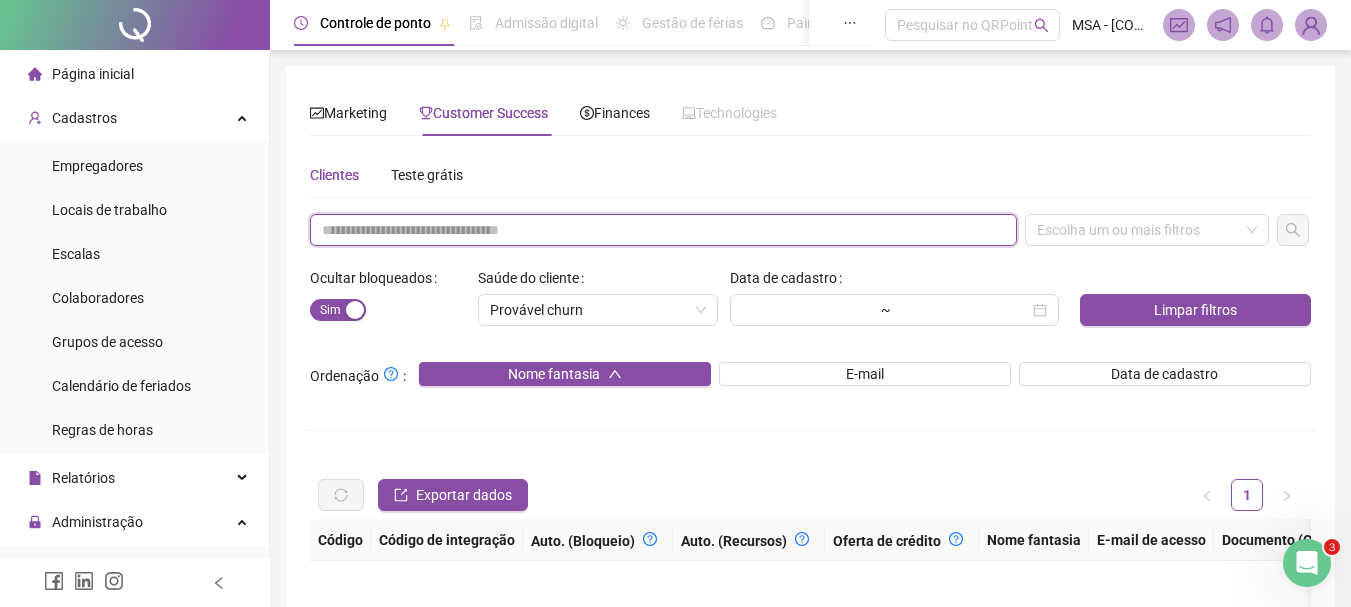 click at bounding box center (663, 230) 